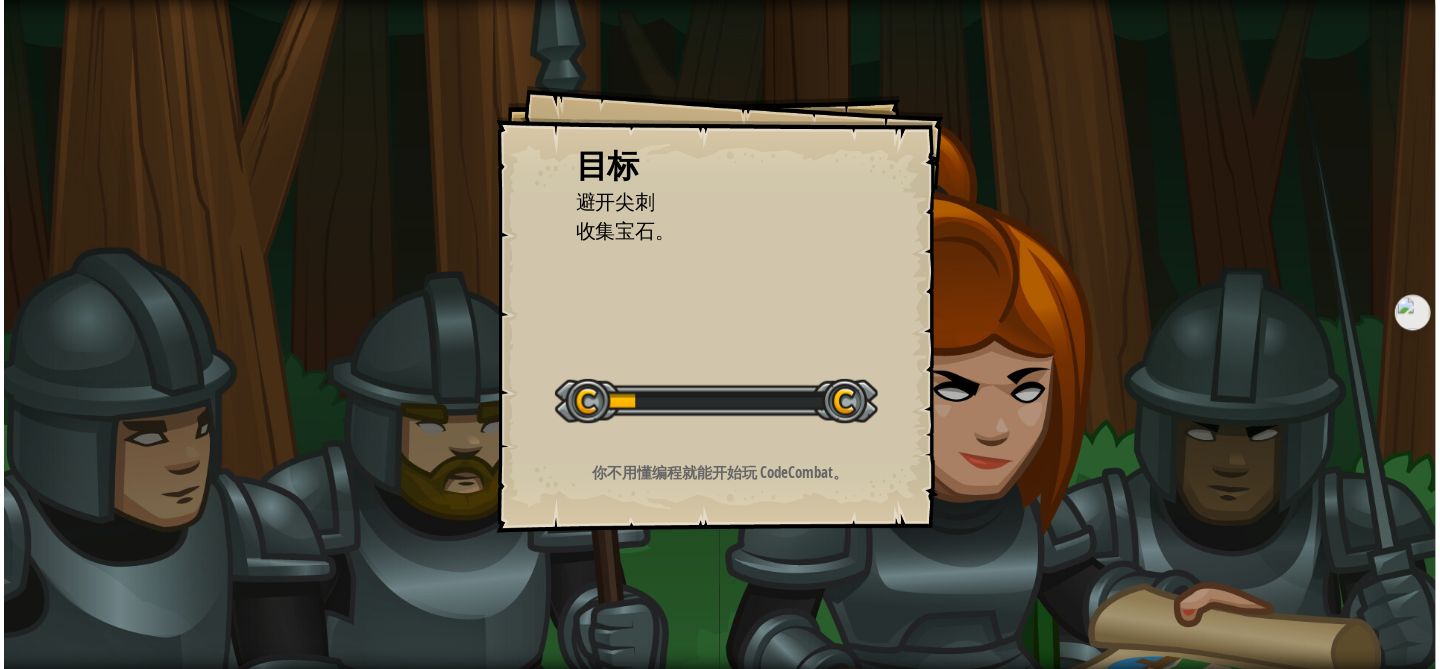 scroll, scrollTop: 0, scrollLeft: 0, axis: both 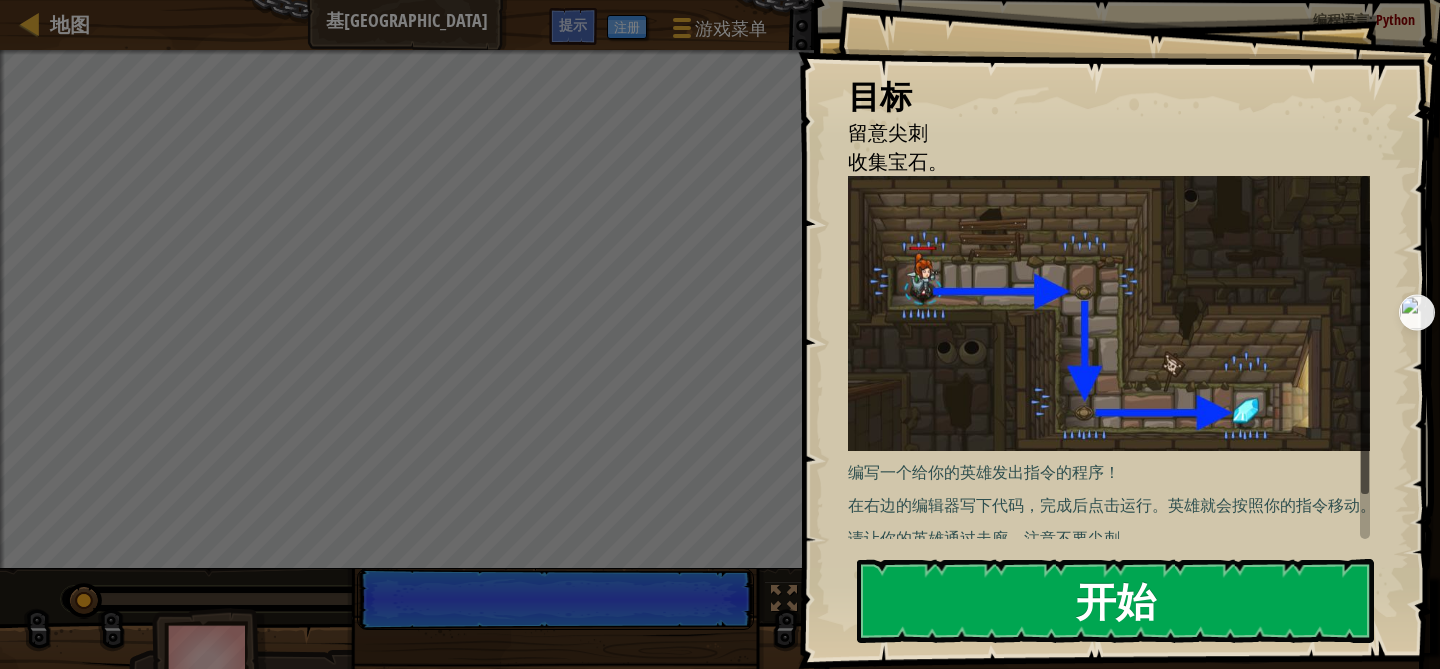 click on "开始" at bounding box center [1116, 600] 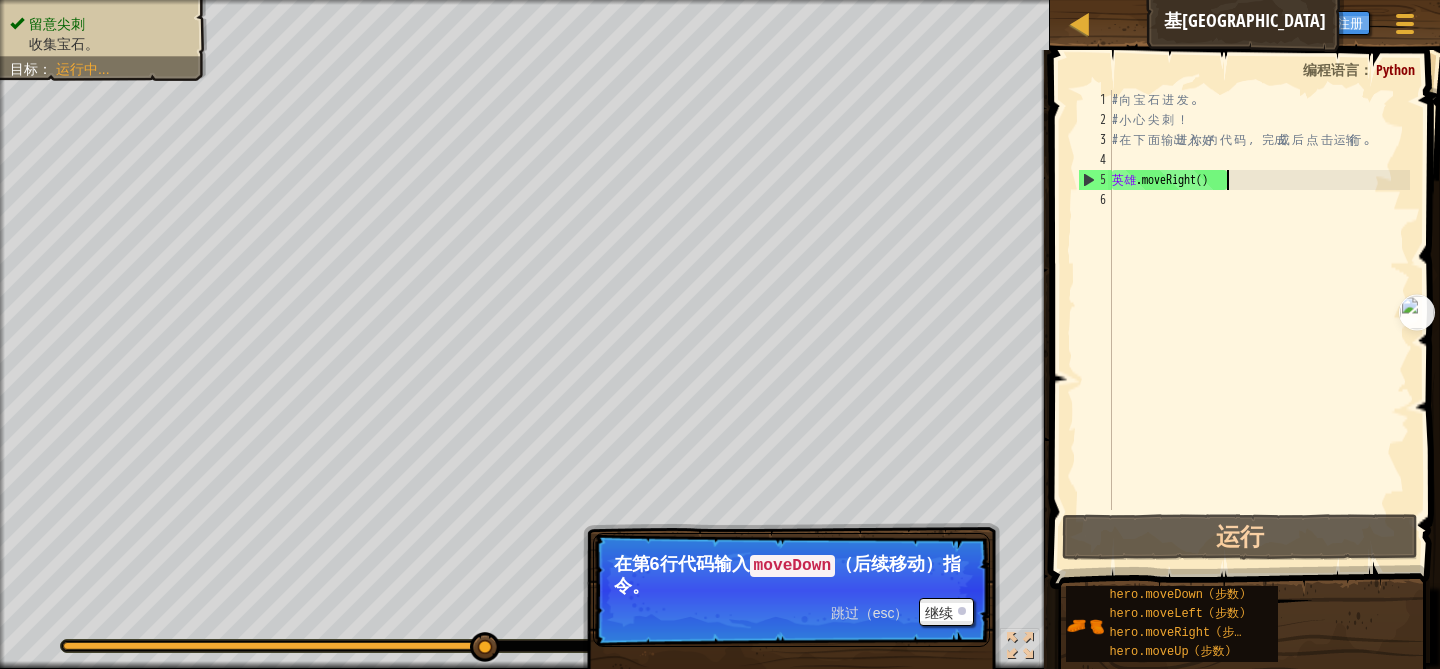 click on "# 向 宝 石 进 发 。 # 小 心 尖 刺 ！ # 在 下 面 输出 进入 你好 的 代 码 ， 完成 成 后 点 击 运输 行 。 英雄 .moveRight  (  ) ​" at bounding box center [1259, 320] 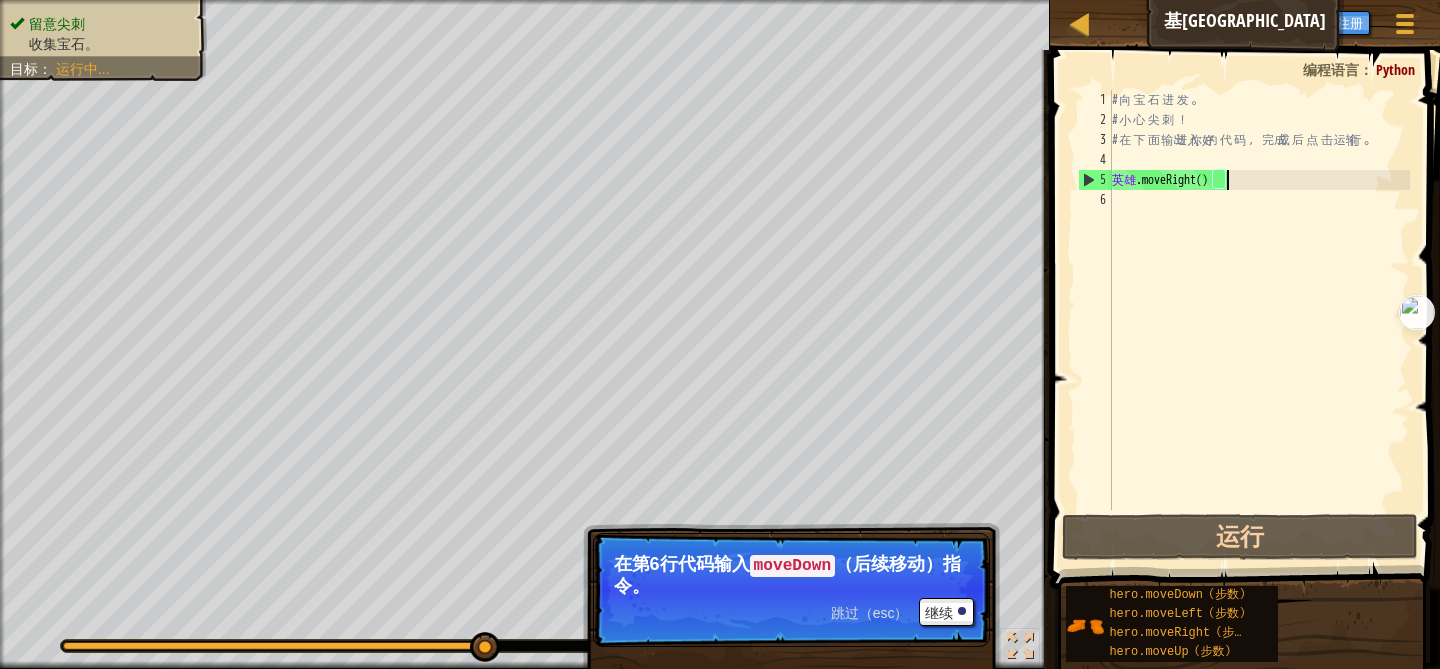 click on "# 向 宝 石 进 发 。 # 小 心 尖 刺 ！ # 在 下 面 输出 进入 你好 的 代 码 ， 完成 成 后 点 击 运输 行 。 英雄 .moveRight  (  ) ​" at bounding box center [1259, 320] 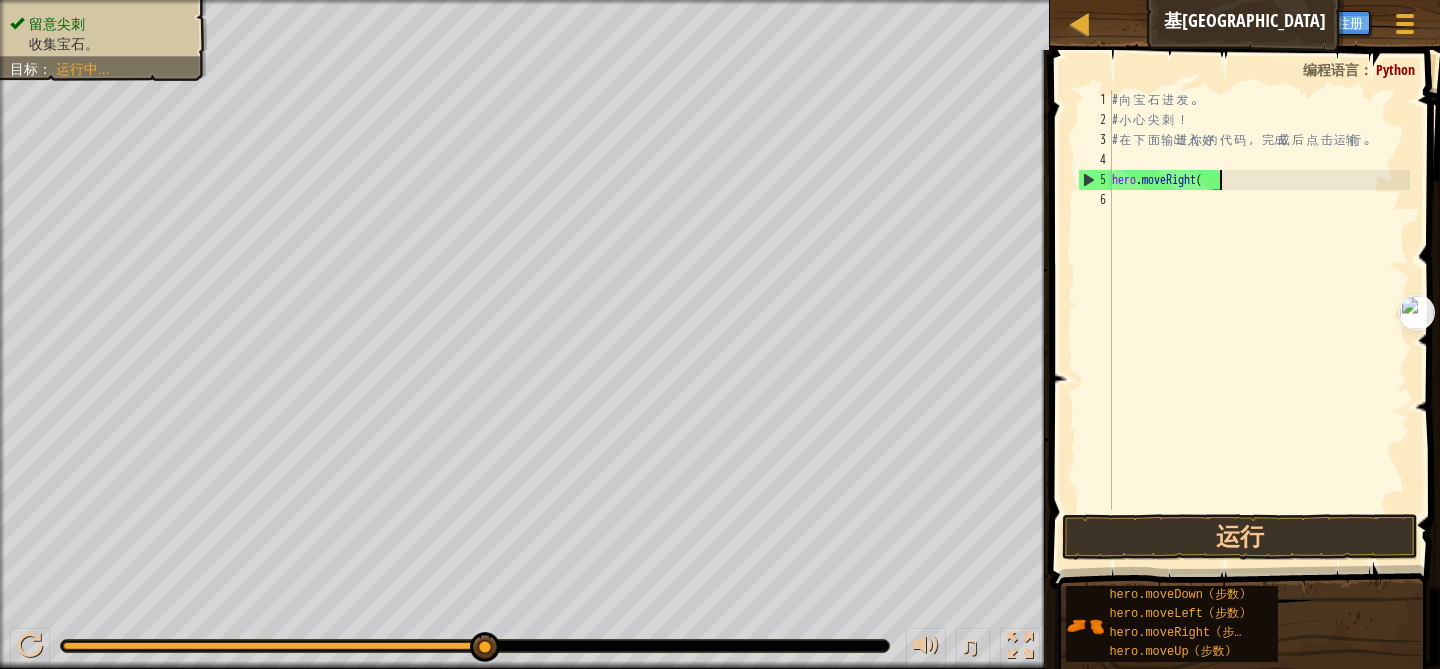 type on "hero.moveRight" 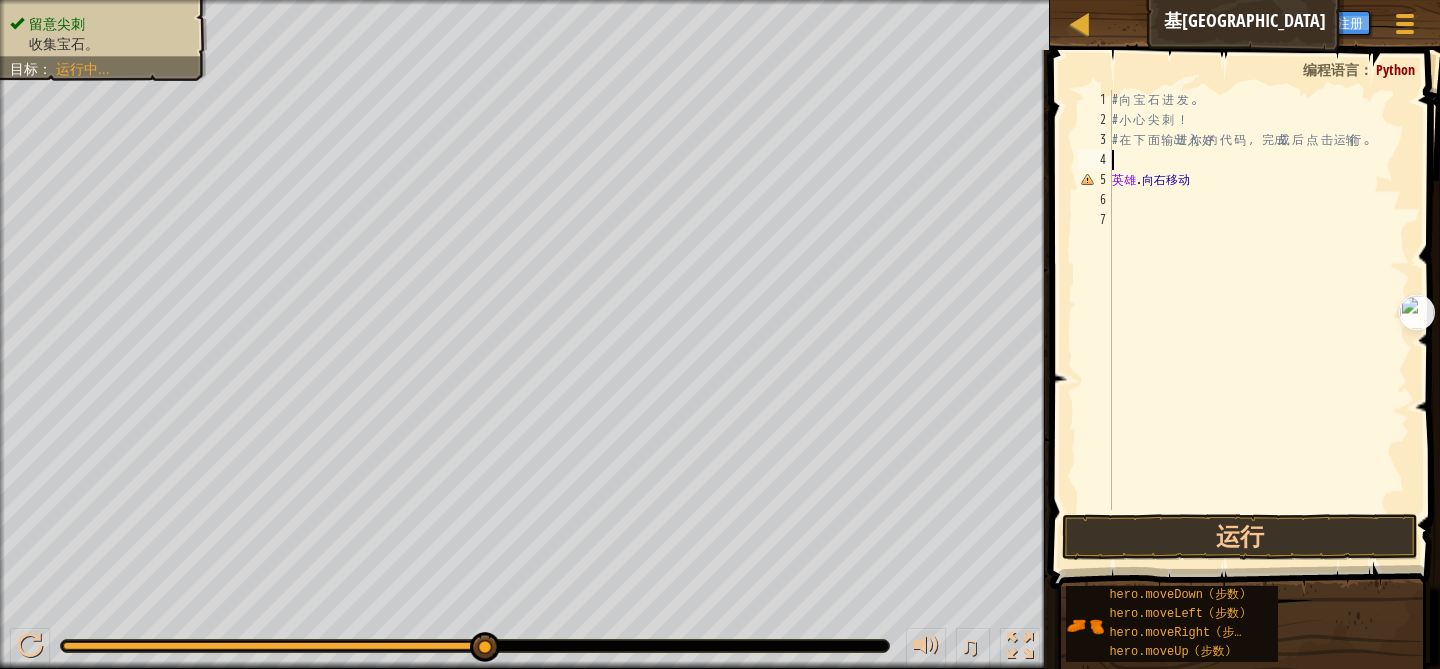 click on "# 向 宝 石 进 发 。 # 小 心 尖 刺 ！ # 在 下 面 输出 进入 你好 的 代 码 ， 完成 成 后 点 击 运输 行 。 英雄 . 向右移动" at bounding box center [1259, 320] 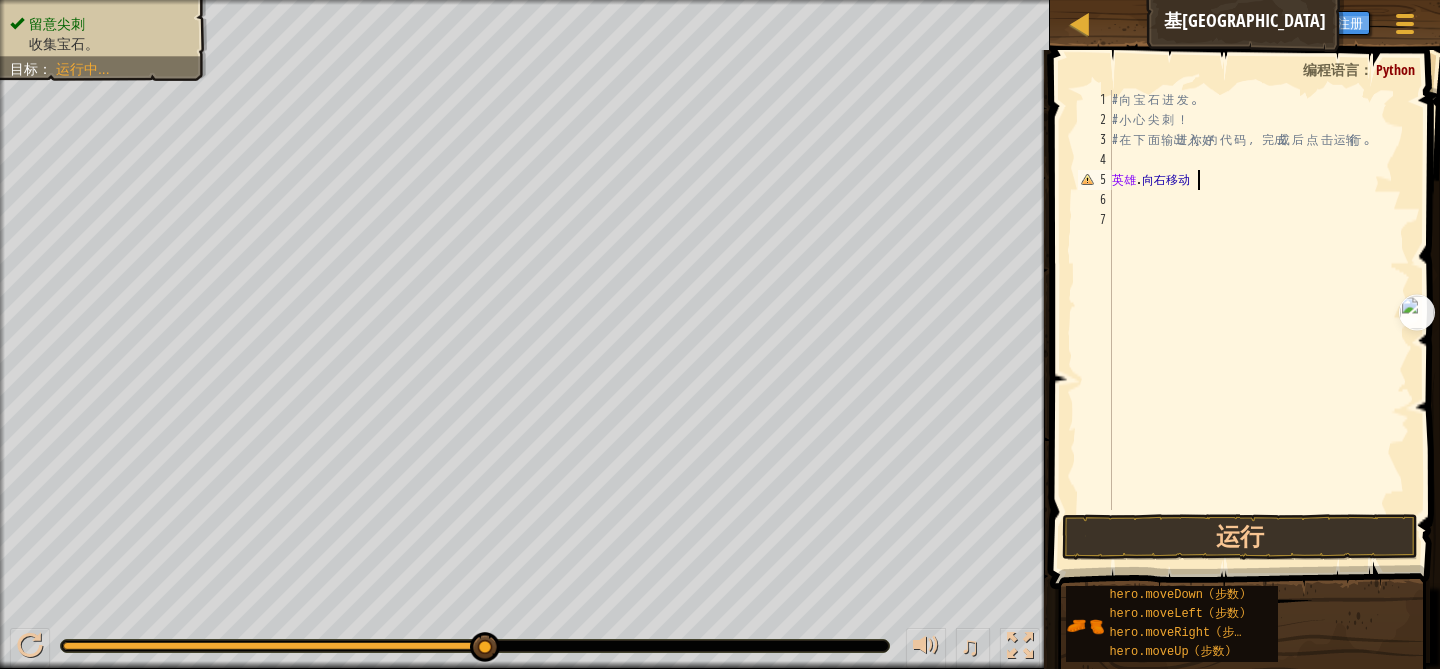 click on "# 向 宝 石 进 发 。 # 小 心 尖 刺 ！ # 在 下 面 输出 进入 你好 的 代 码 ， 完成 成 后 点 击 运输 行 。 英雄 . 向右移动" at bounding box center [1259, 320] 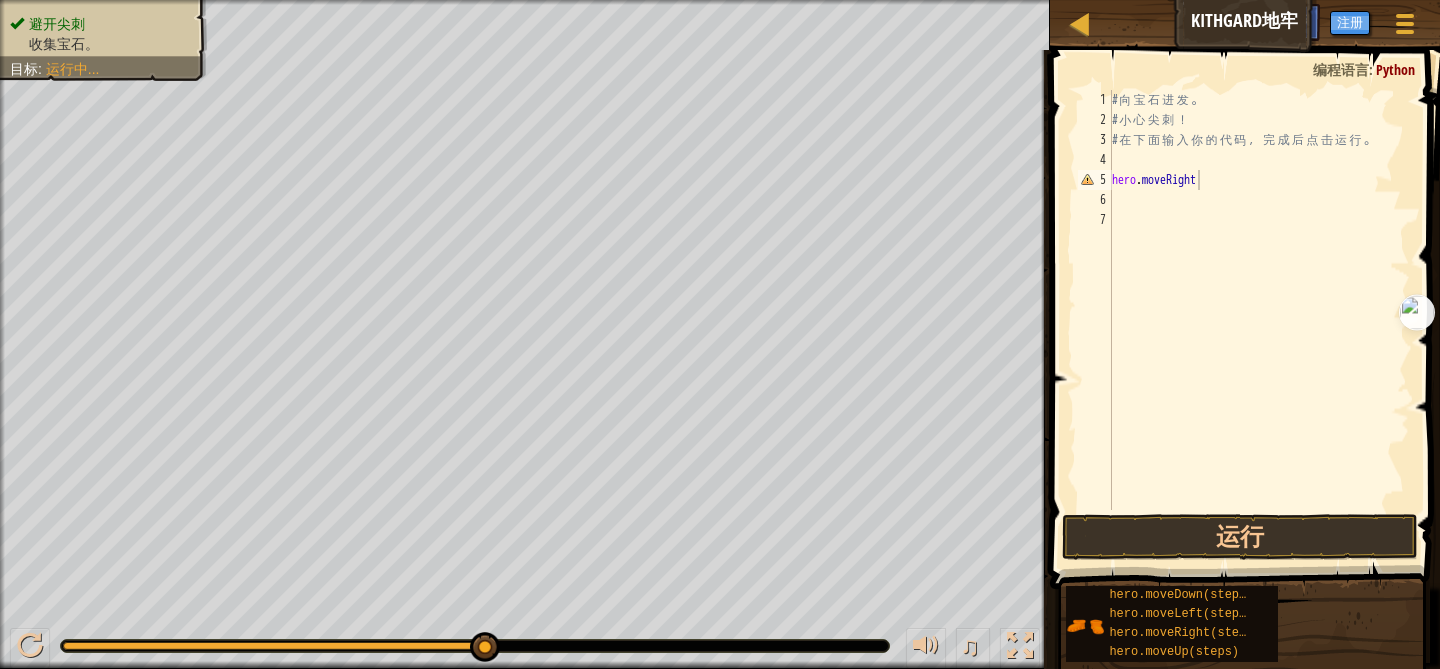 click on "#  向 宝 石 进 发 。 #  小 心 尖 刺 ！ #  在 下 面 输 入 你 的 代 码 ， 完 成 后 点 击 运 行 。 hero . moveRight" at bounding box center [1259, 320] 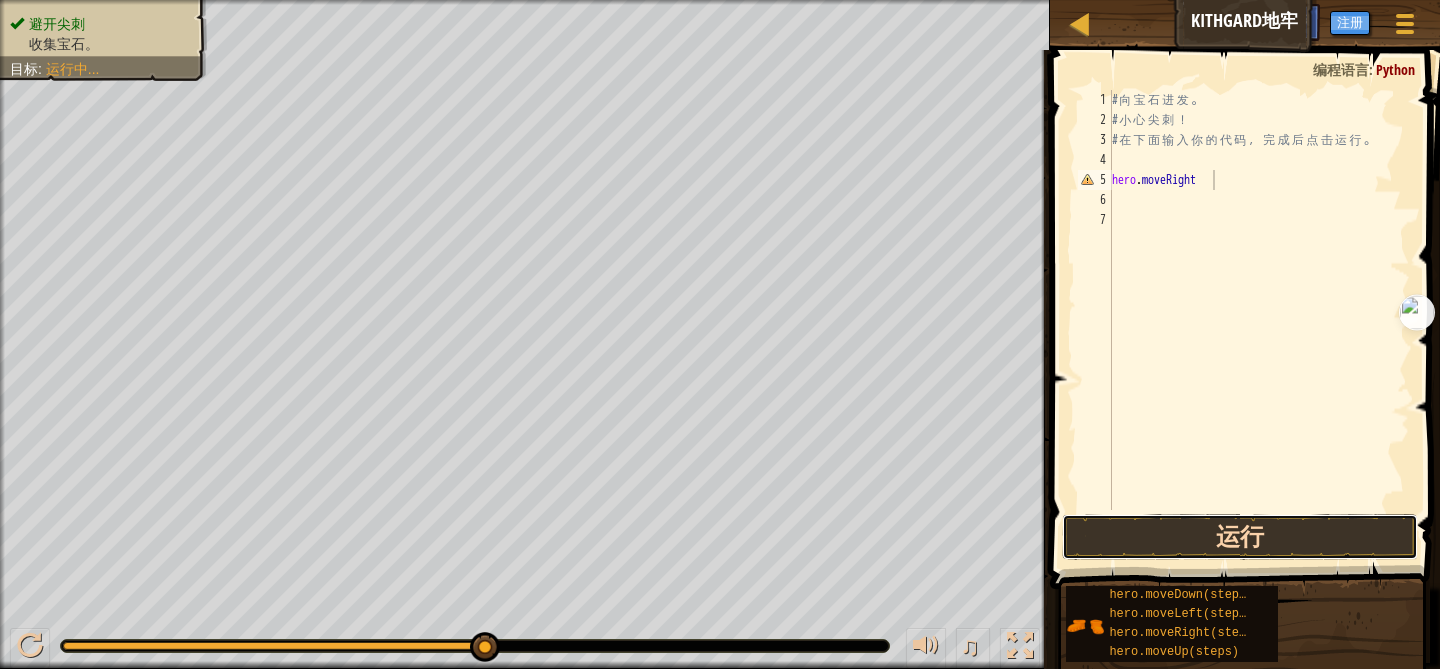 click on "运行" at bounding box center [1239, 537] 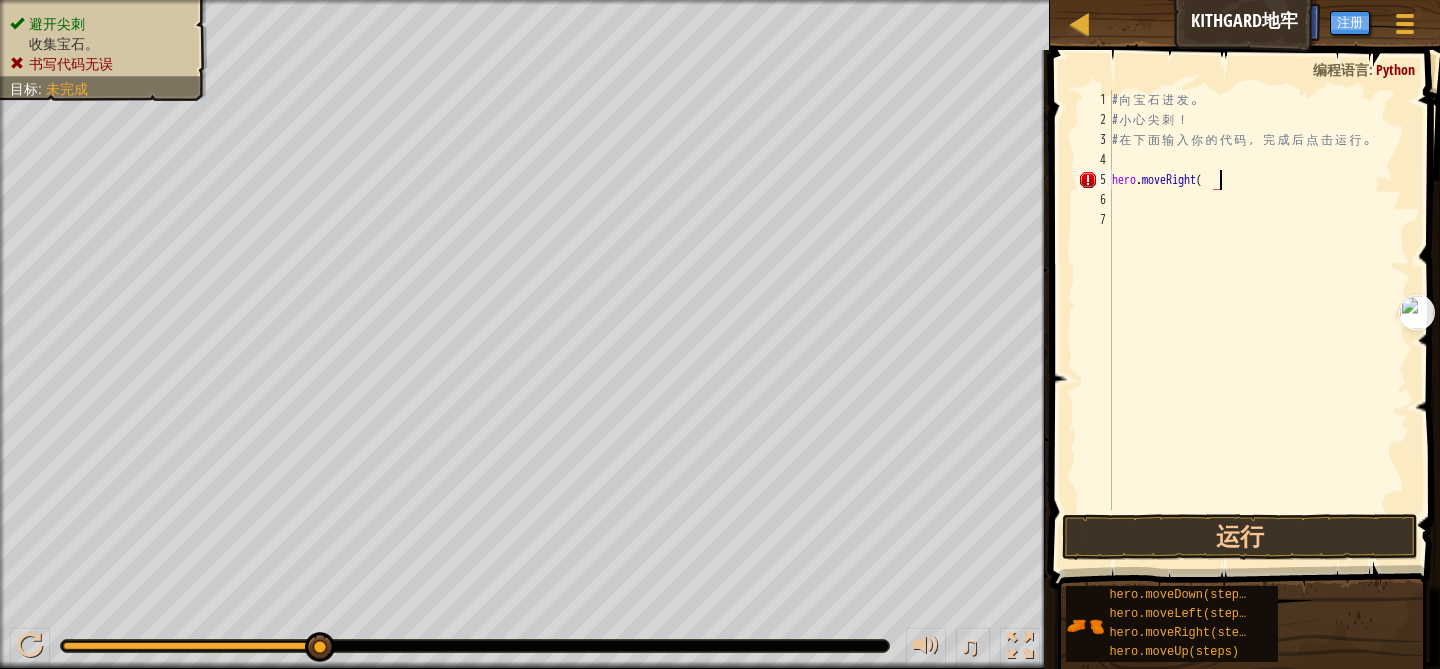 scroll, scrollTop: 9, scrollLeft: 8, axis: both 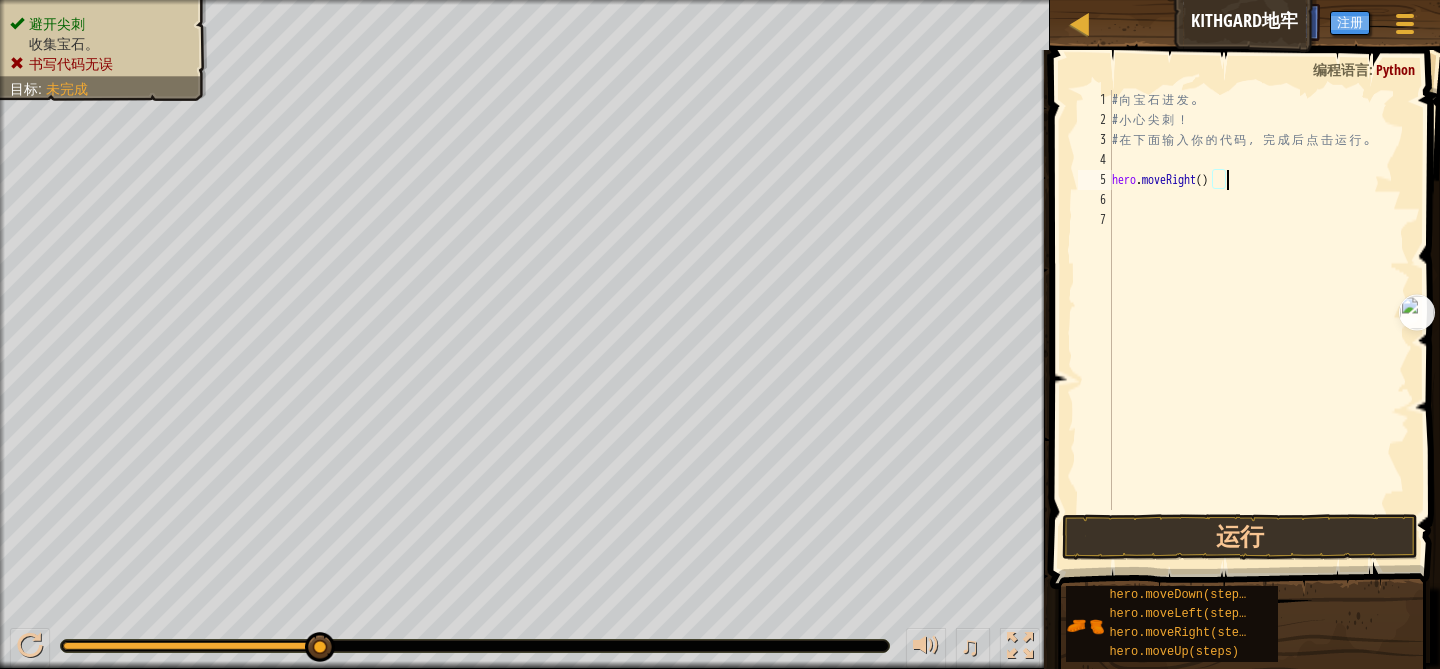 type on "hero.moveRight()" 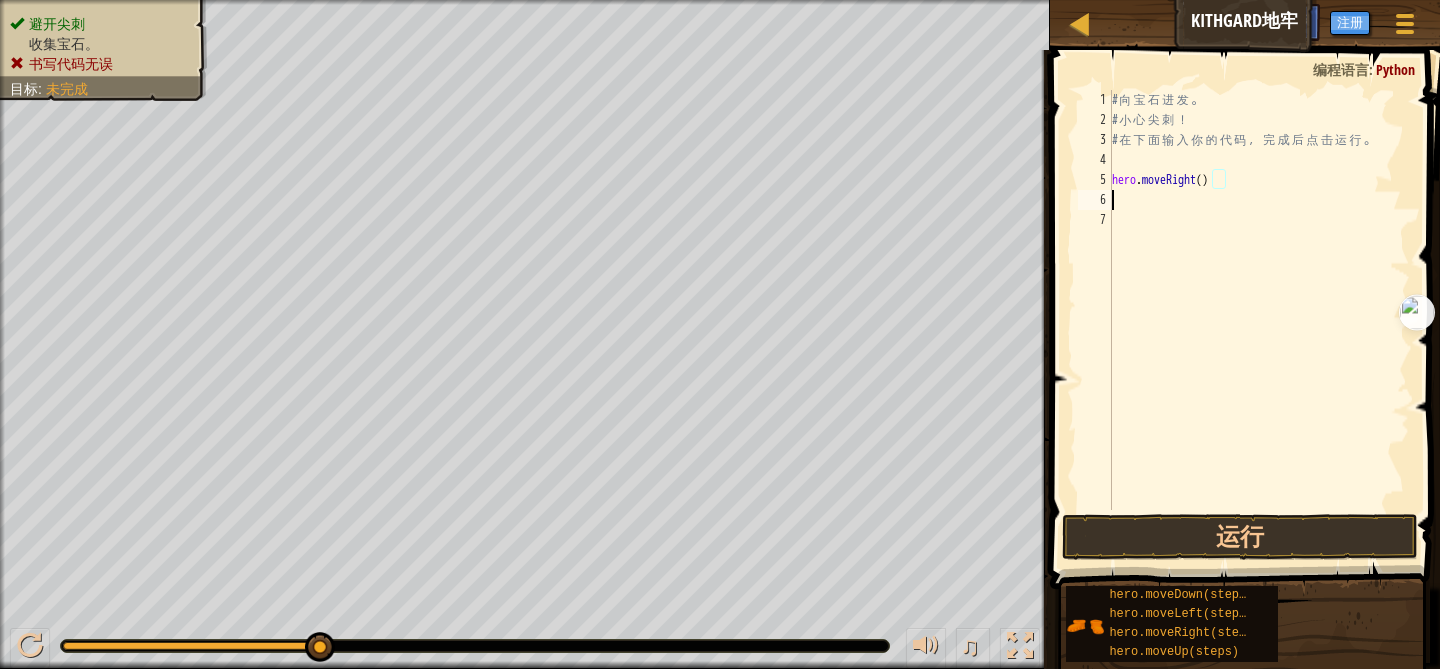 click on "#  向 宝 石 进 发 。 #  小 心 尖 刺 ！ #  在 下 面 输 入 你 的 代 码 ， 完 成 后 点 击 运 行 。 hero . moveRight ( )" at bounding box center (1259, 320) 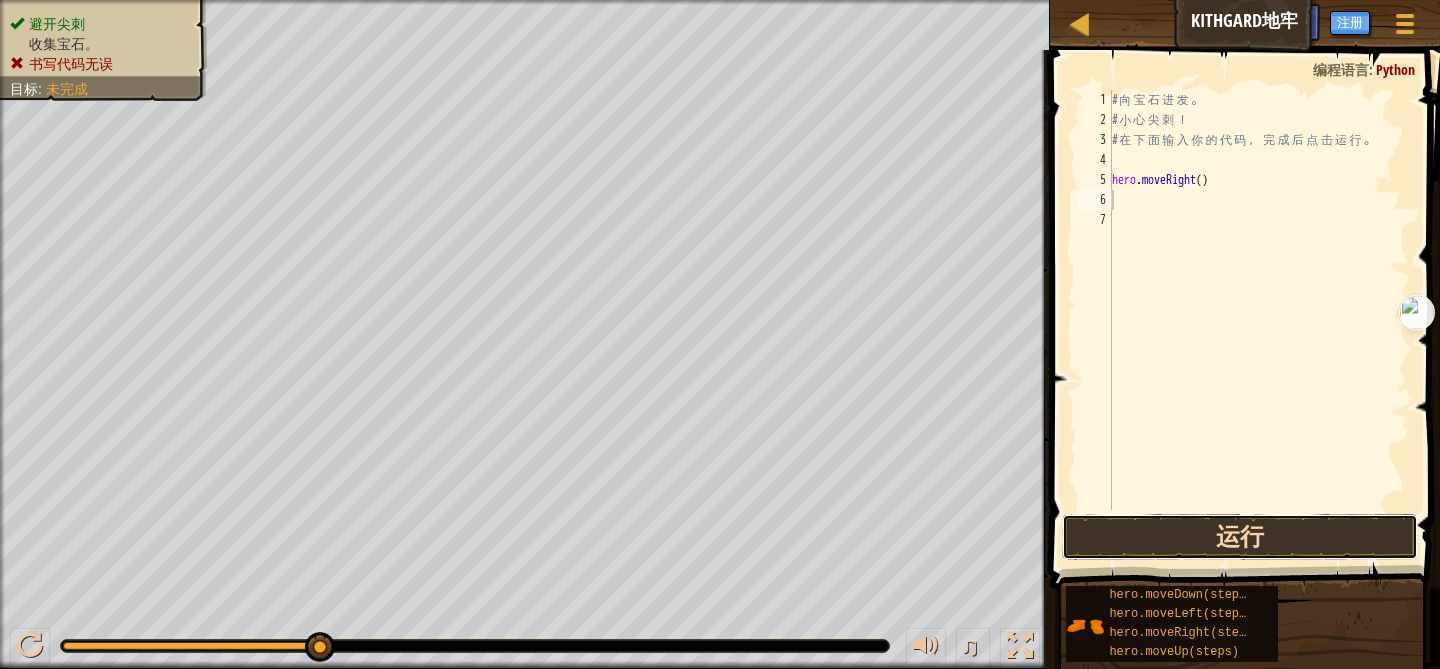 click on "运行" at bounding box center (1239, 537) 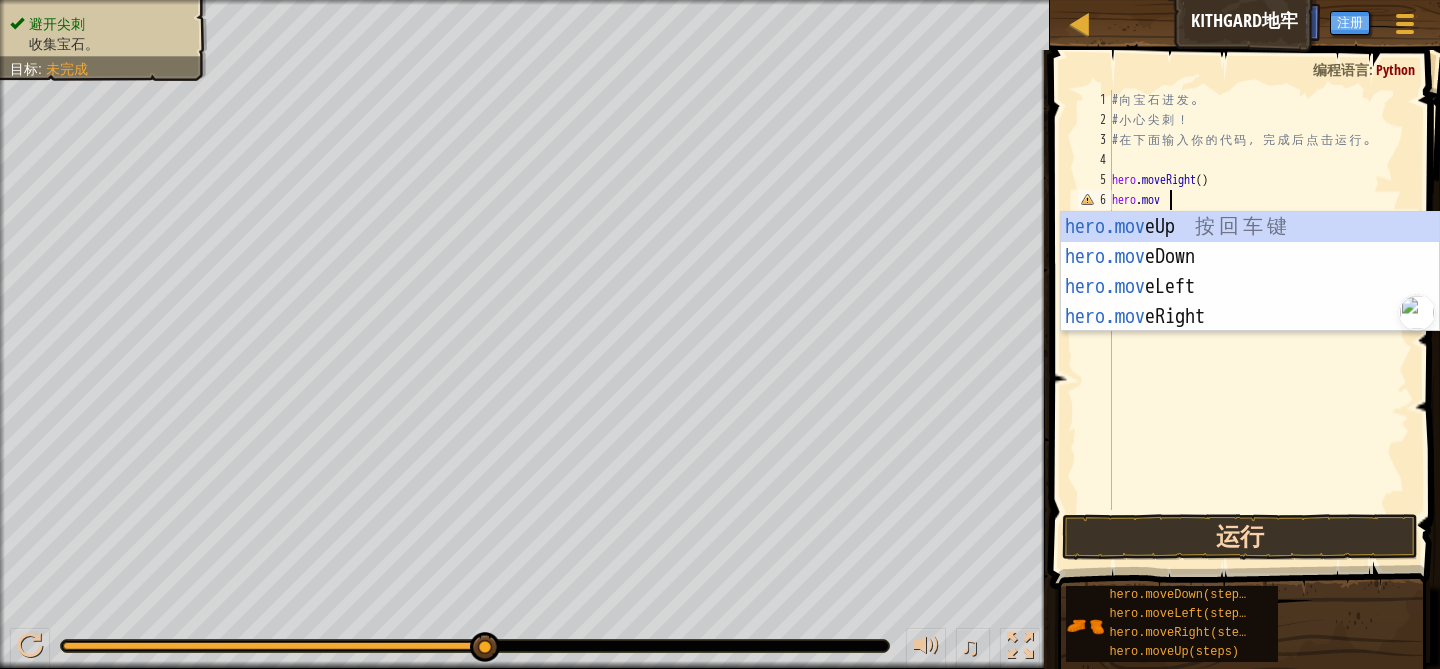 scroll, scrollTop: 9, scrollLeft: 4, axis: both 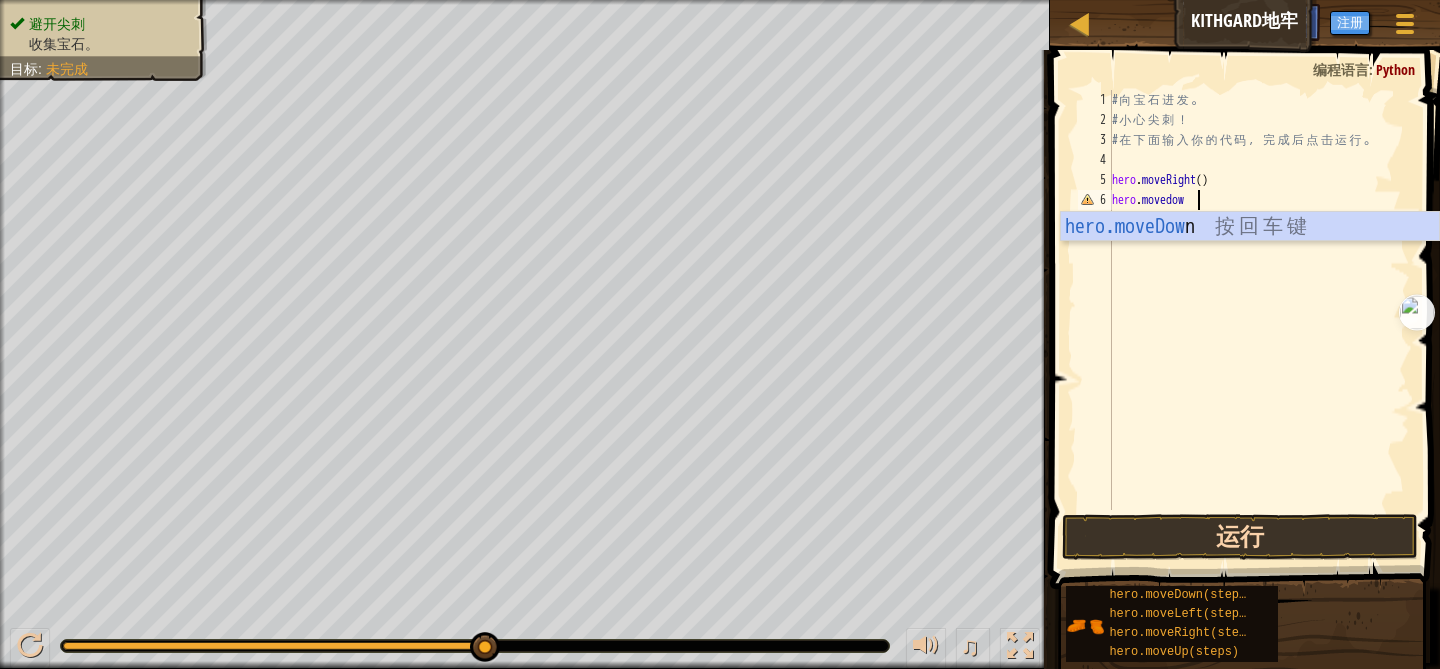 type on "hero.movedown" 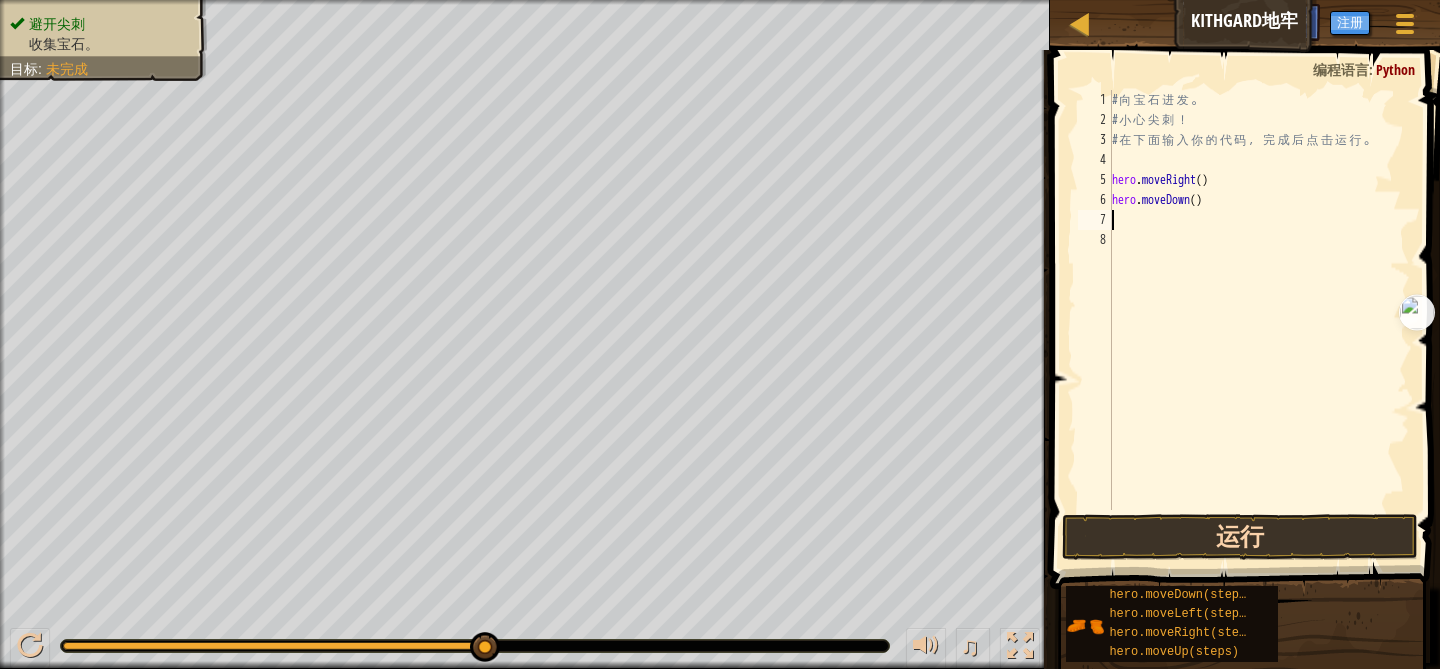 scroll, scrollTop: 9, scrollLeft: 0, axis: vertical 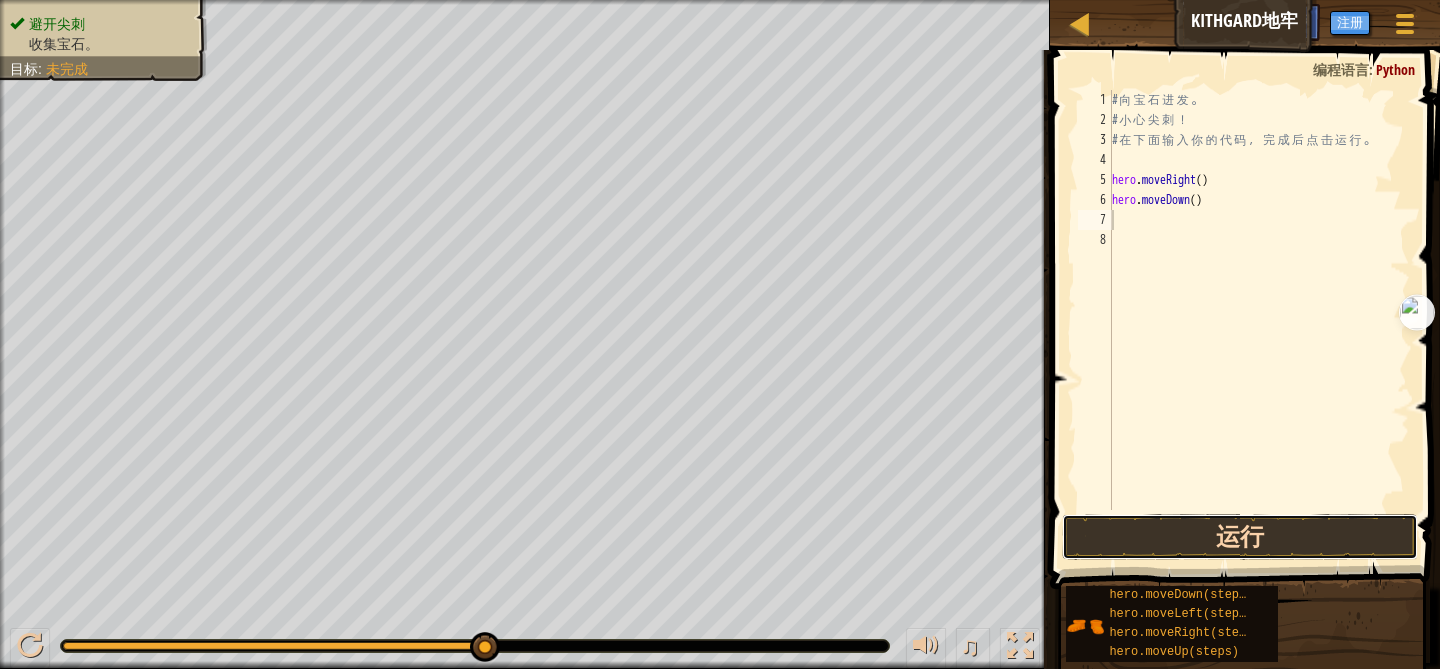 click on "运行" at bounding box center [1239, 537] 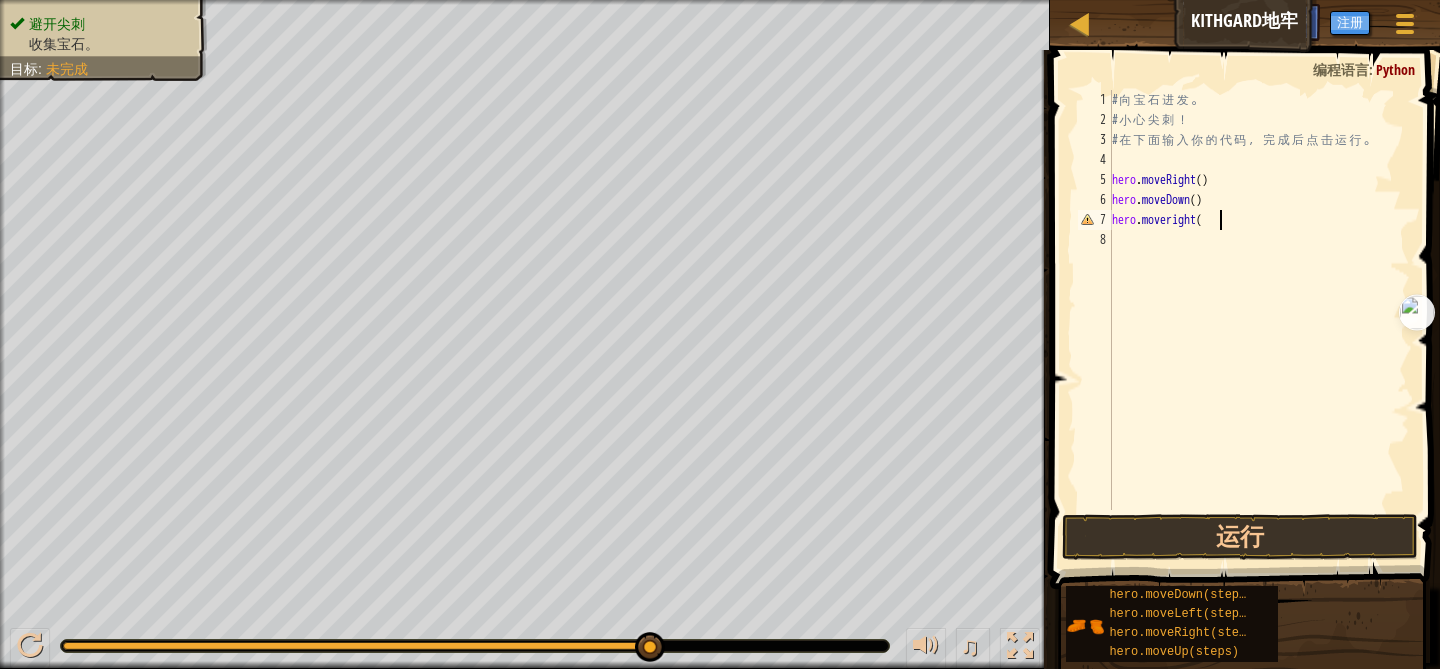 scroll, scrollTop: 9, scrollLeft: 8, axis: both 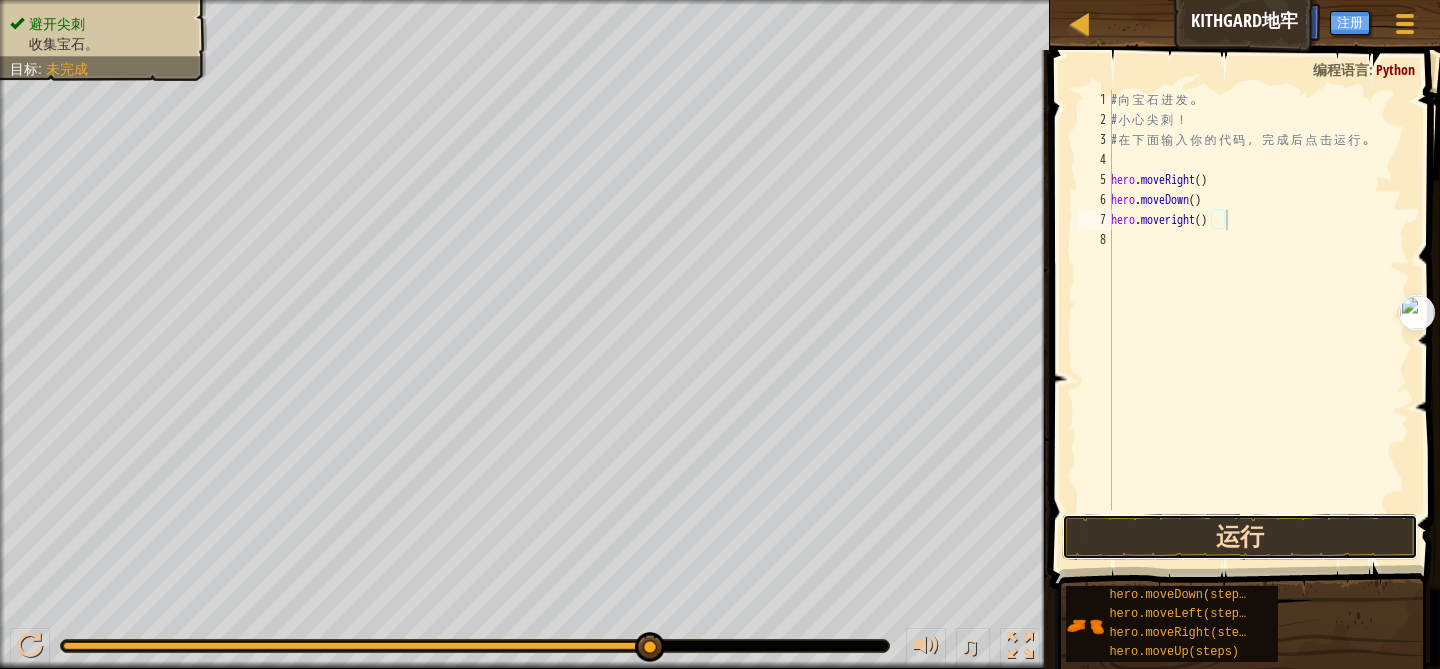 click on "运行" at bounding box center [1239, 537] 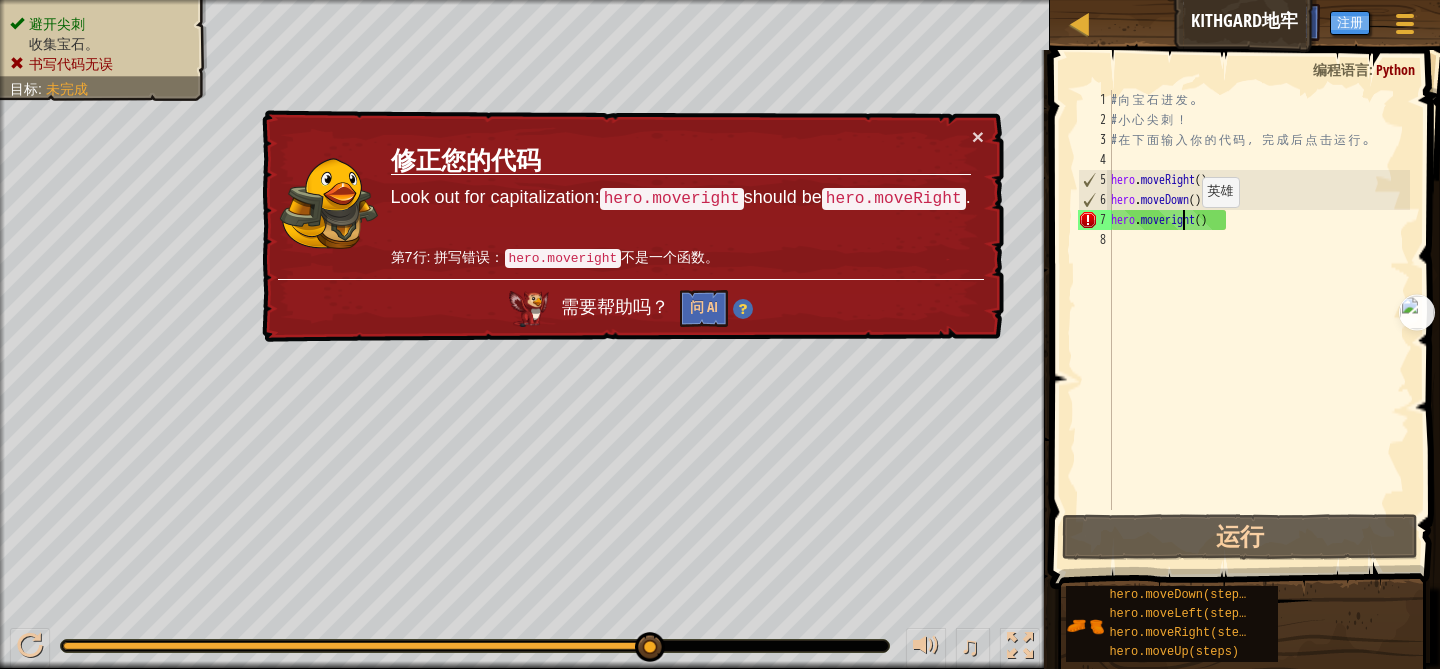 click on "#  向 宝 石 进 发 。 #  小 心 尖 刺 ！ #  在 下 面 输 入 你 的 代 码 ， 完 成 后 点 击 运 行 。 hero . moveRight ( ) hero . moveDown ( ) hero . moveright ( )" at bounding box center [1258, 320] 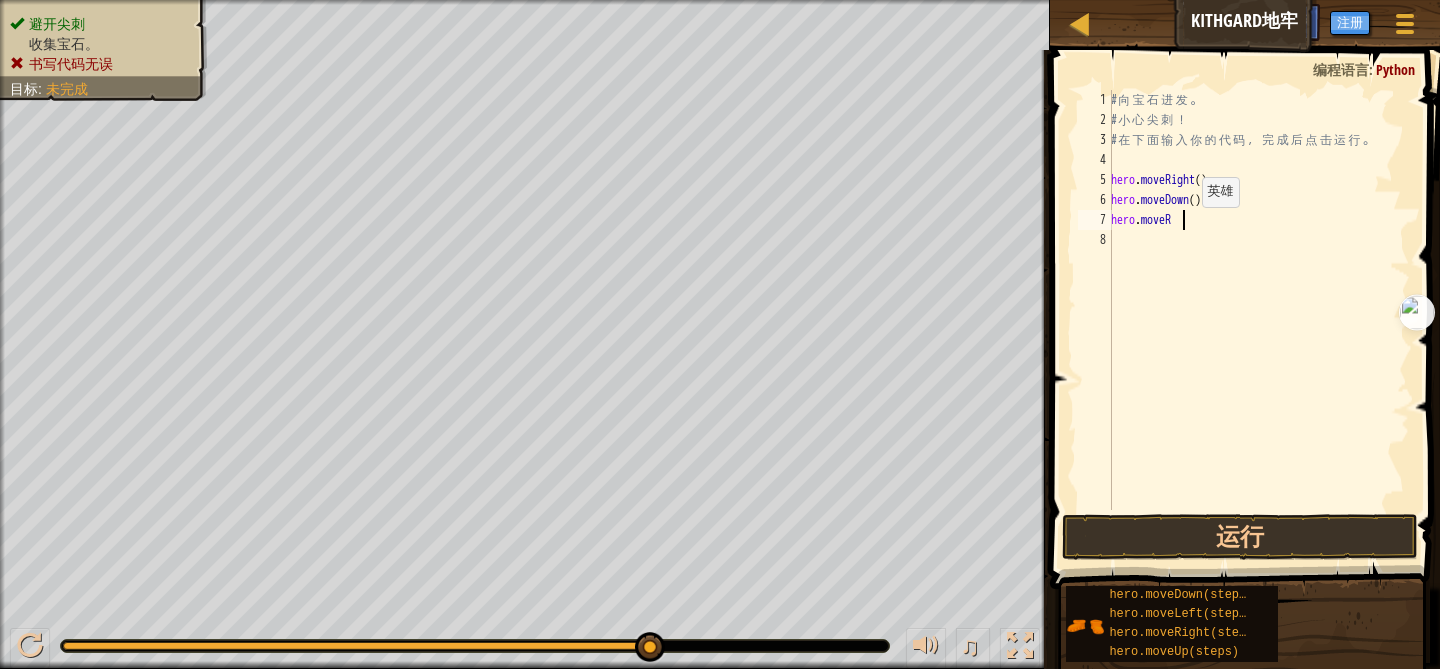 scroll, scrollTop: 9, scrollLeft: 5, axis: both 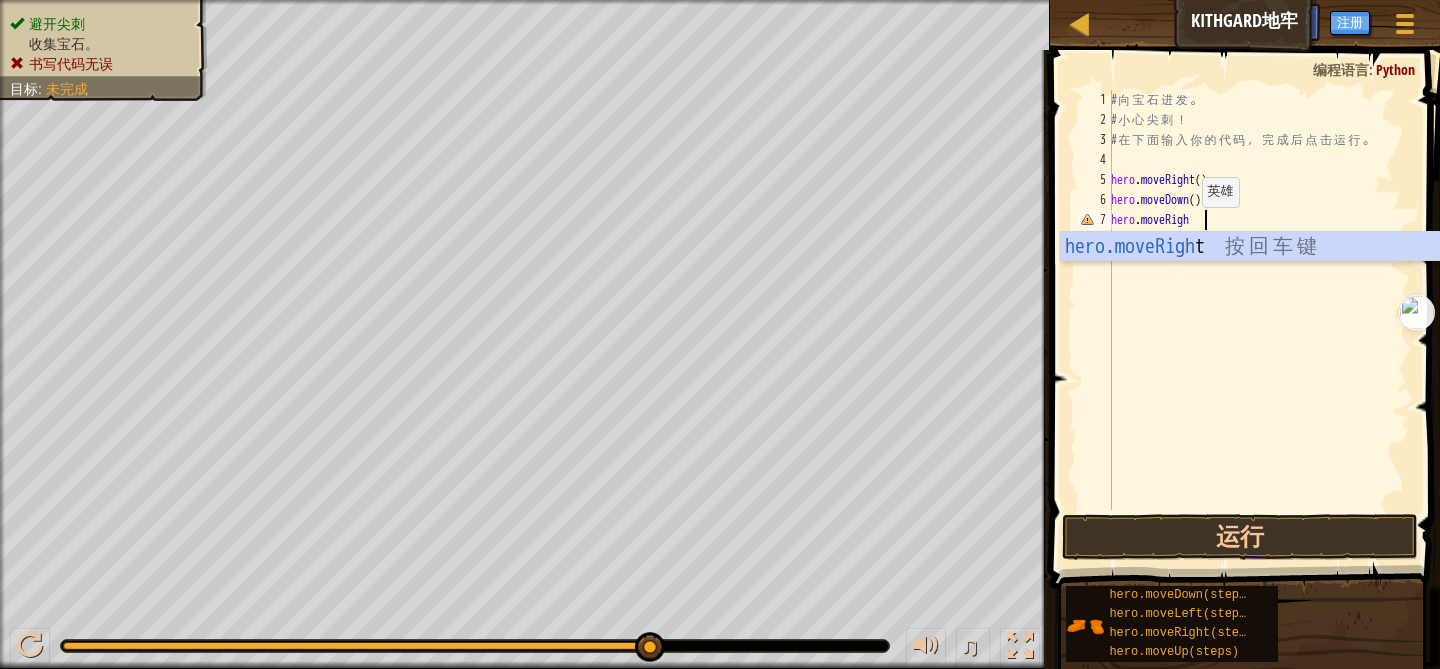 type on "hero.moveRight" 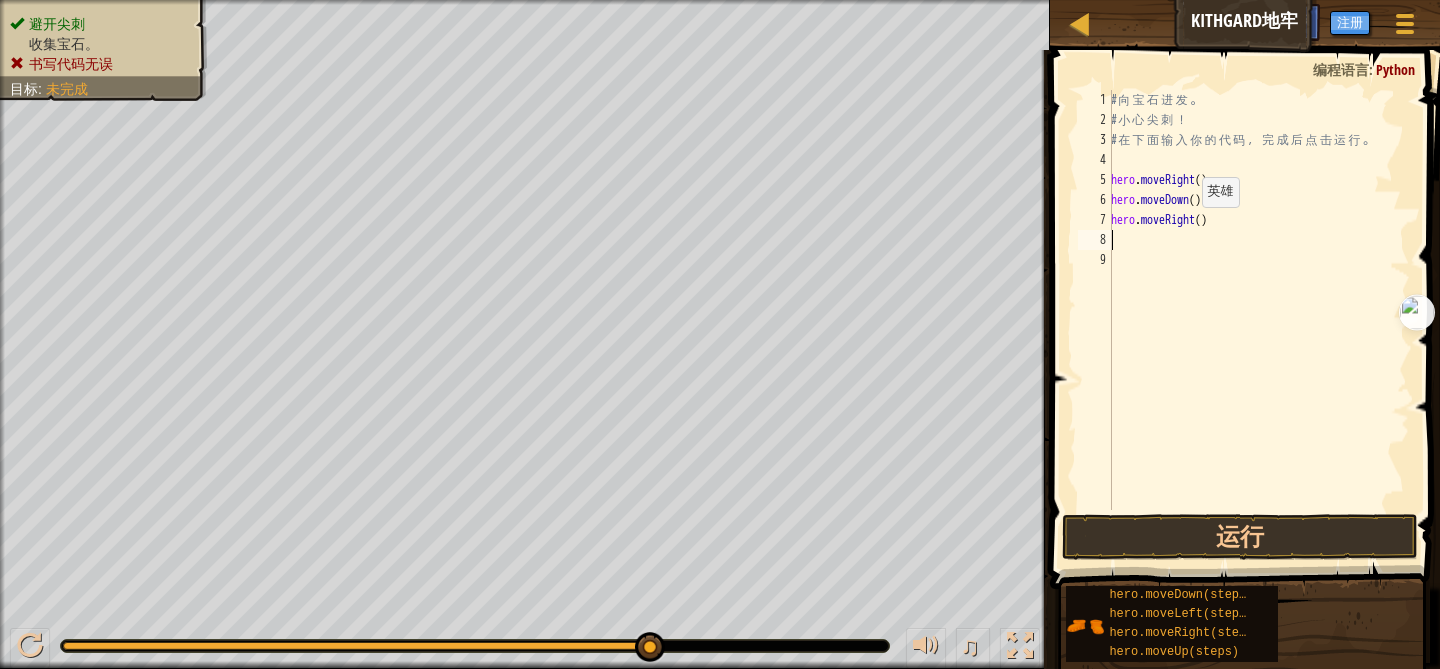 scroll, scrollTop: 9, scrollLeft: 0, axis: vertical 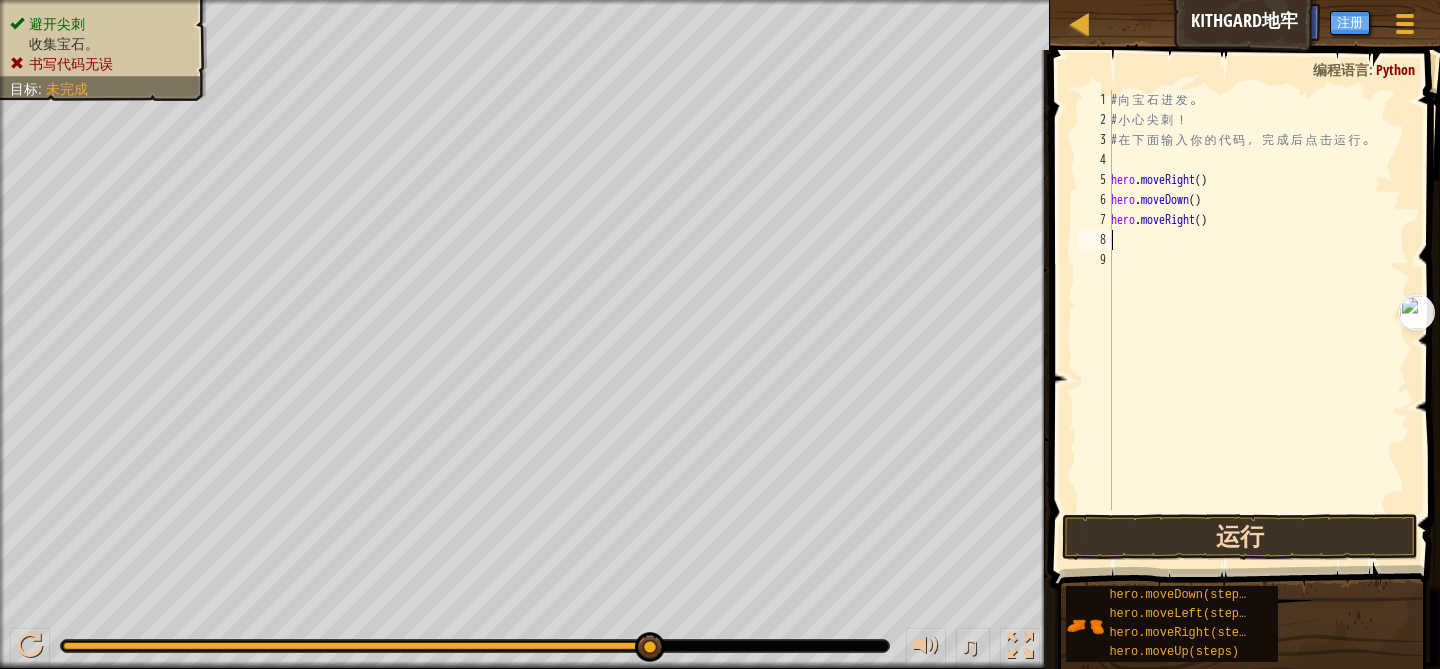 type 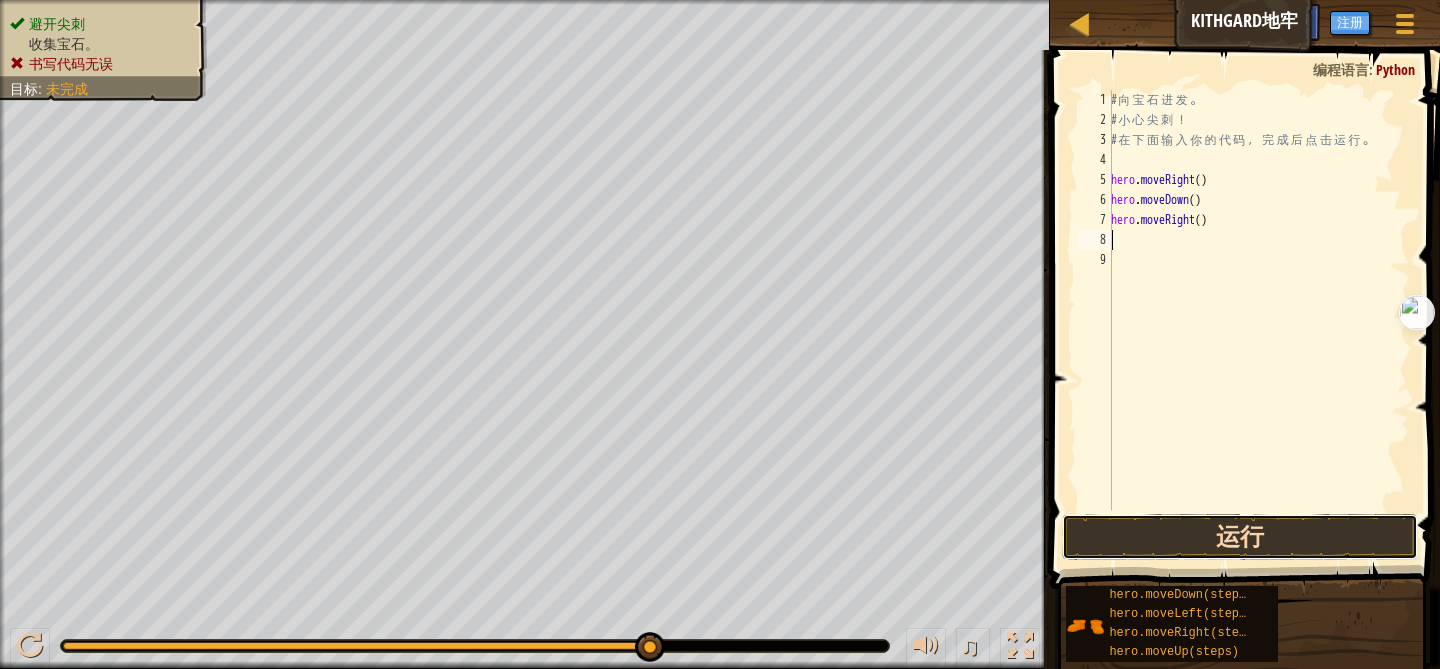 click on "运行" at bounding box center [1239, 537] 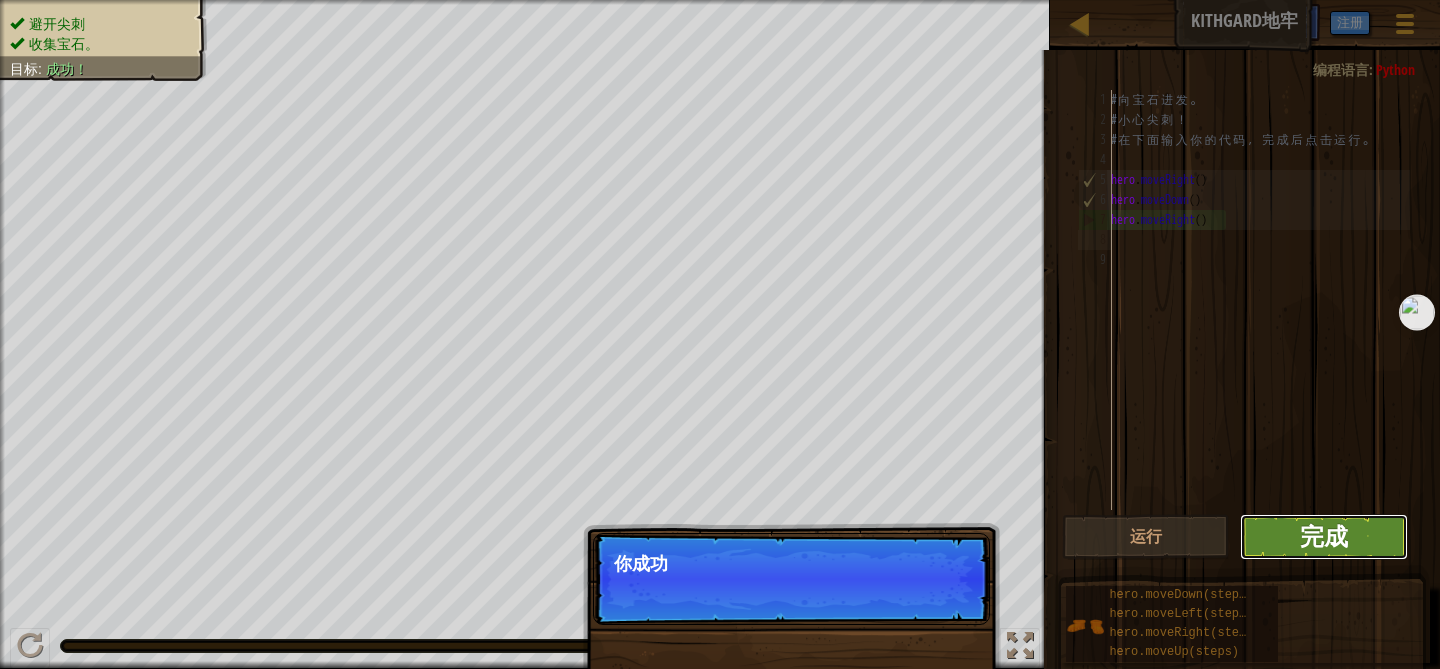 click on "完成" at bounding box center (1324, 536) 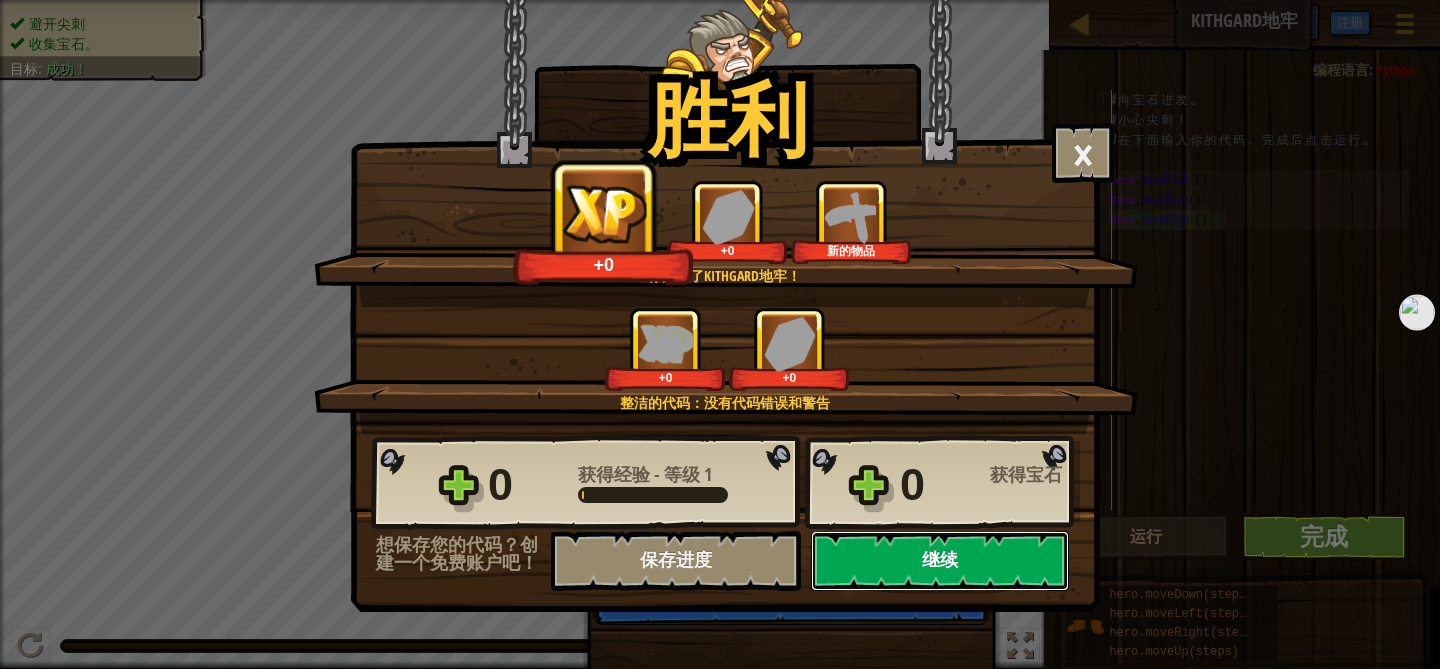 click on "继续" at bounding box center [940, 561] 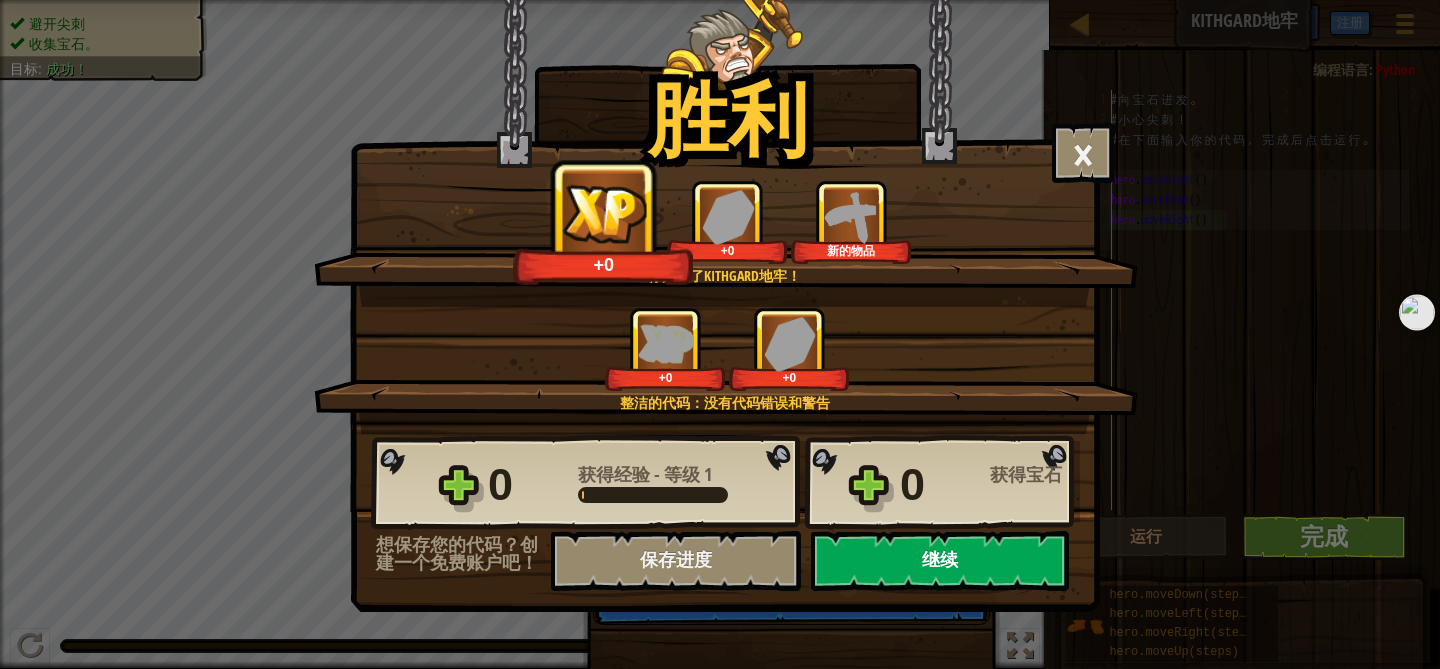 select on "zh-[PERSON_NAME]" 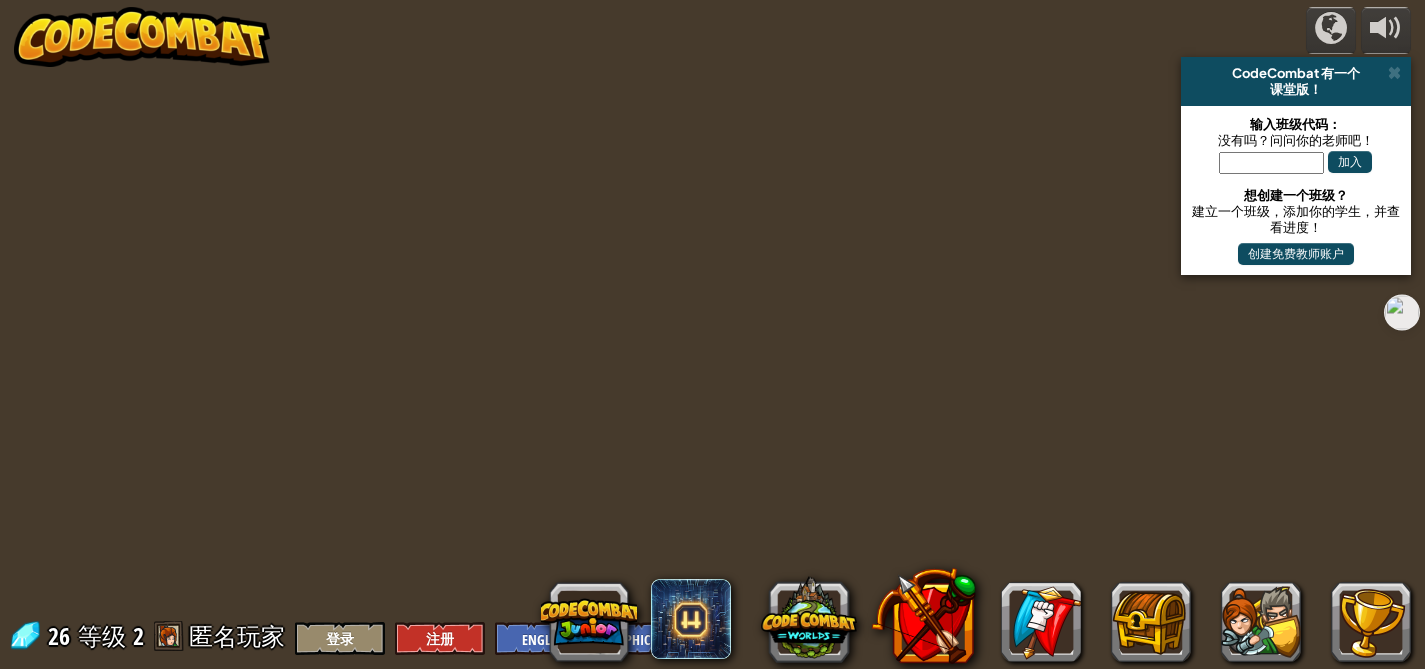 select on "zh-[PERSON_NAME]" 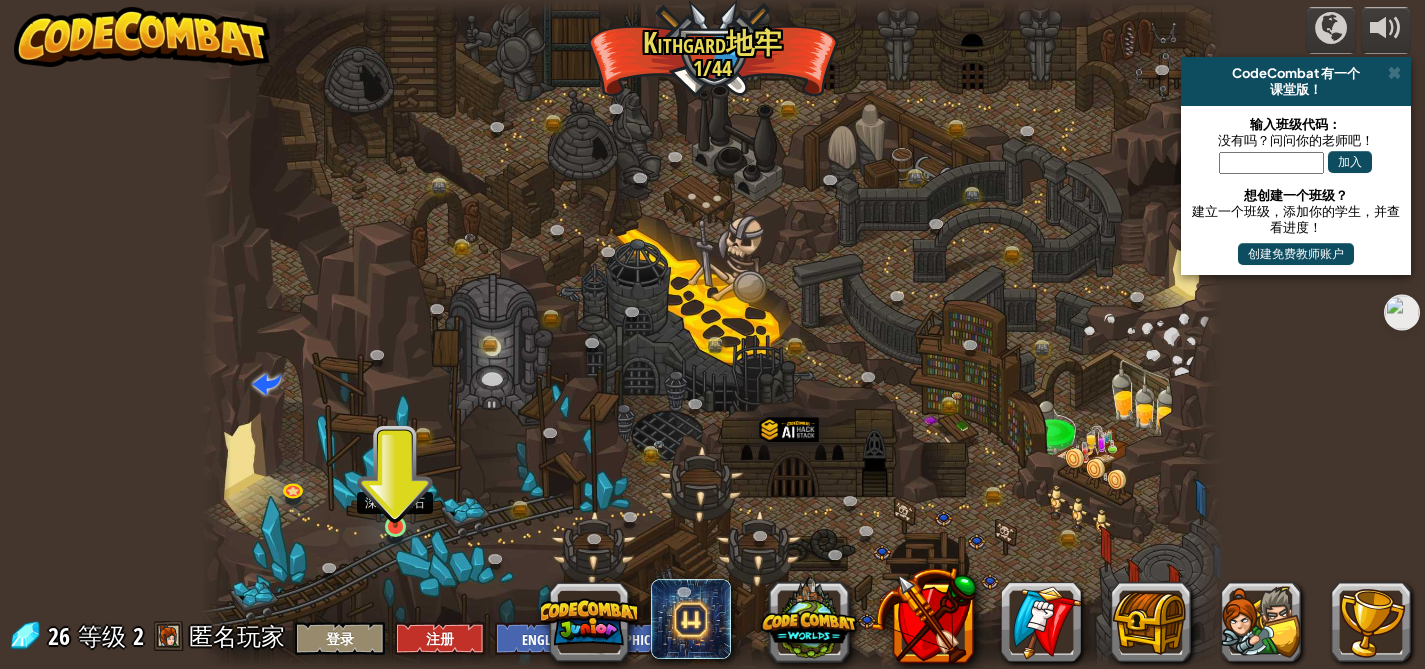 click at bounding box center (395, 500) 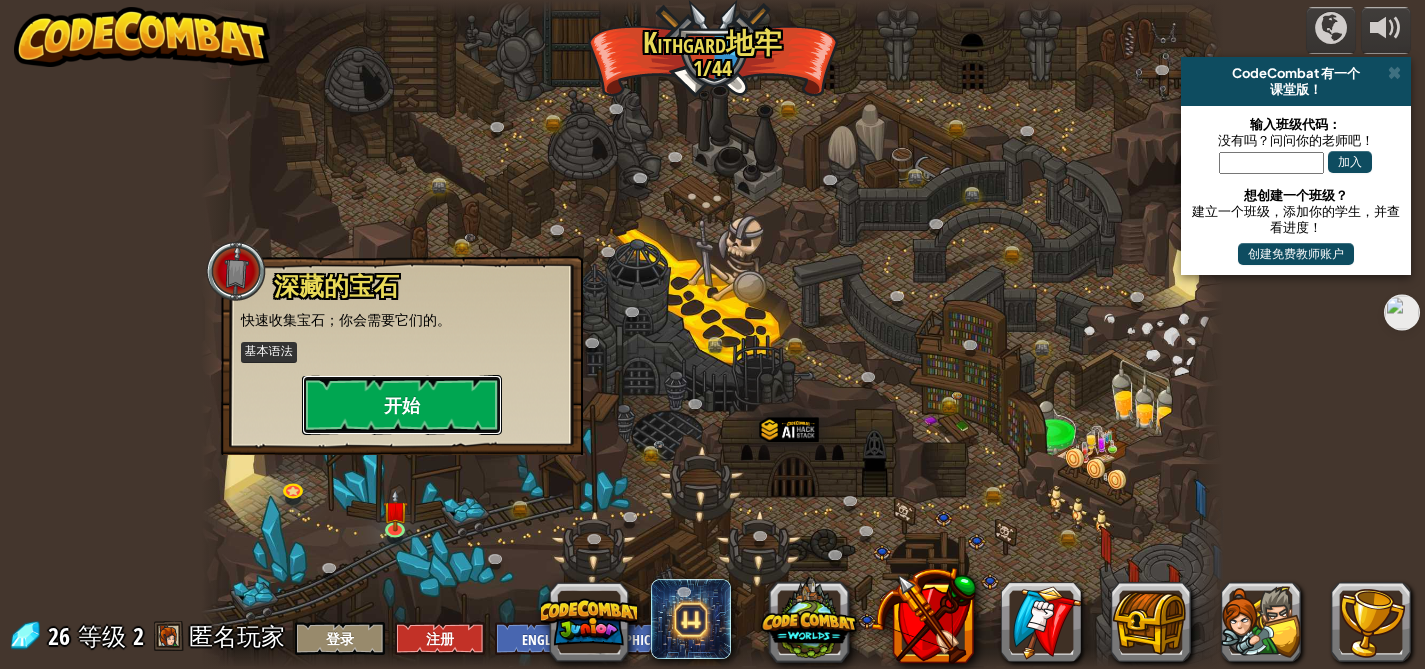 click on "开始" at bounding box center [402, 405] 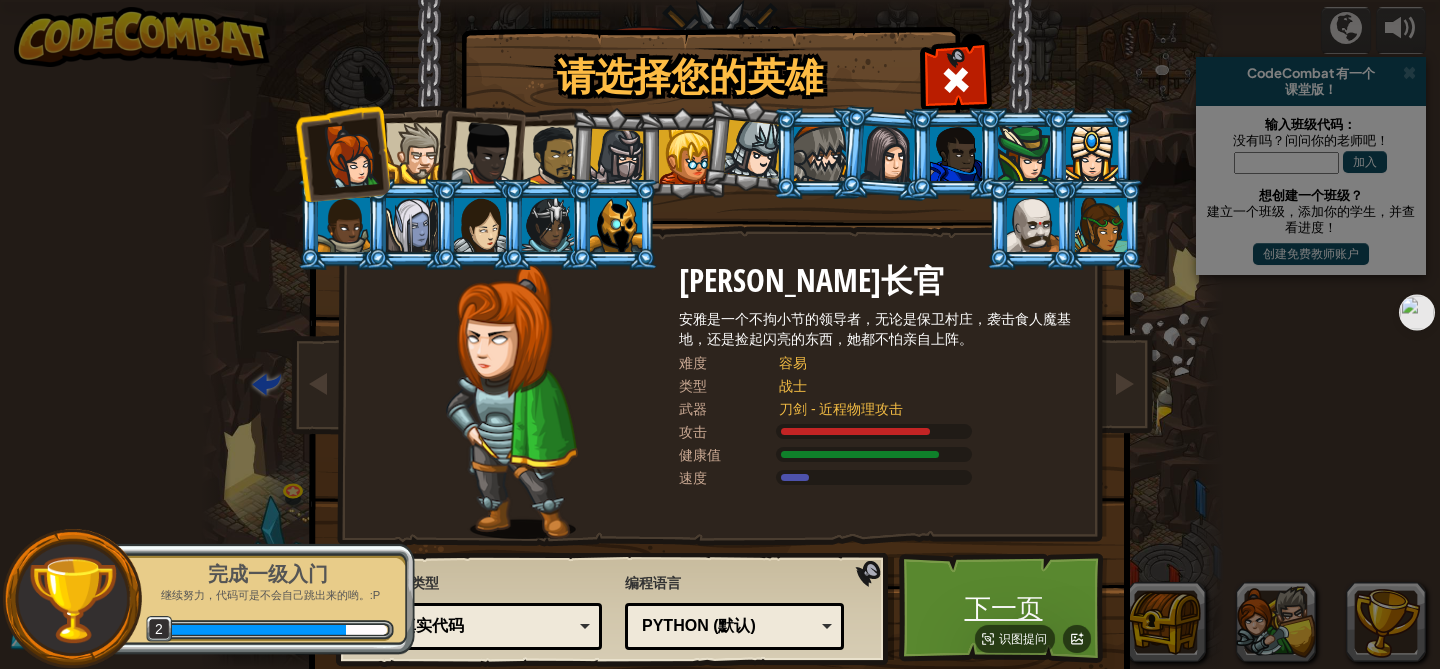 click on "下一页" at bounding box center (1003, 608) 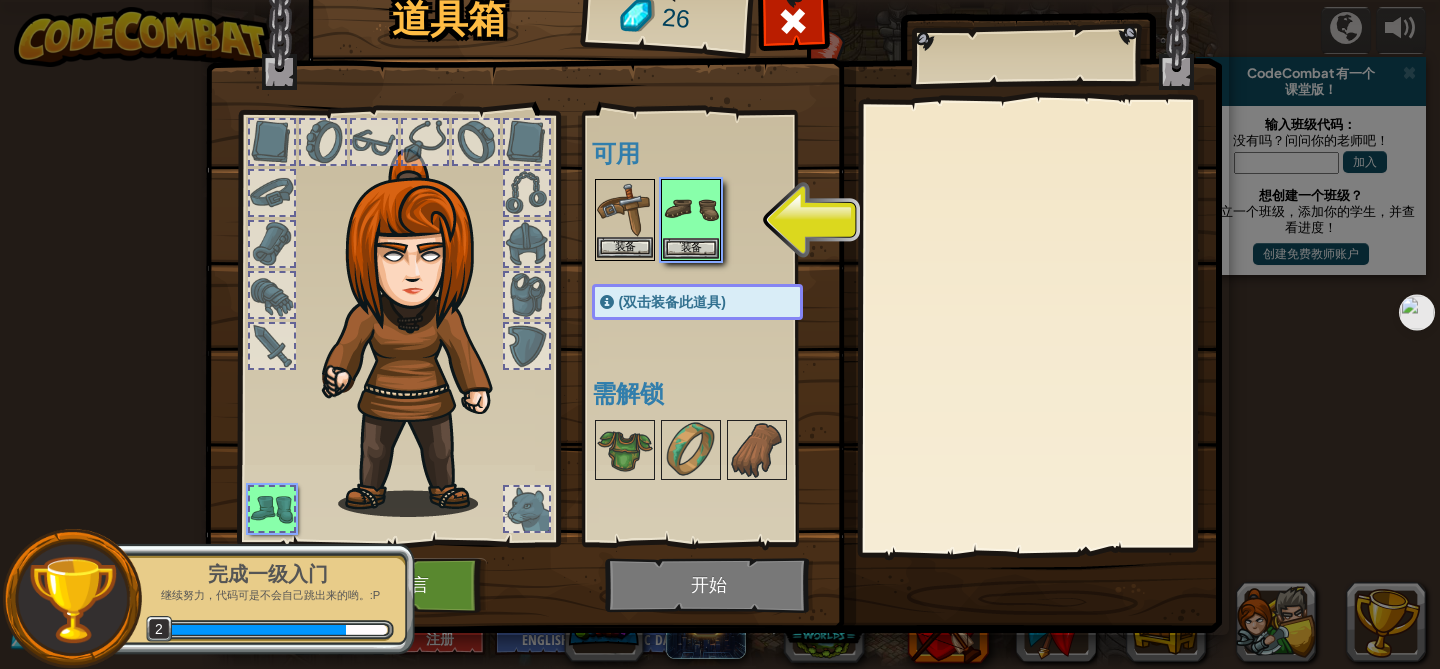 click at bounding box center [625, 209] 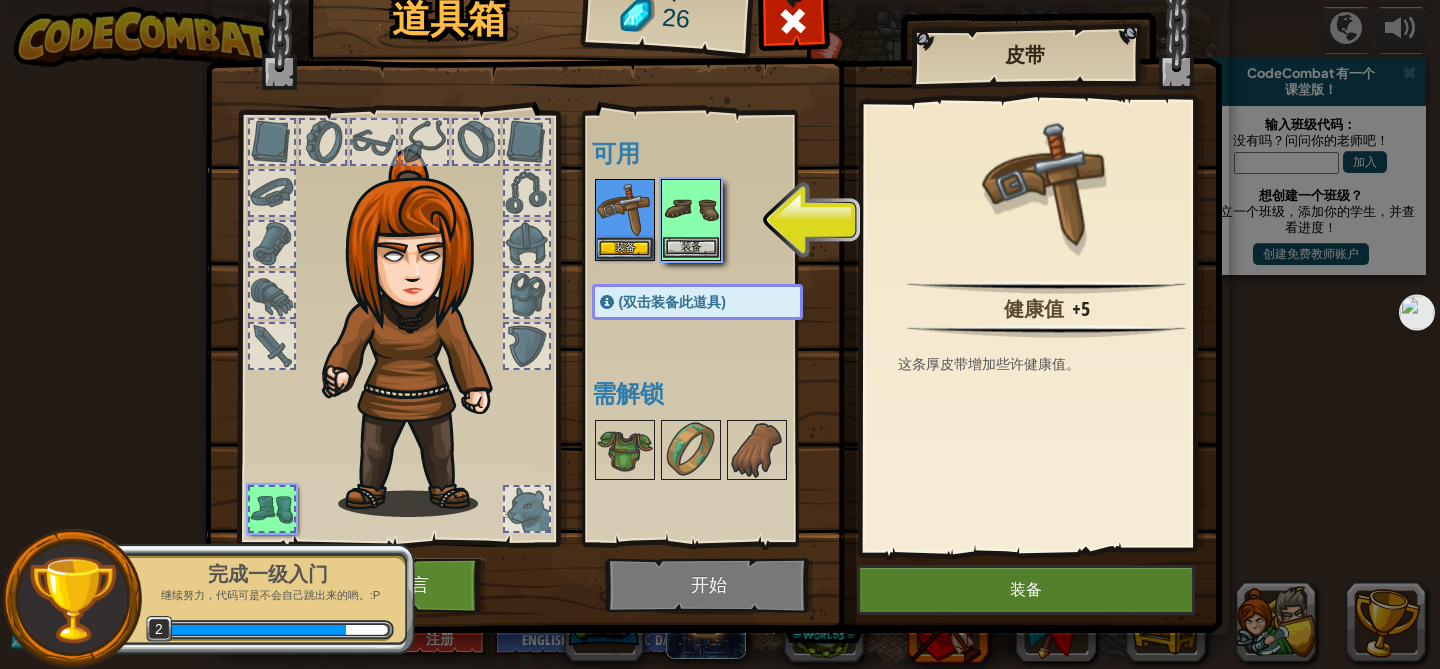 click at bounding box center [691, 209] 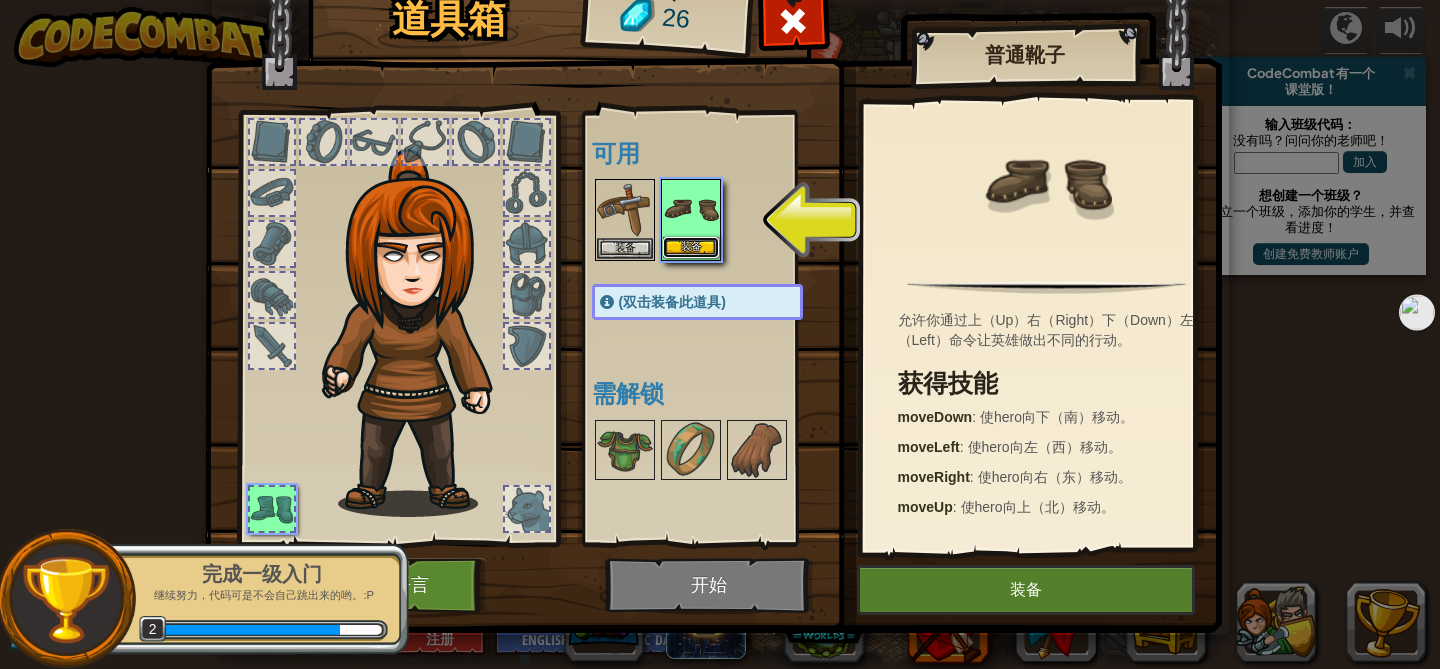 click on "装备" at bounding box center [691, 247] 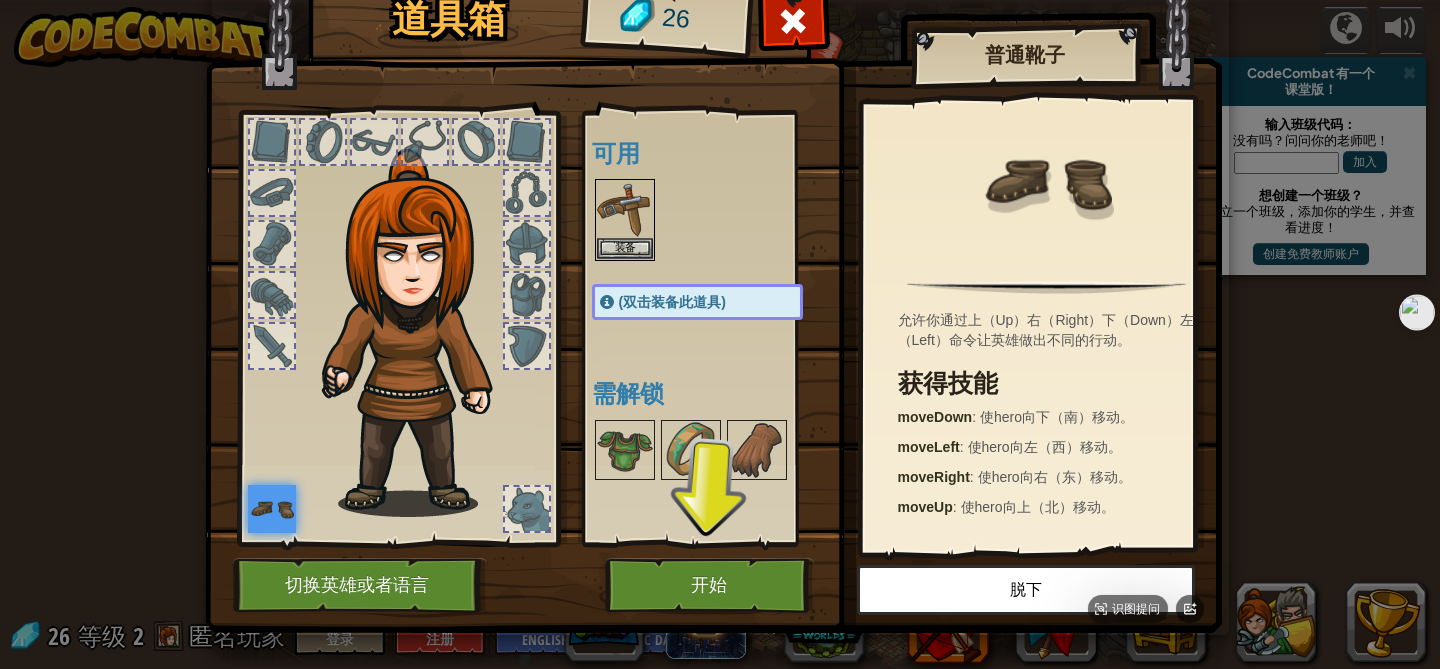 click at bounding box center (713, 270) 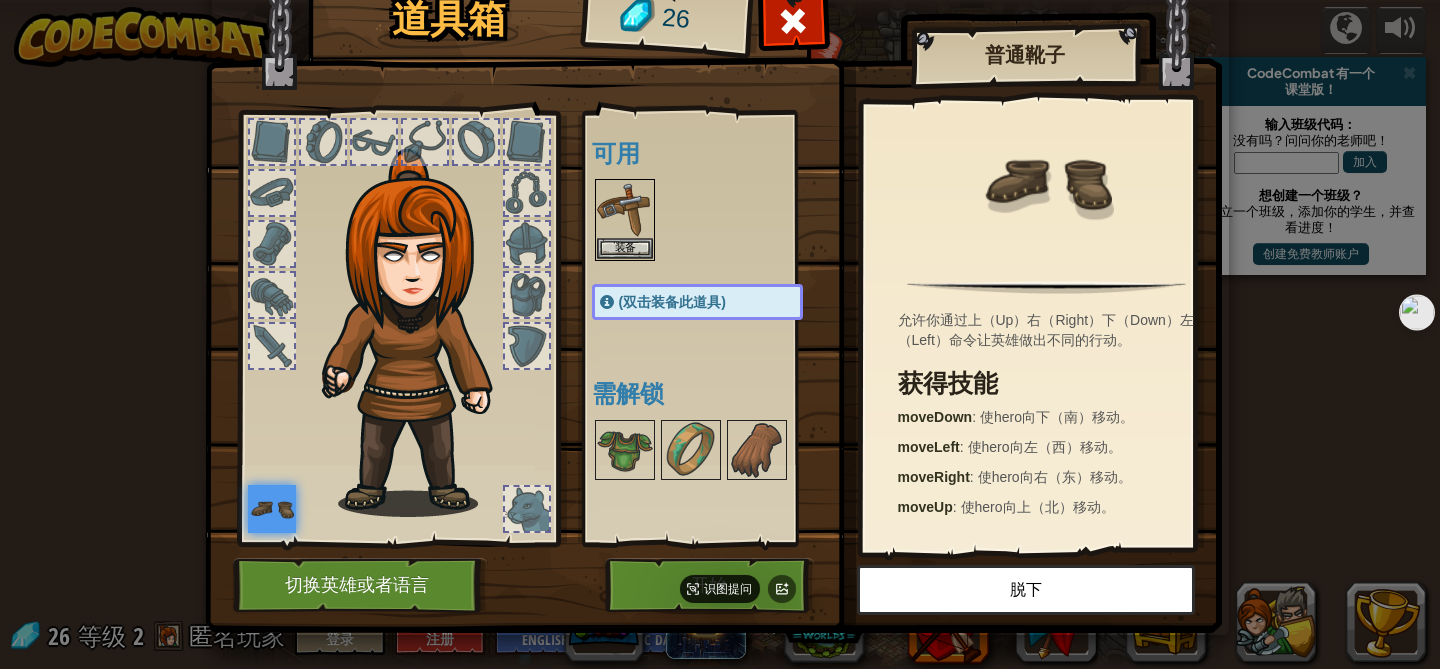 click on "识图提问" at bounding box center (720, 589) 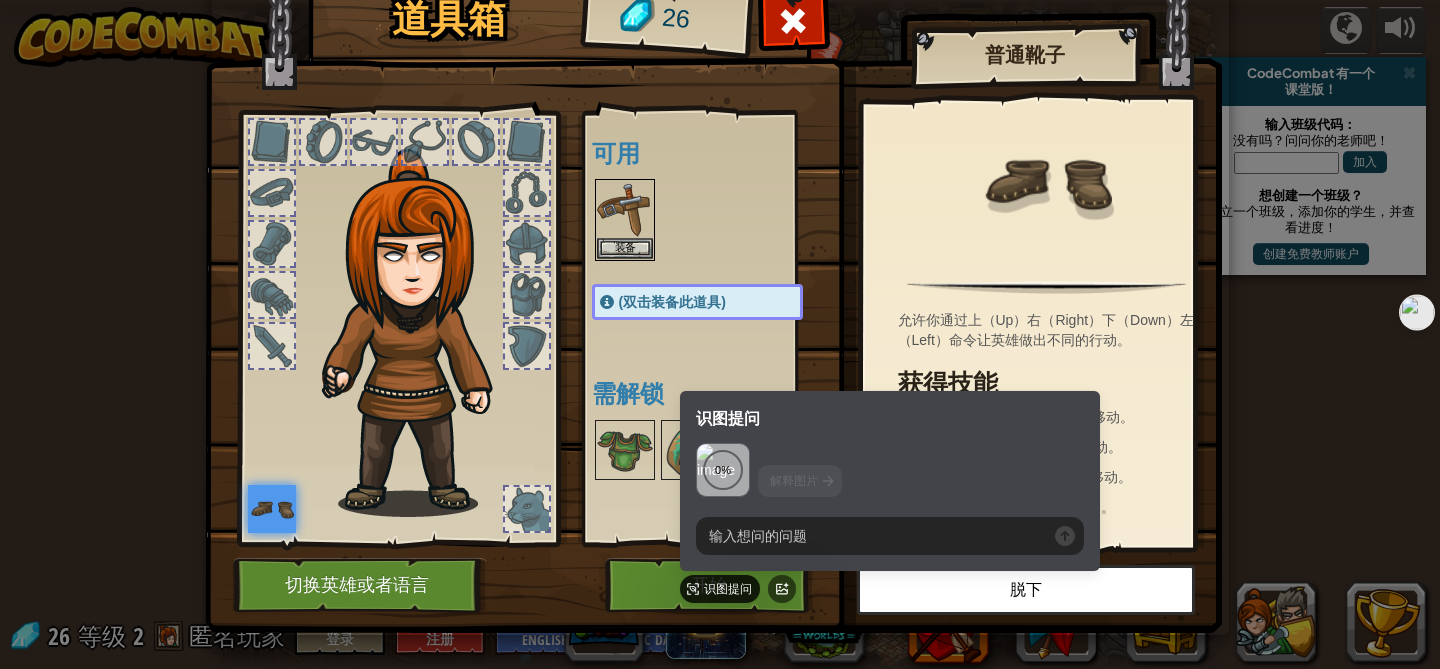 click on "识图提问" at bounding box center (720, 589) 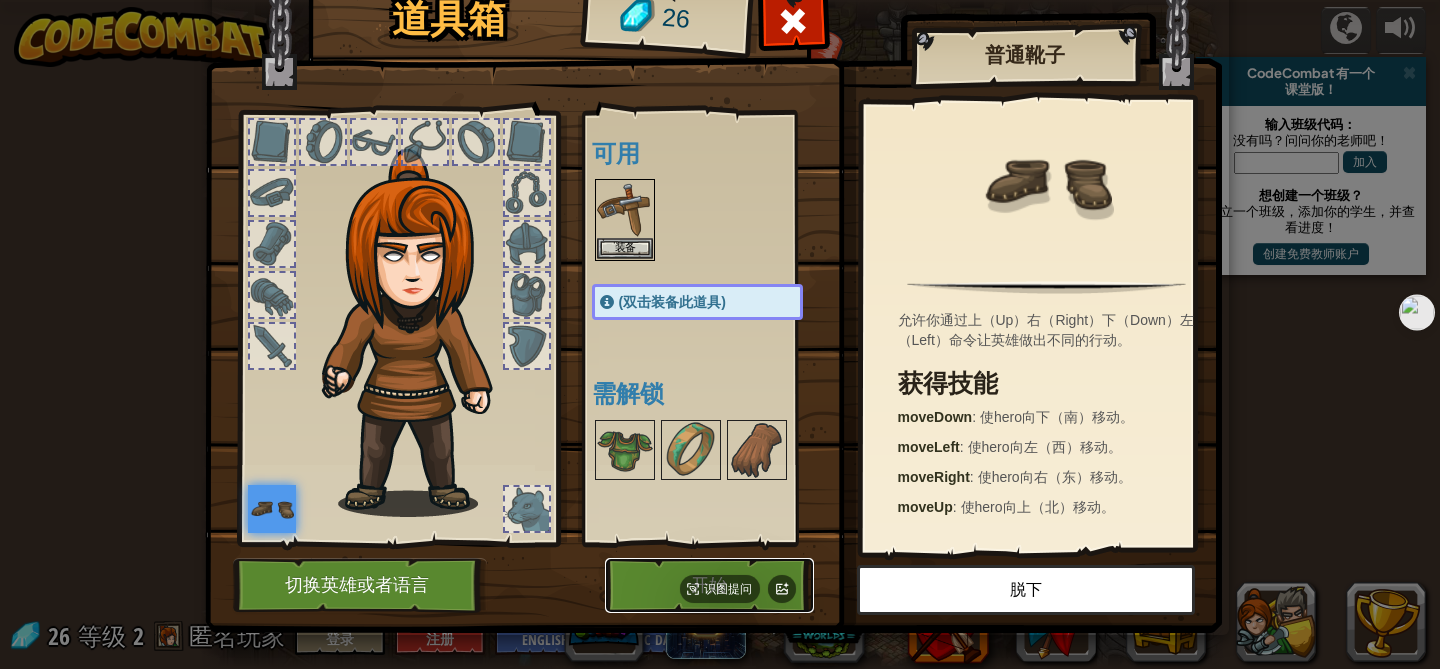 click on "开始" at bounding box center [709, 585] 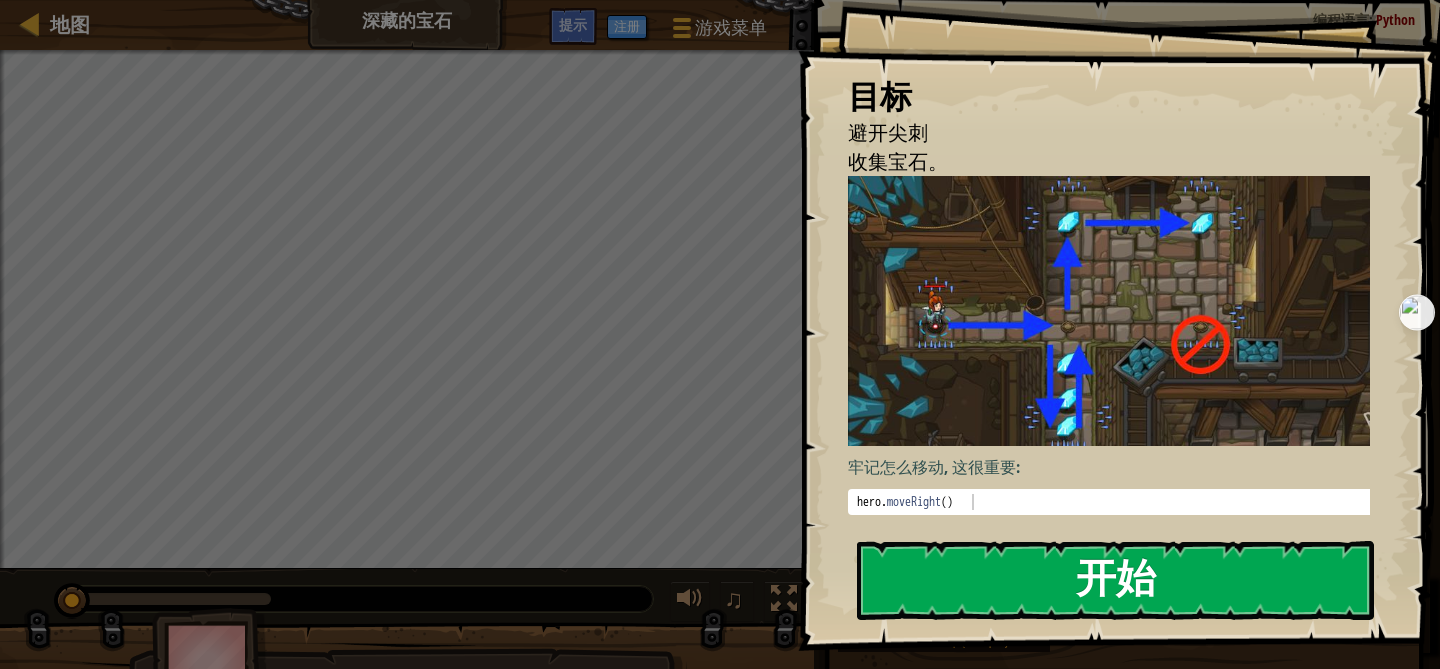 click on "开始" at bounding box center [1115, 580] 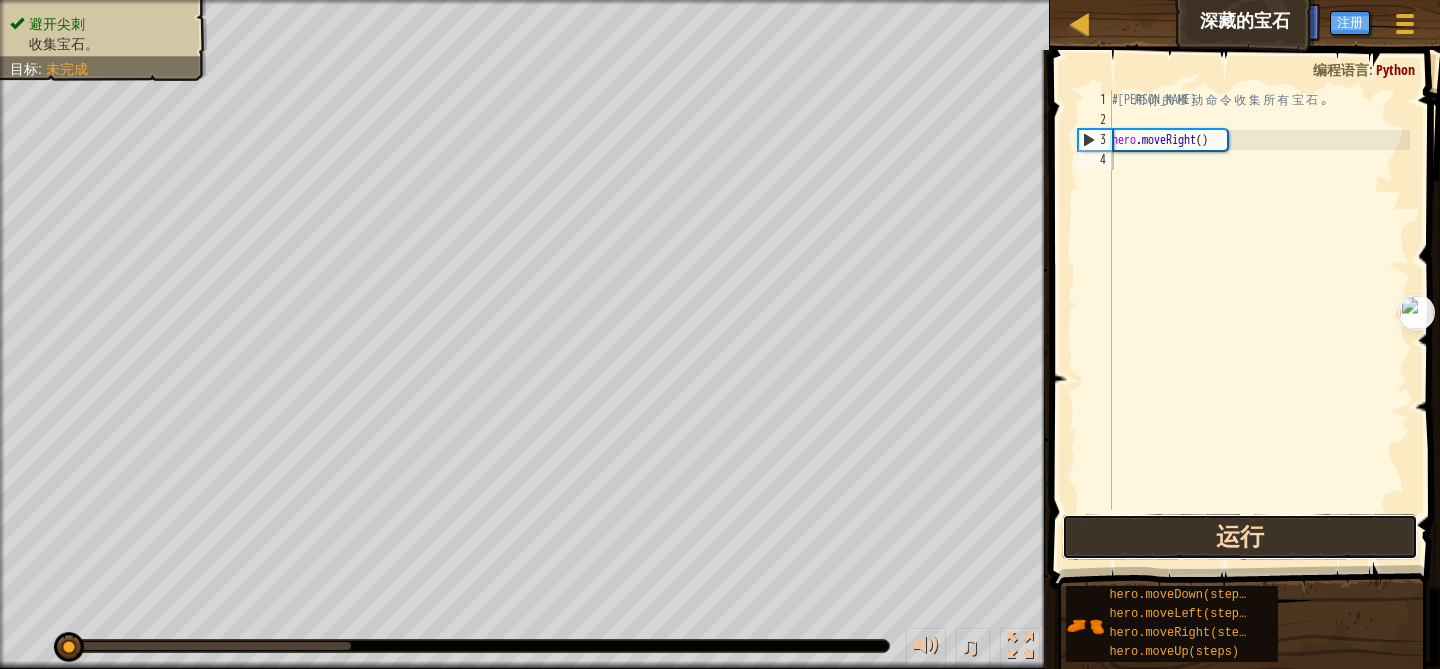click on "运行" at bounding box center [1239, 537] 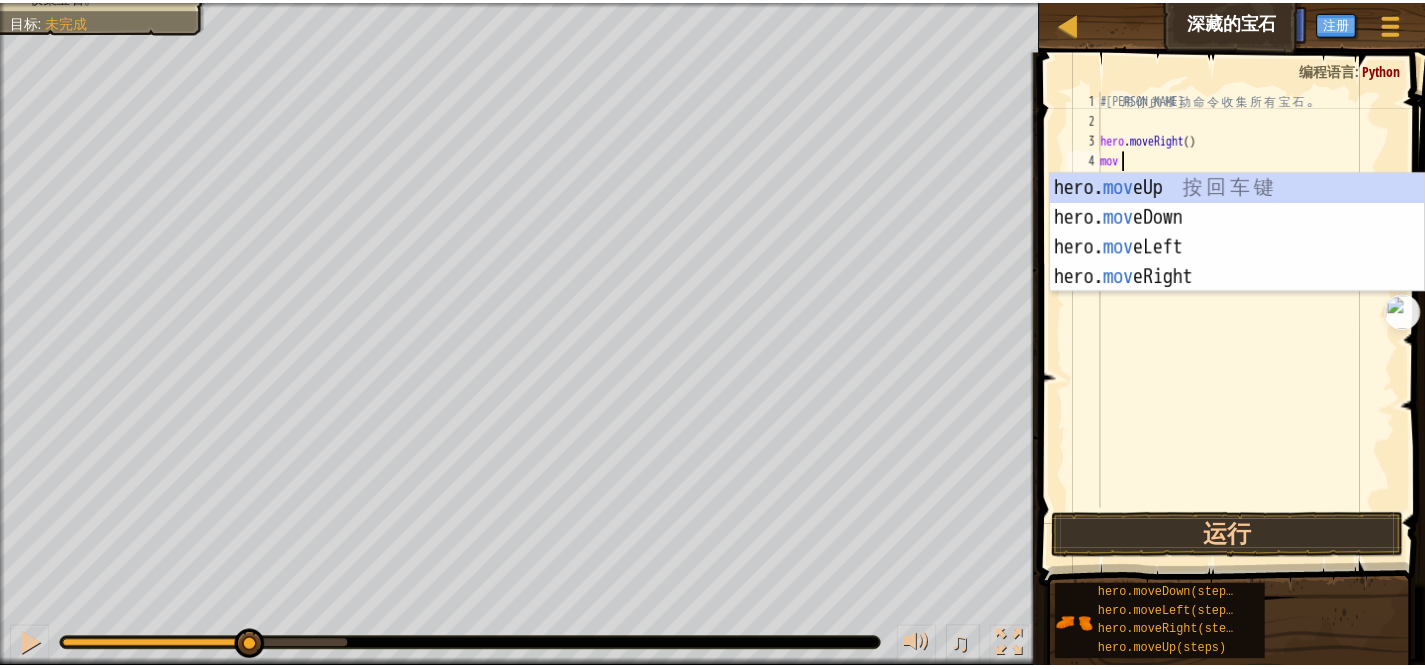 scroll, scrollTop: 9, scrollLeft: 0, axis: vertical 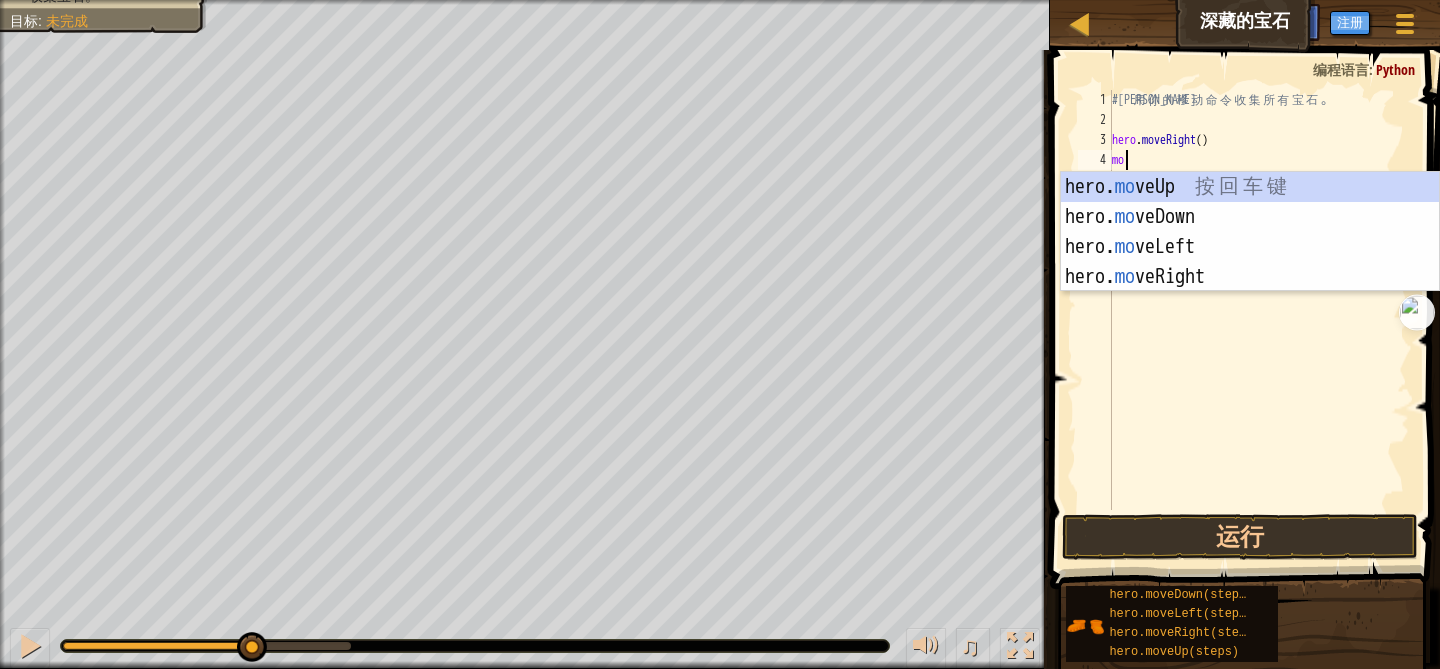 type on "m" 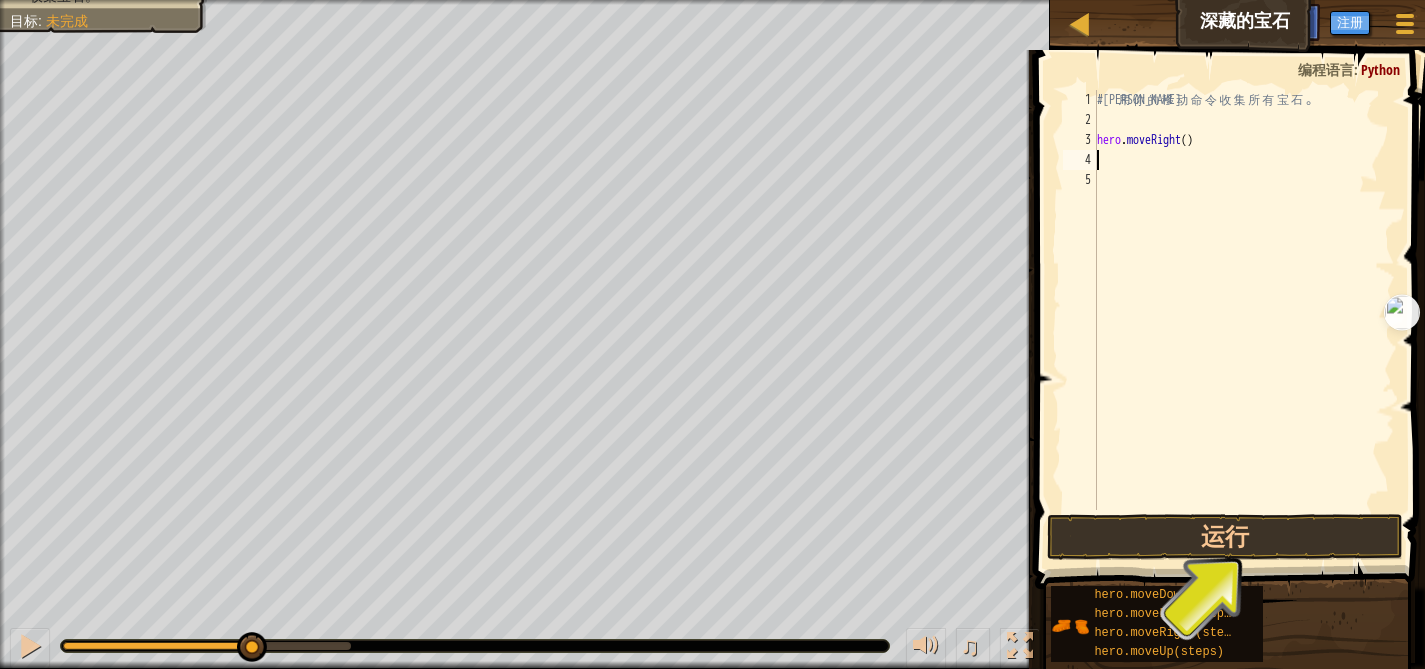 type on "m" 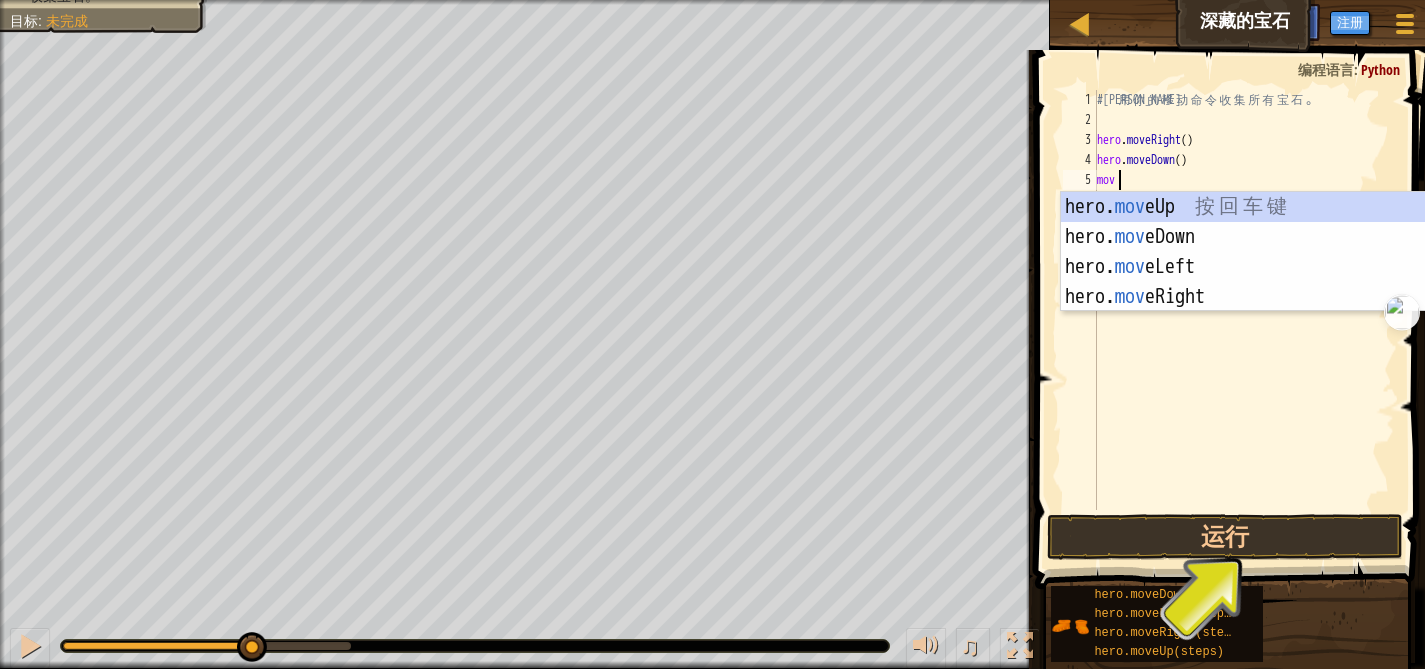 type on "move" 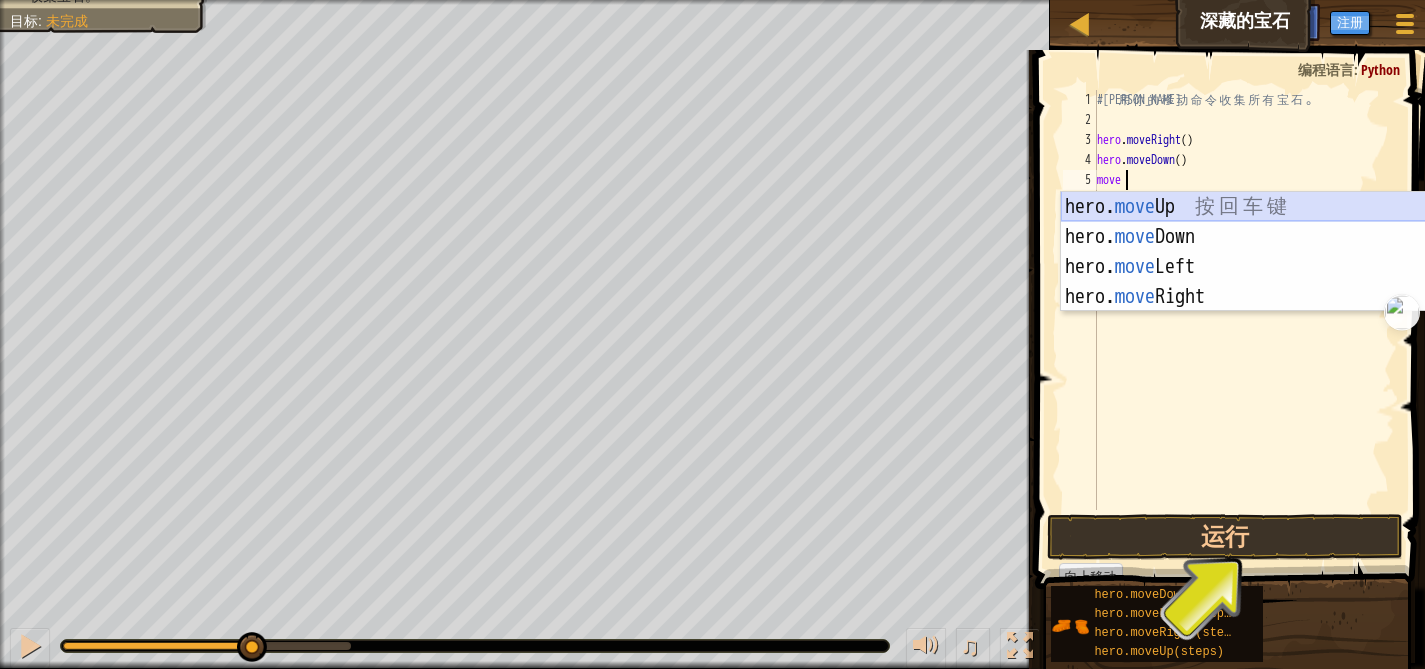 click on "hero. move Up 按 回 车 键 hero. move Down 按 回 车 键 hero. move Left 按 回 车 键 hero. move Right 按 回 车 键" at bounding box center (1250, 282) 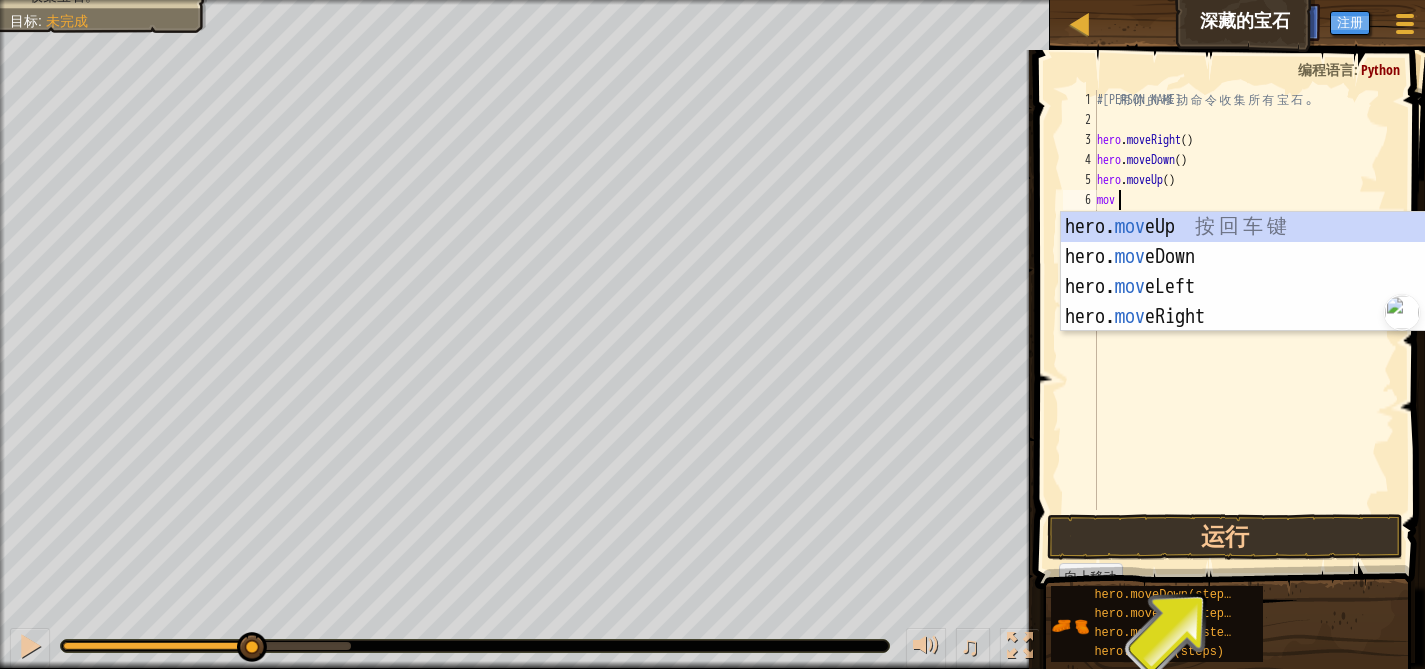 type on "move" 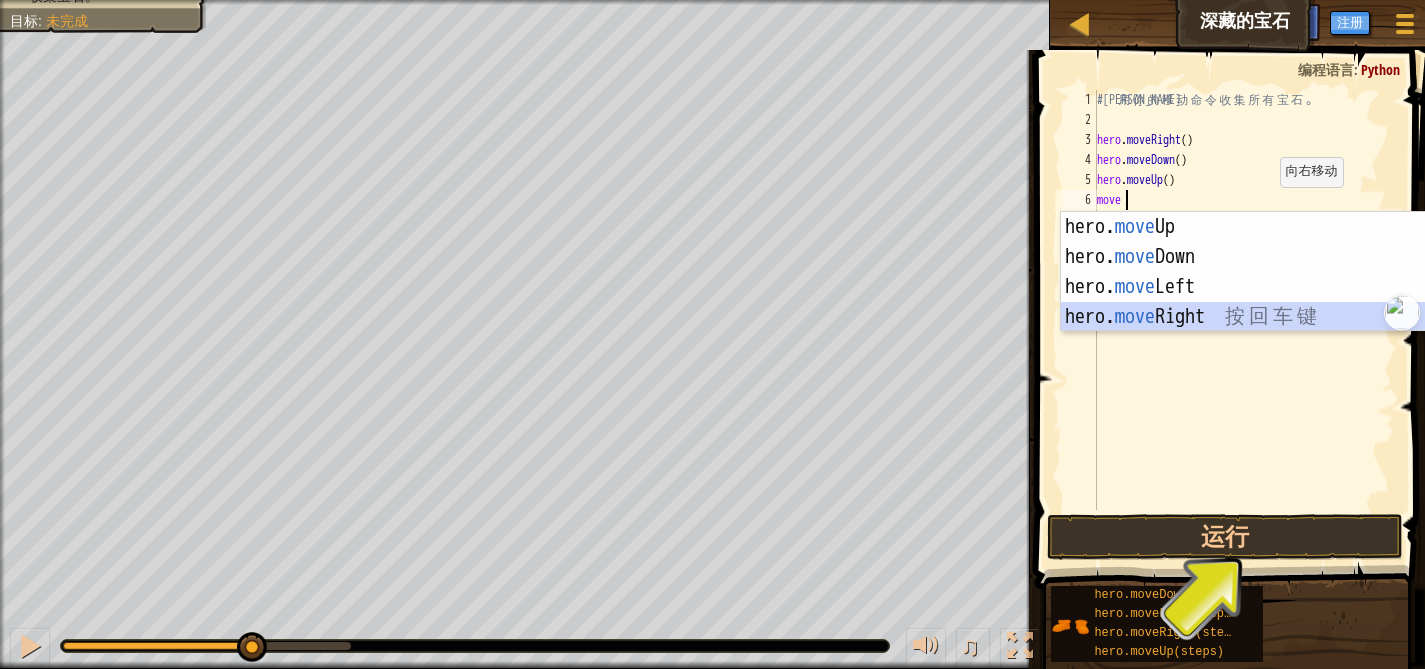click on "hero. move Up 按 回 车 键 hero. move Down 按 回 车 键 hero. move Left 按 回 车 键 hero. move Right 按 回 车 键" at bounding box center [1250, 302] 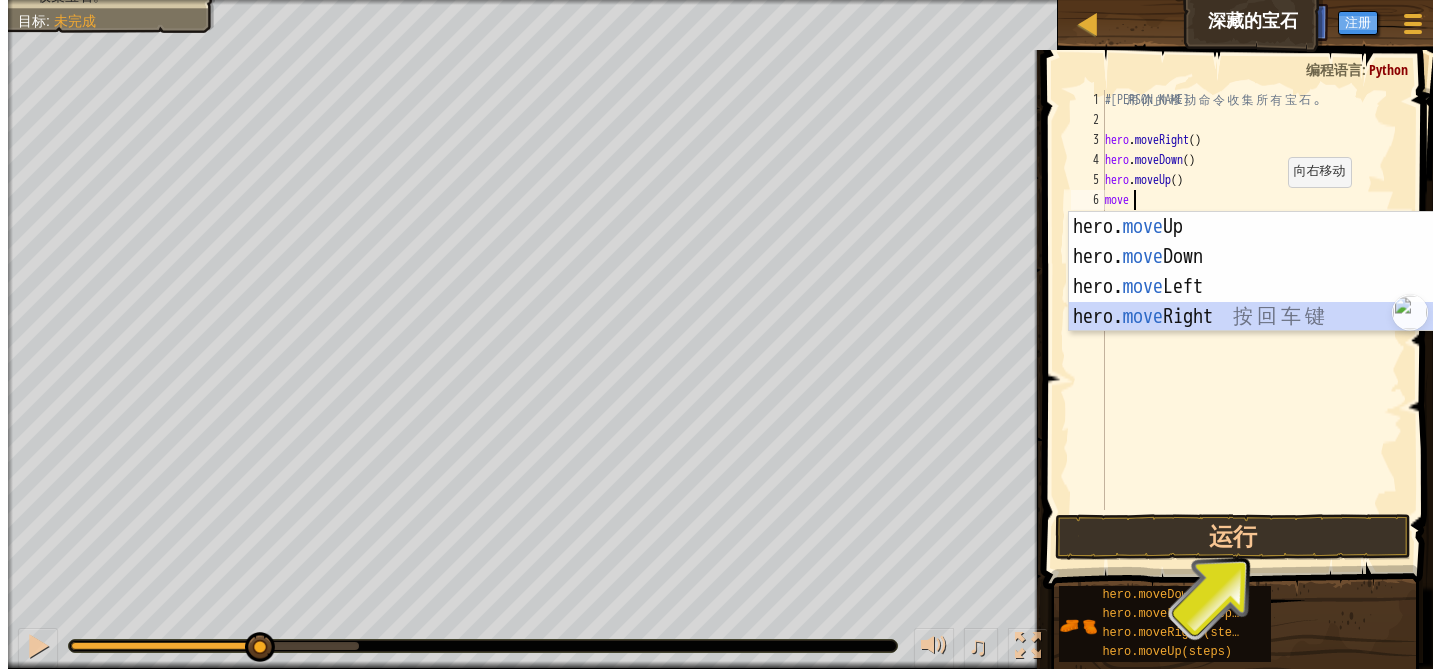 scroll, scrollTop: 9, scrollLeft: 0, axis: vertical 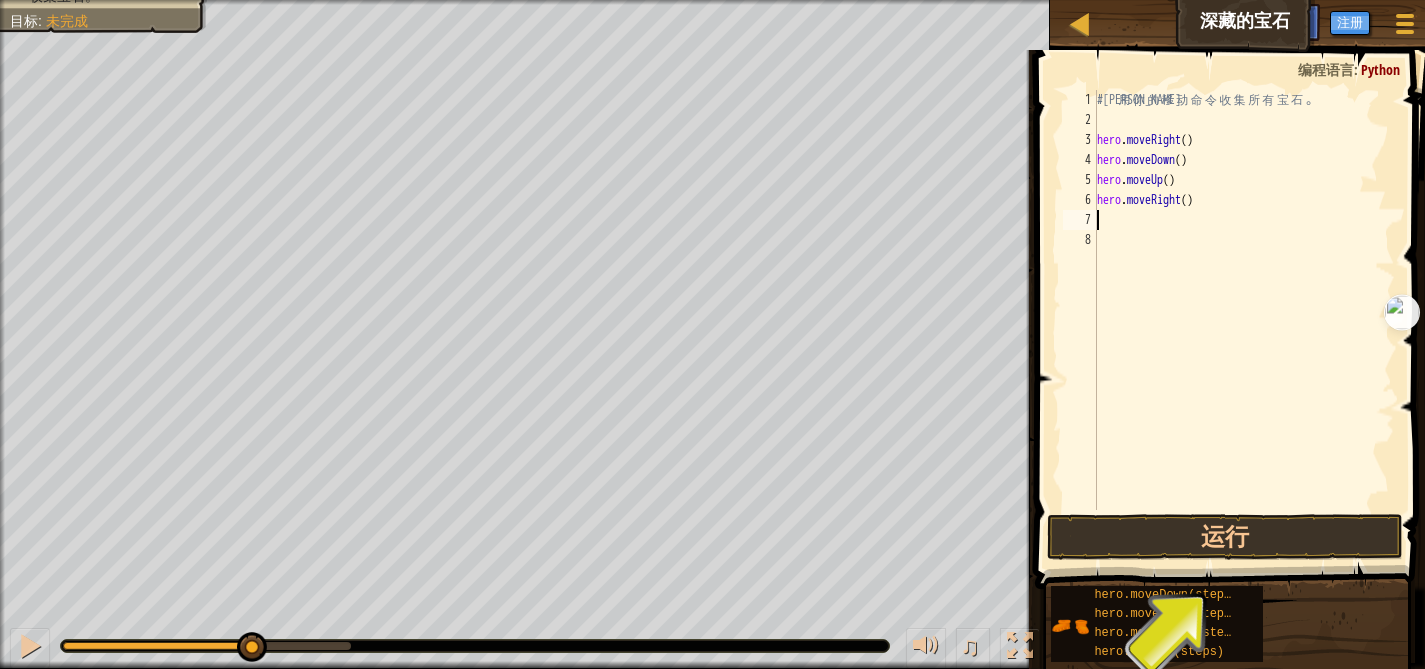 type on "m" 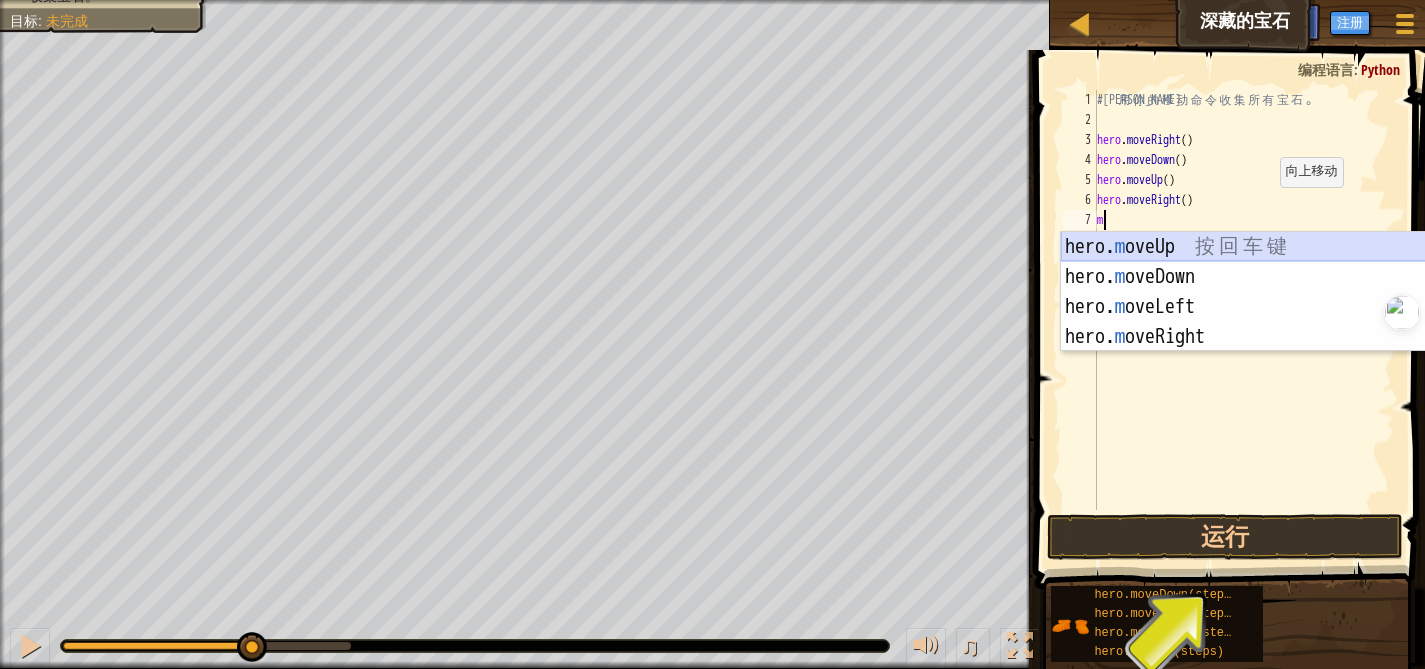 click on "hero. m oveUp 按 回 车 键 hero. m oveDown 按 回 车 键 hero. m oveLeft 按 回 车 键 hero. m oveRight 按 回 车 键" at bounding box center (1250, 322) 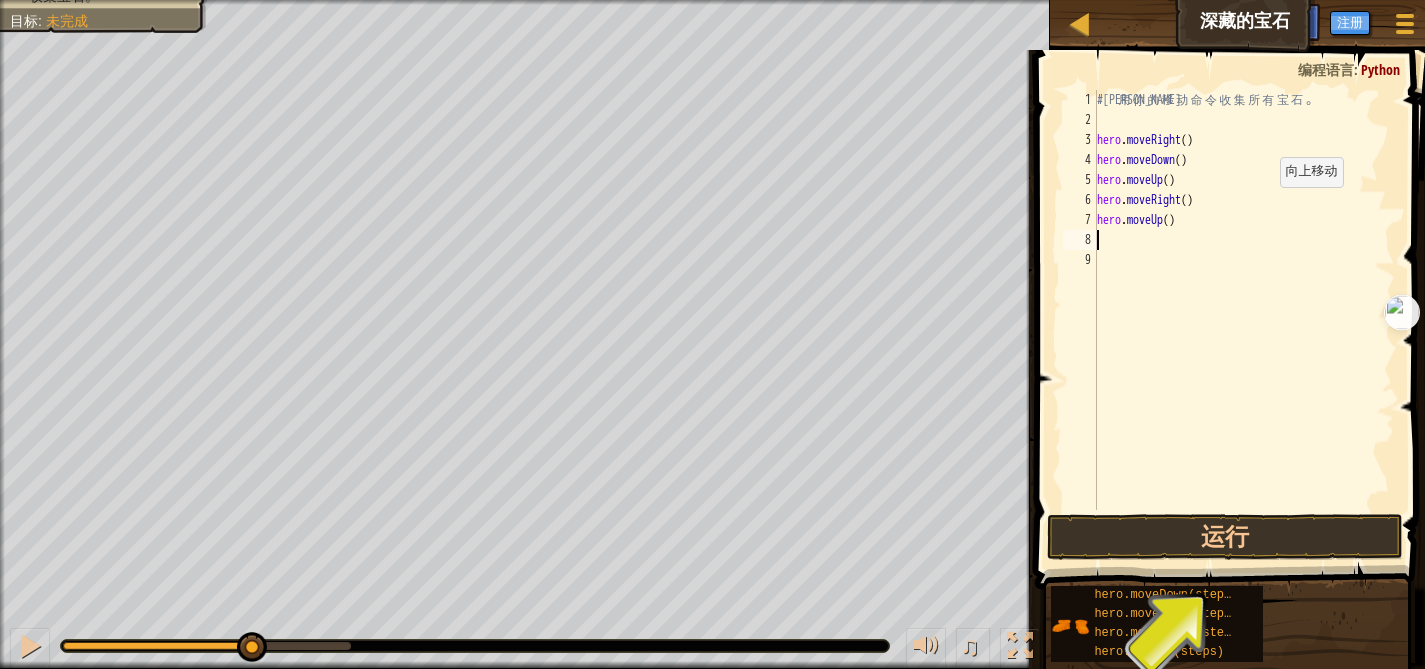 type on "m" 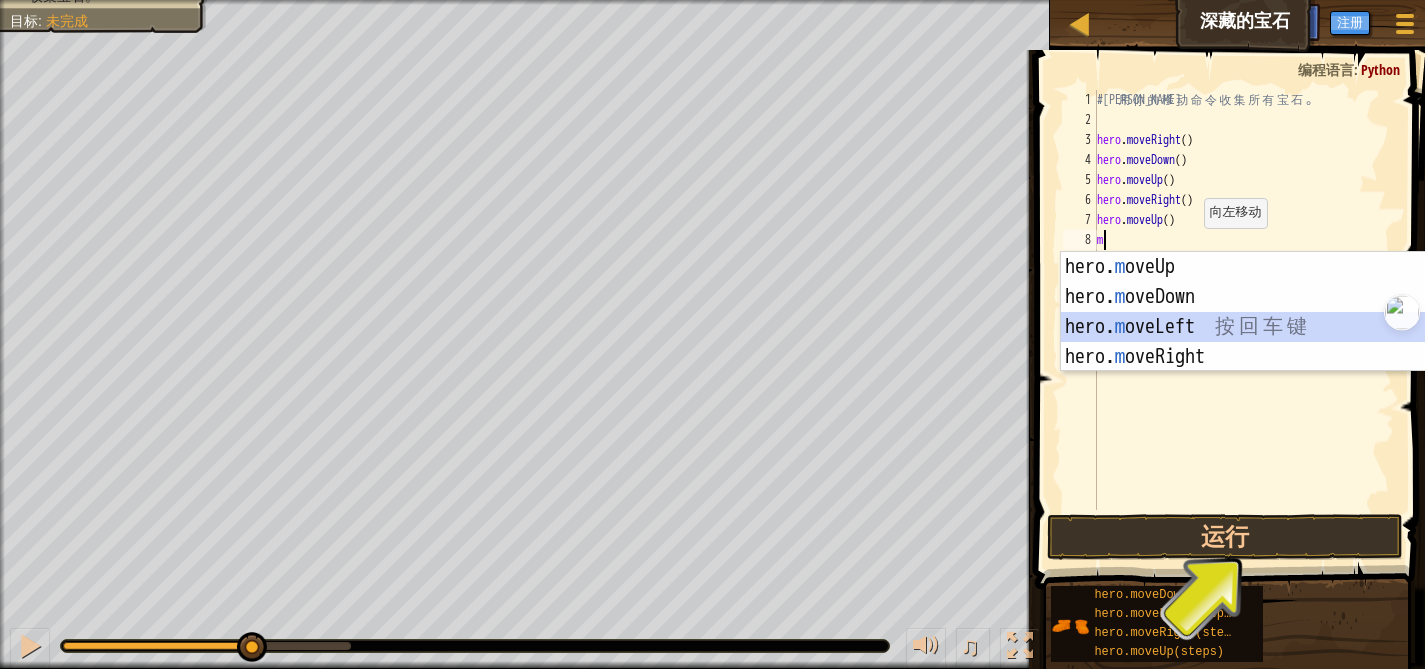 click on "hero. m oveUp 按 回 车 键 hero. m oveDown 按 回 车 键 hero. m oveLeft 按 回 车 键 hero. m oveRight 按 回 车 键" at bounding box center [1250, 342] 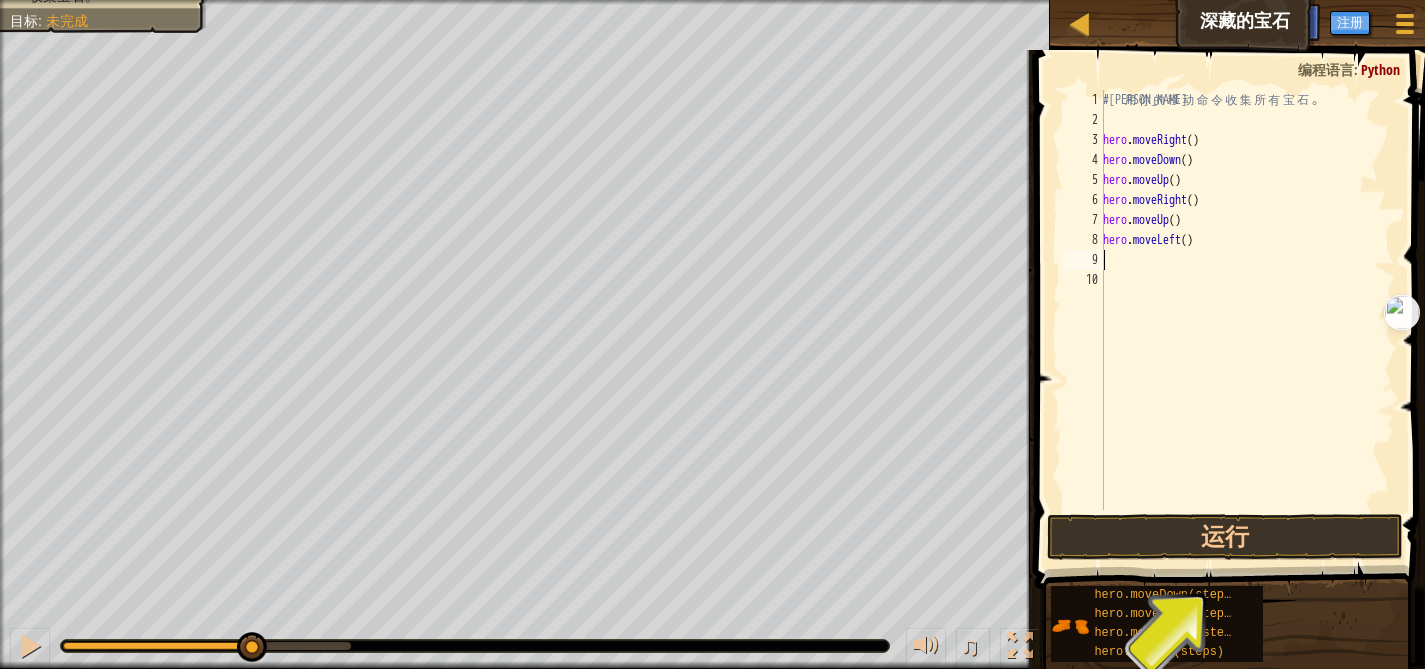 type on "m" 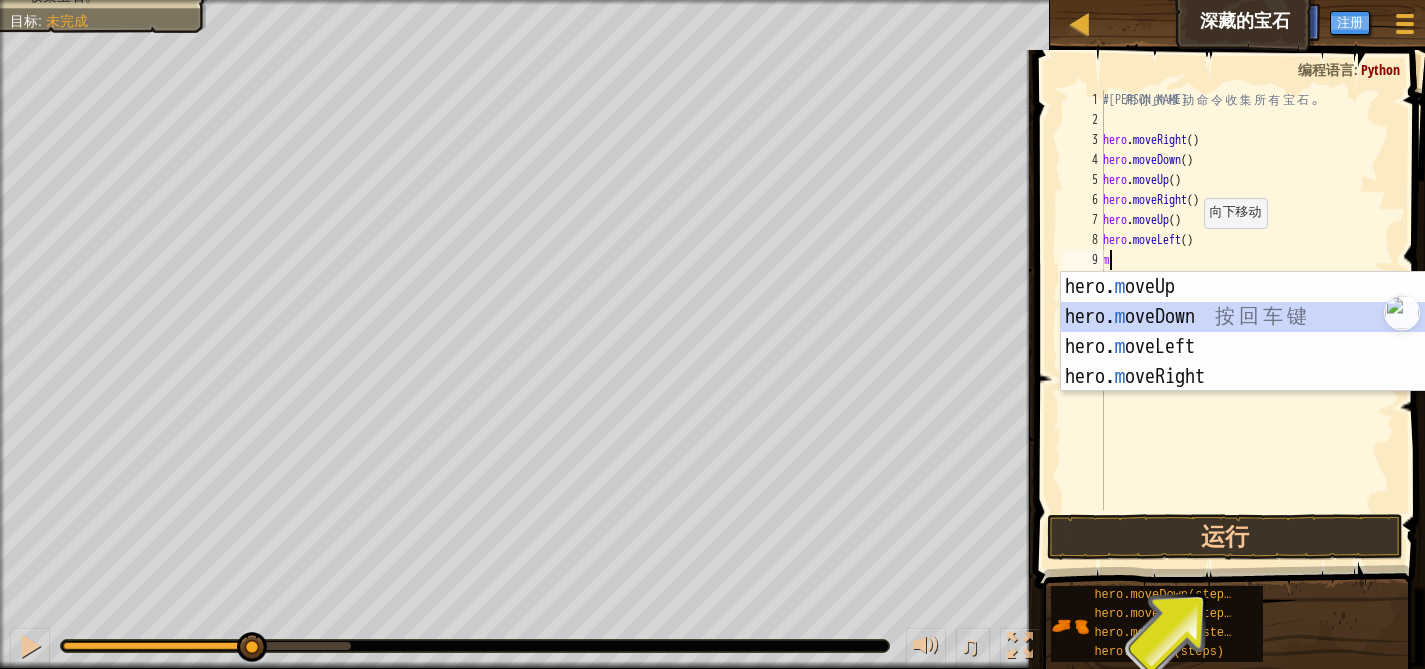 click on "hero. m oveUp 按 回 车 键 hero. m oveDown 按 回 车 键 hero. m oveLeft 按 回 车 键 hero. m oveRight 按 回 车 键" at bounding box center (1250, 362) 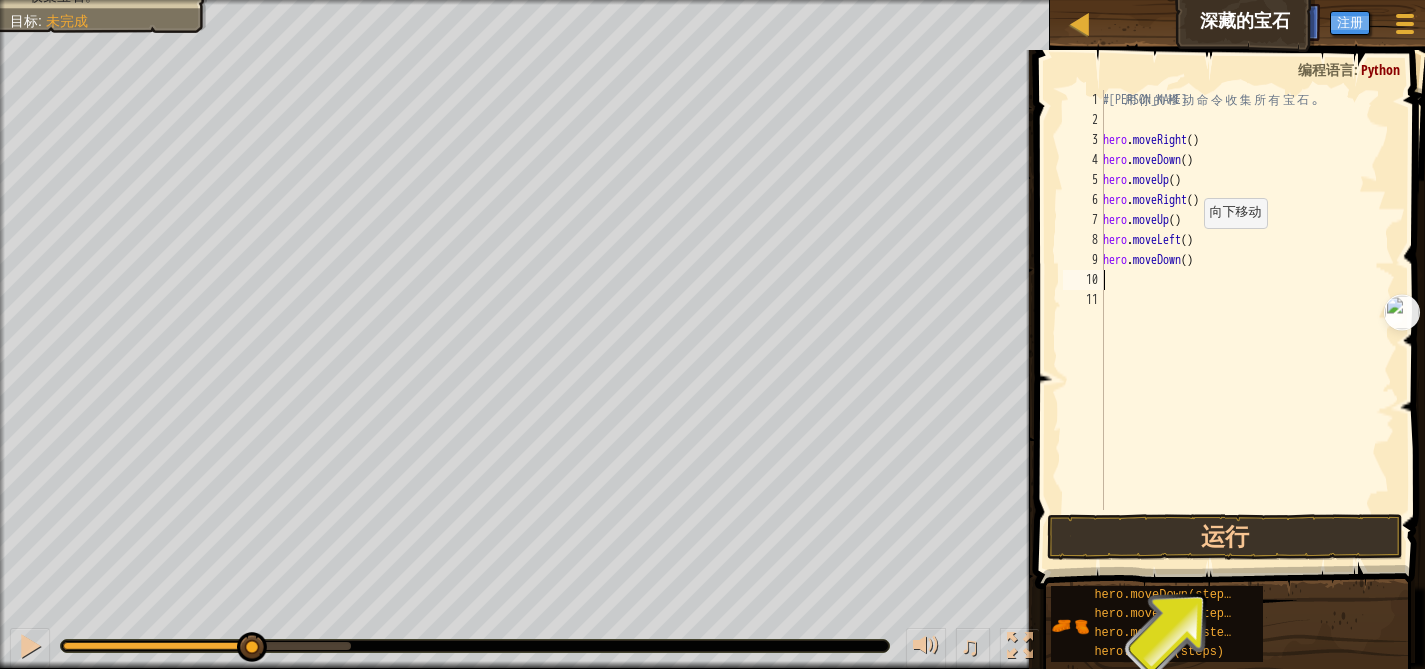 type on "m" 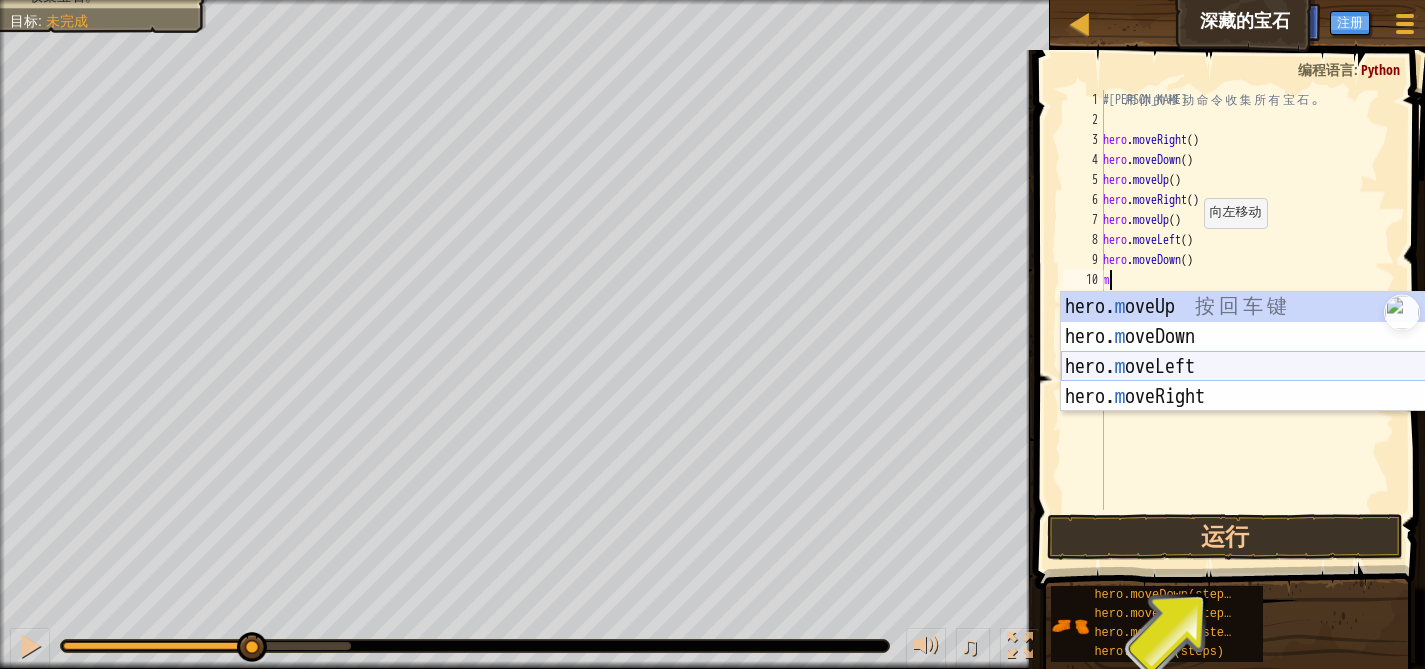 click on "hero. m oveUp 按 回 车 键 hero. m oveDown 按 回 车 键 hero. m oveLeft 按 回 车 键 hero. m oveRight 按 回 车 键" at bounding box center [1250, 382] 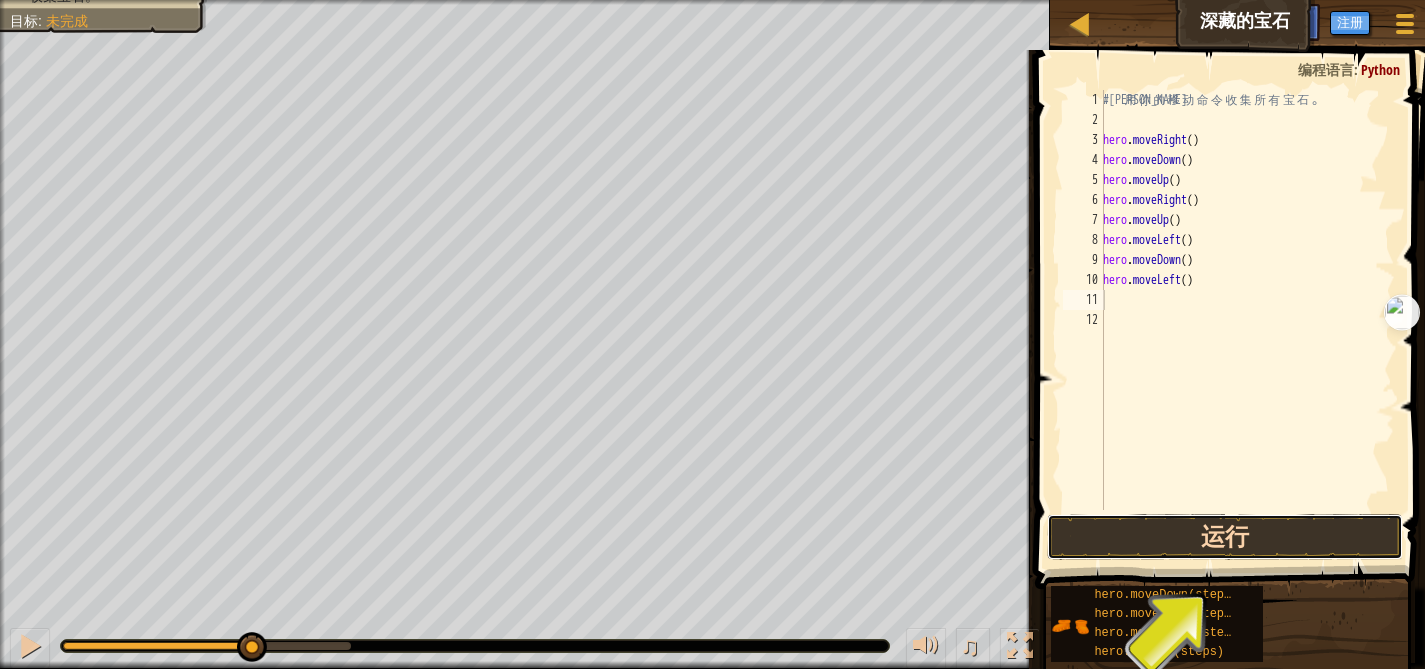 click on "运行" at bounding box center (1224, 537) 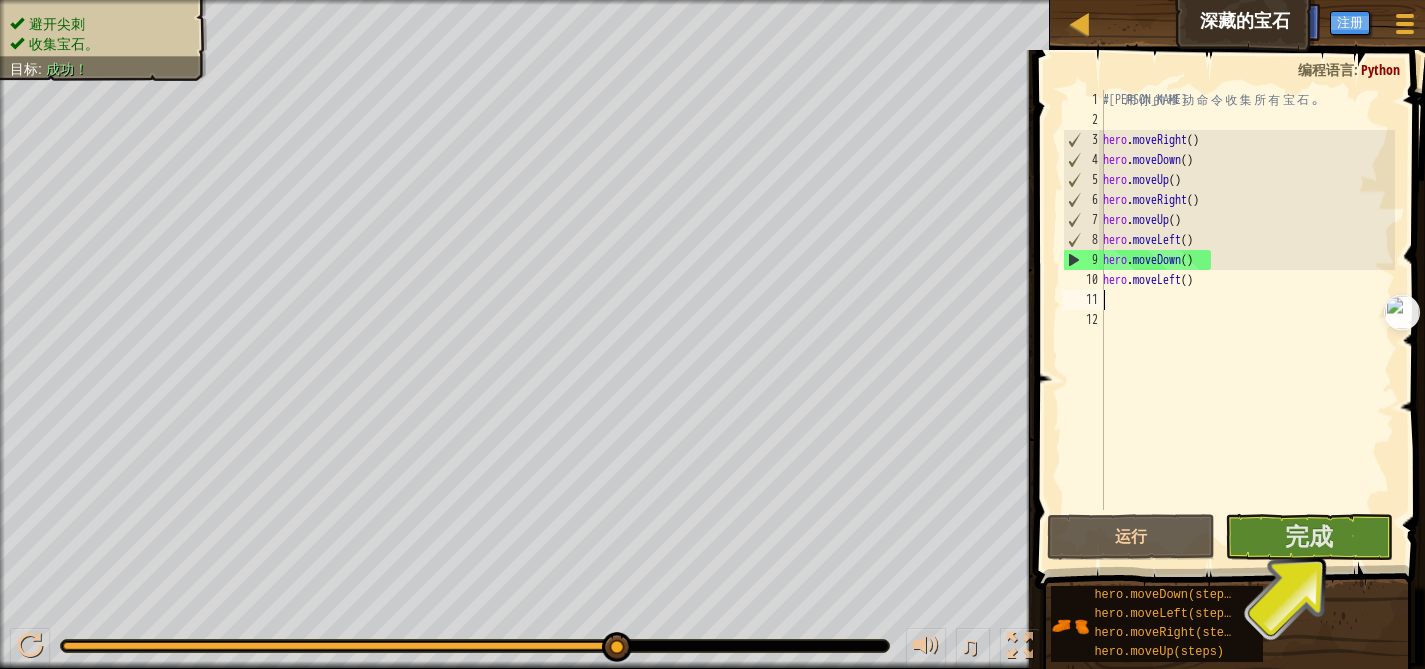 type on "m" 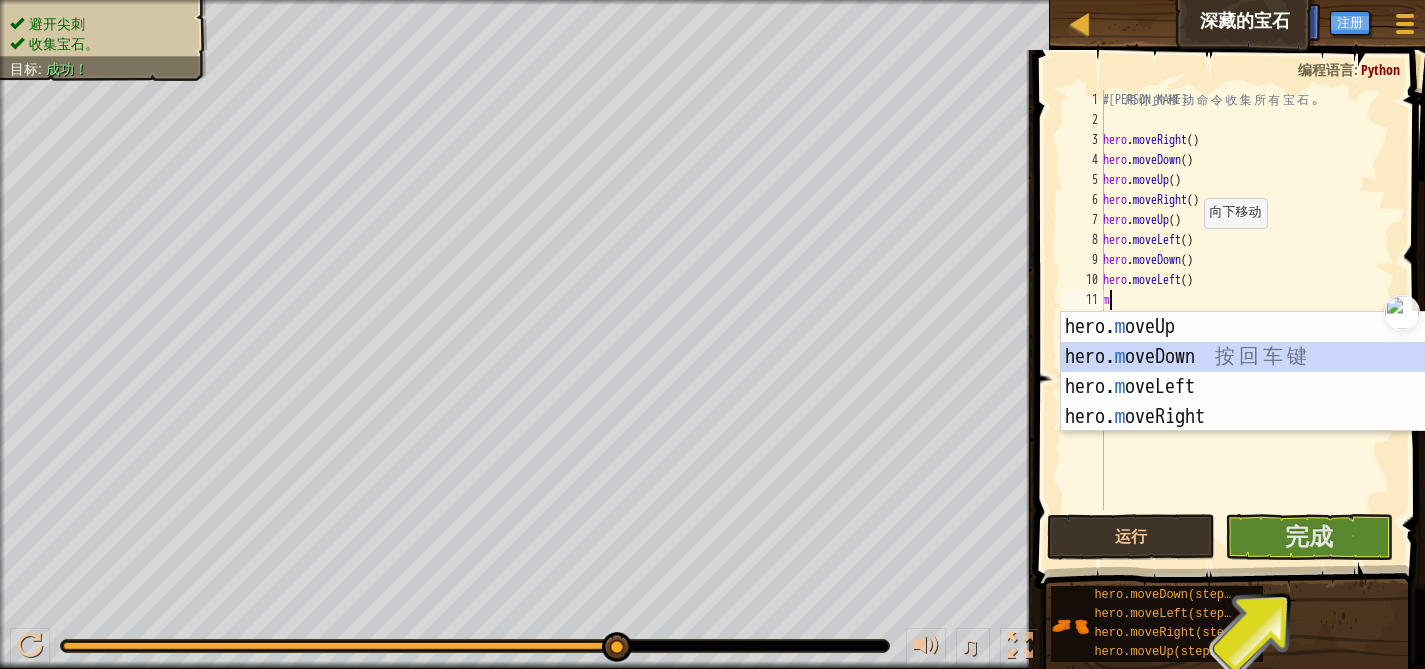 click on "hero. m oveUp 按 回 车 键 hero. m oveDown 按 回 车 键 hero. m oveLeft 按 回 车 键 hero. m oveRight 按 回 车 键" at bounding box center (1250, 402) 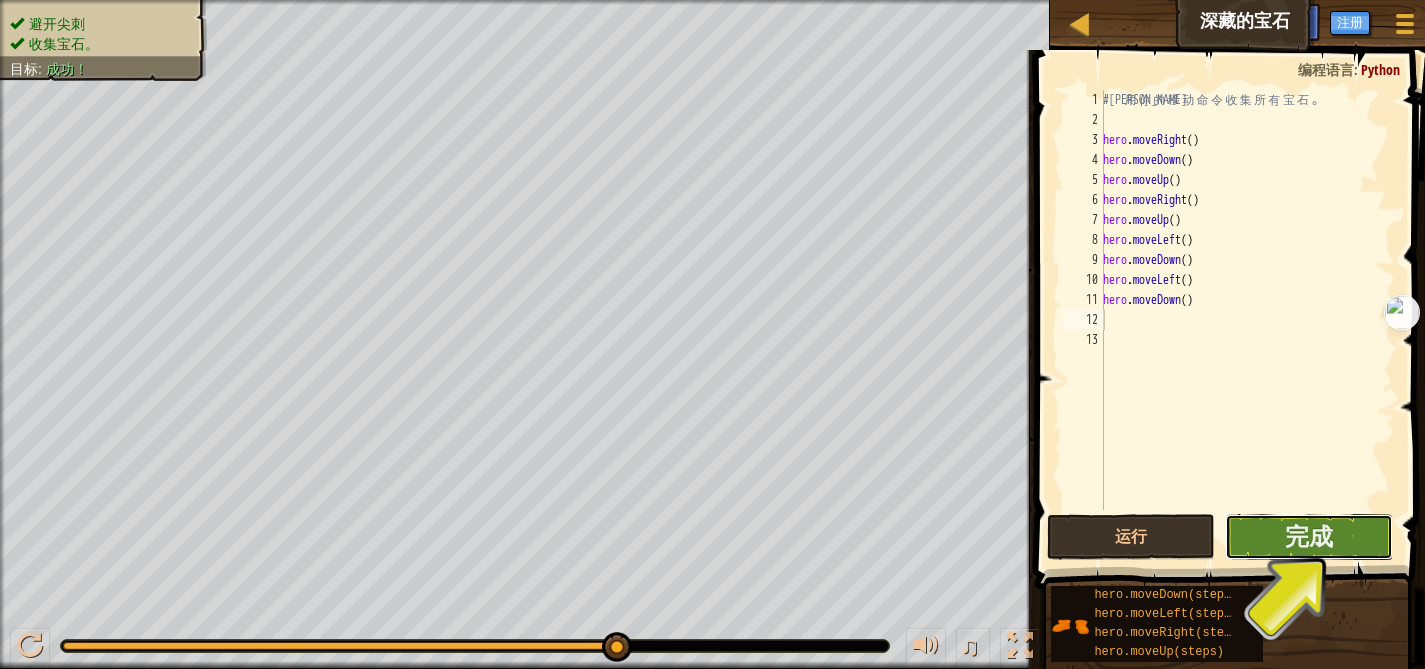 click on "完成" at bounding box center [1309, 537] 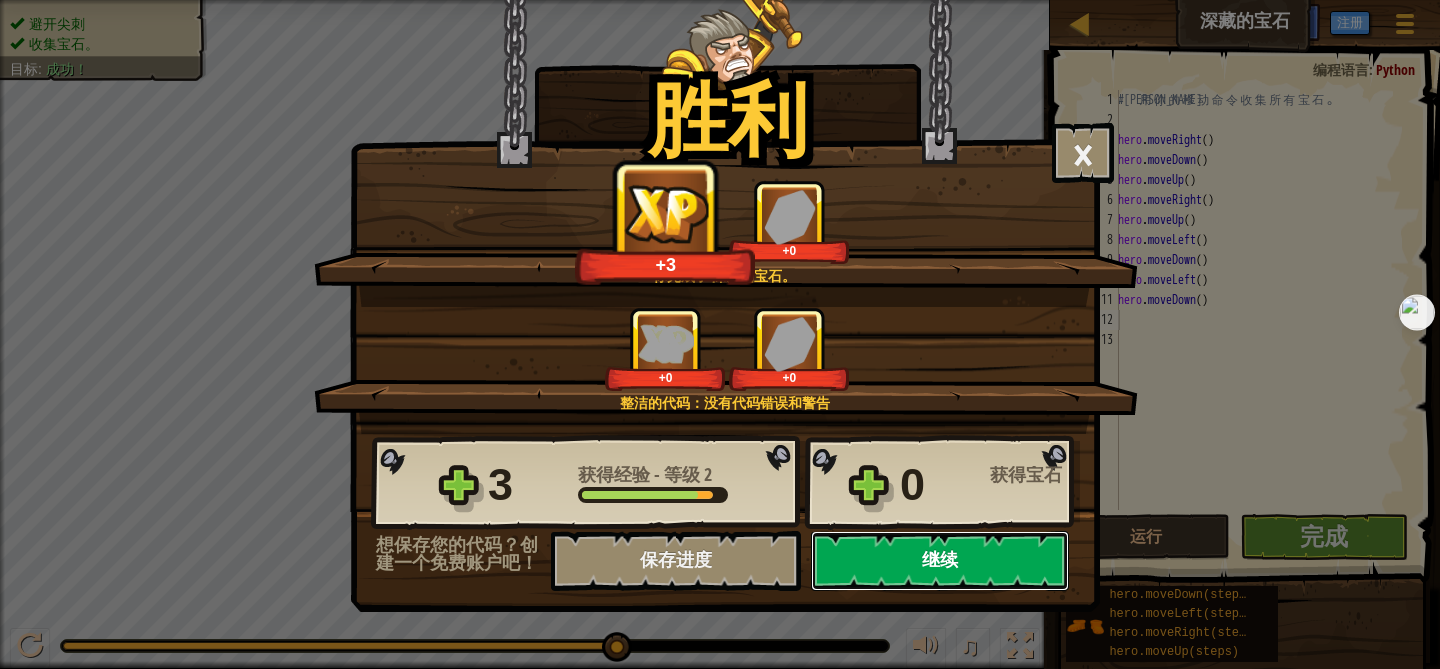 click on "继续" at bounding box center (940, 561) 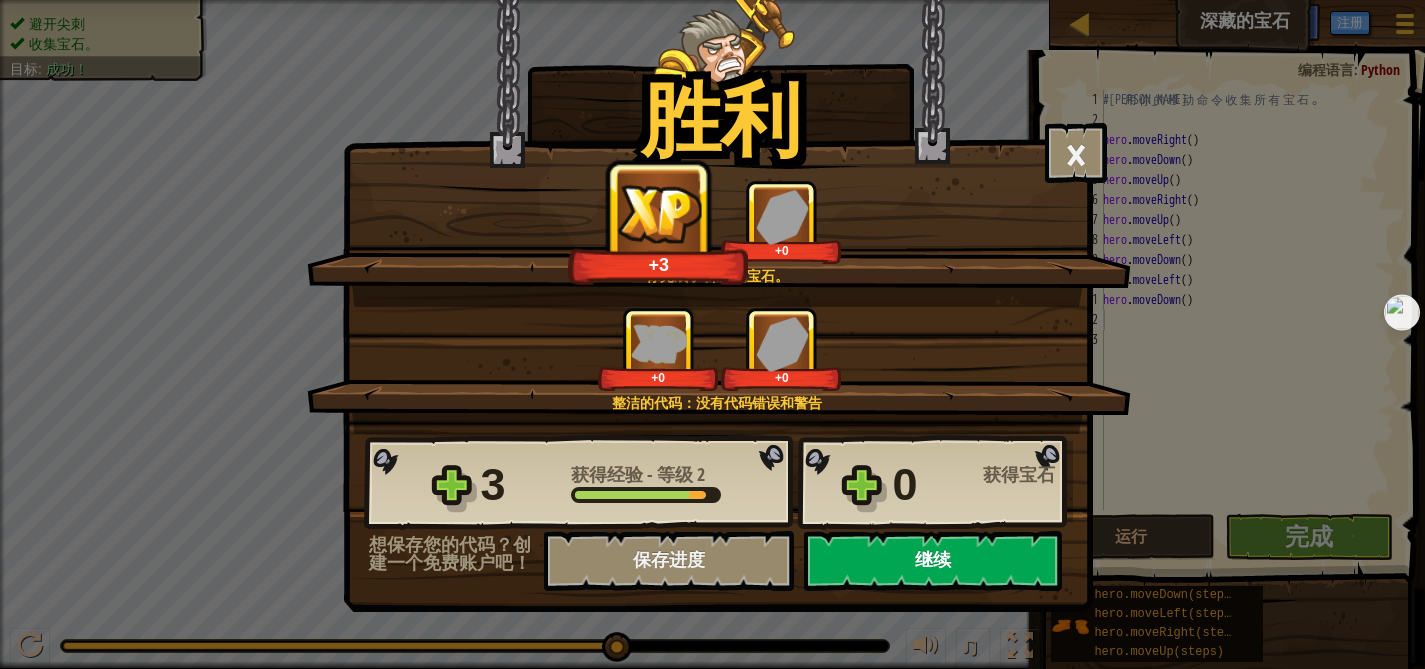 select on "zh-[PERSON_NAME]" 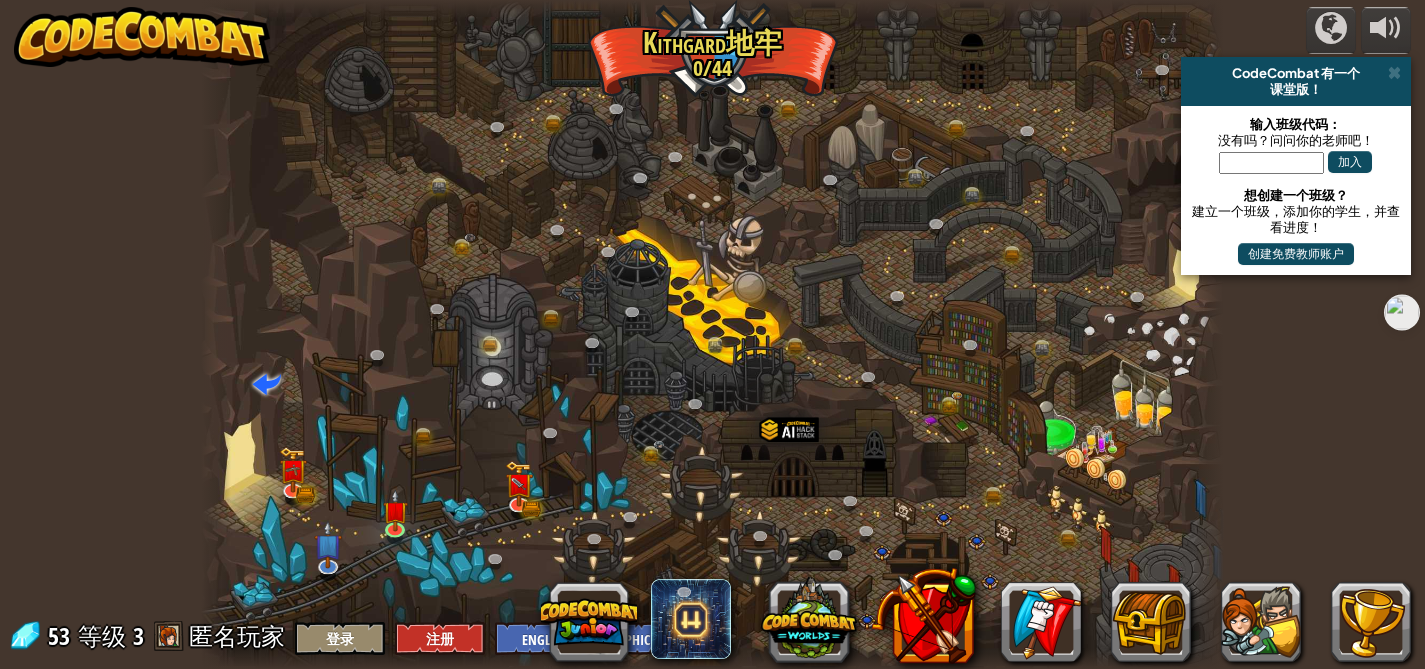 select on "zh-[PERSON_NAME]" 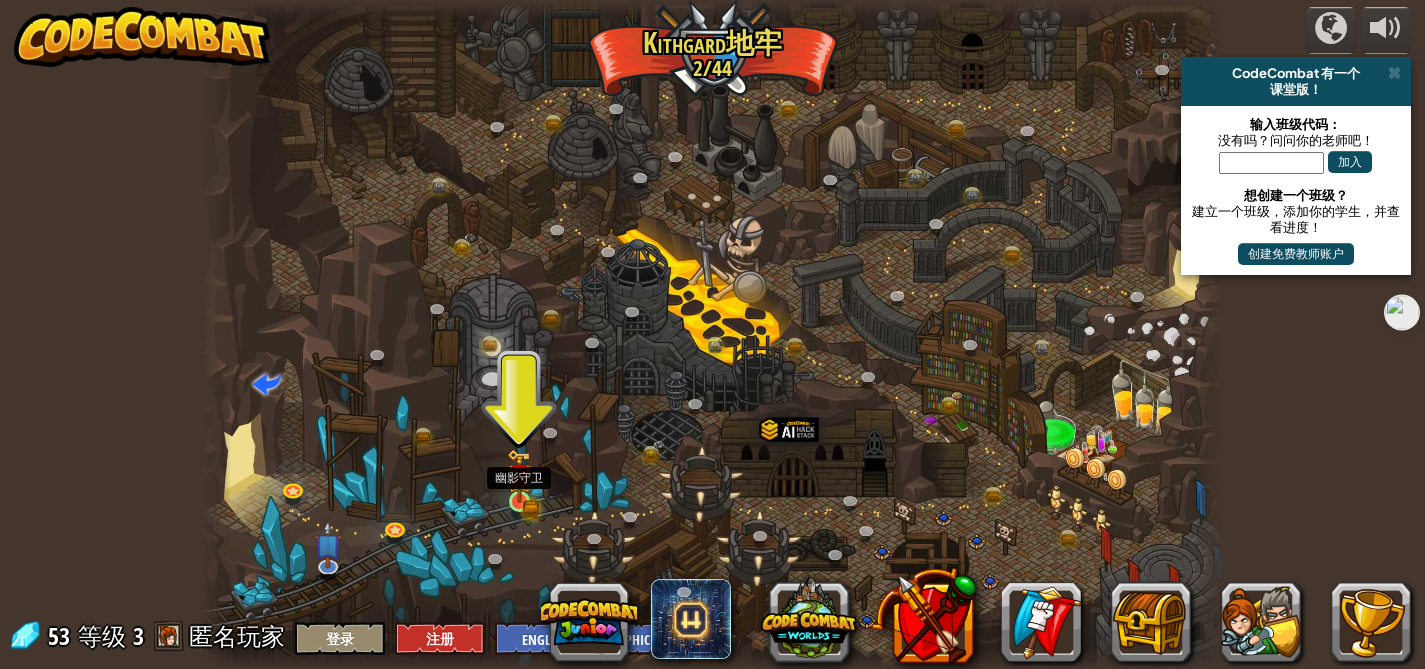 click at bounding box center (519, 476) 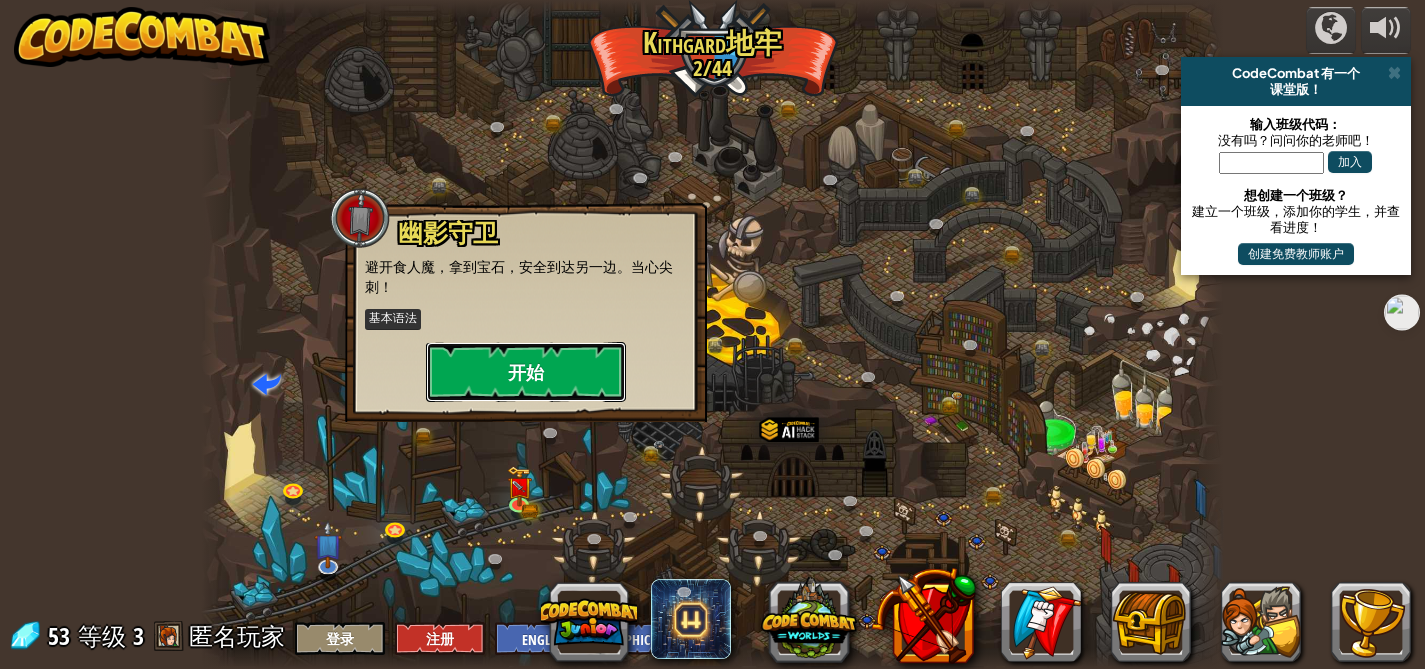 click on "开始" at bounding box center (526, 372) 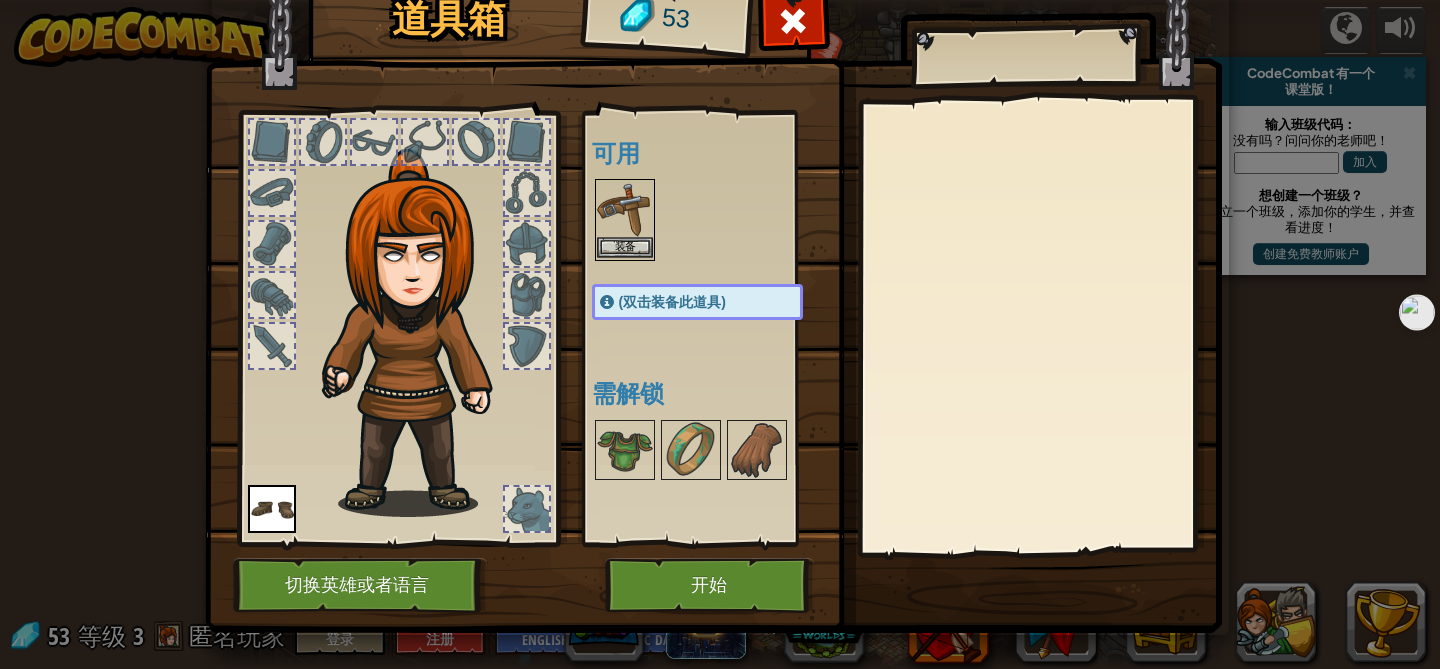 click at bounding box center (625, 209) 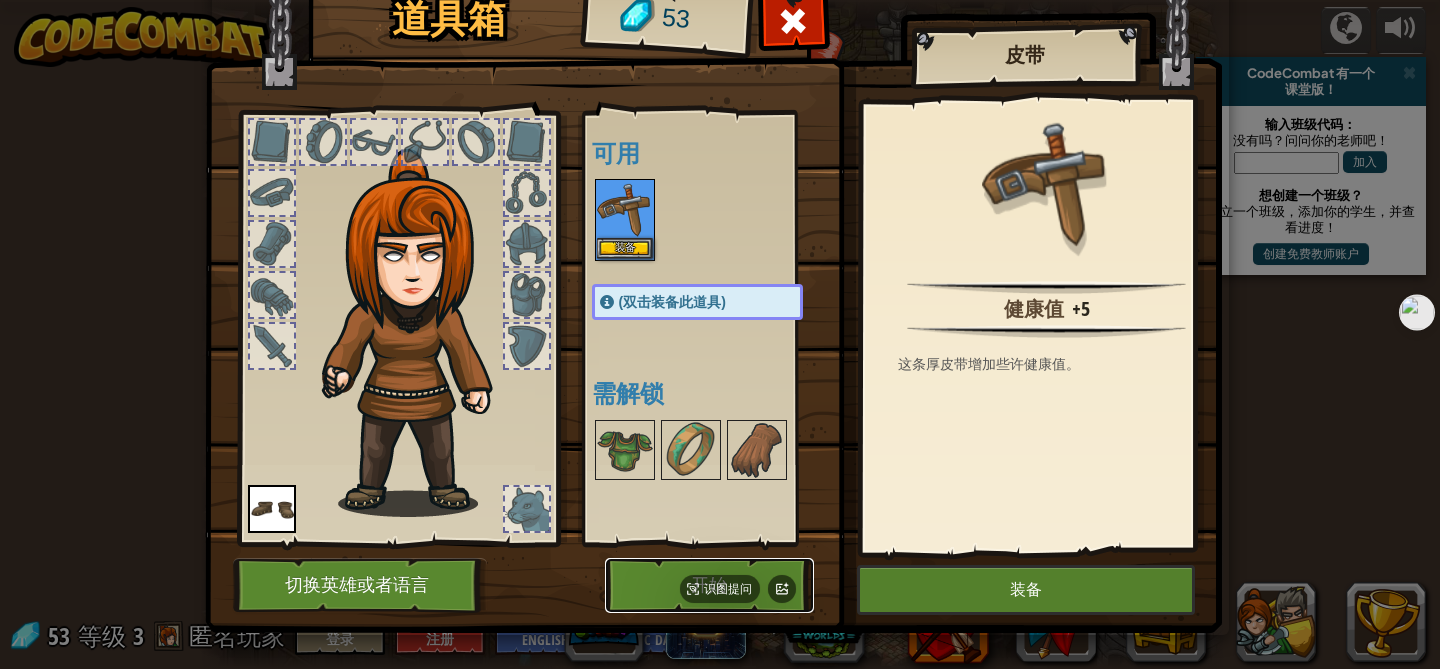 click on "开始" at bounding box center (709, 585) 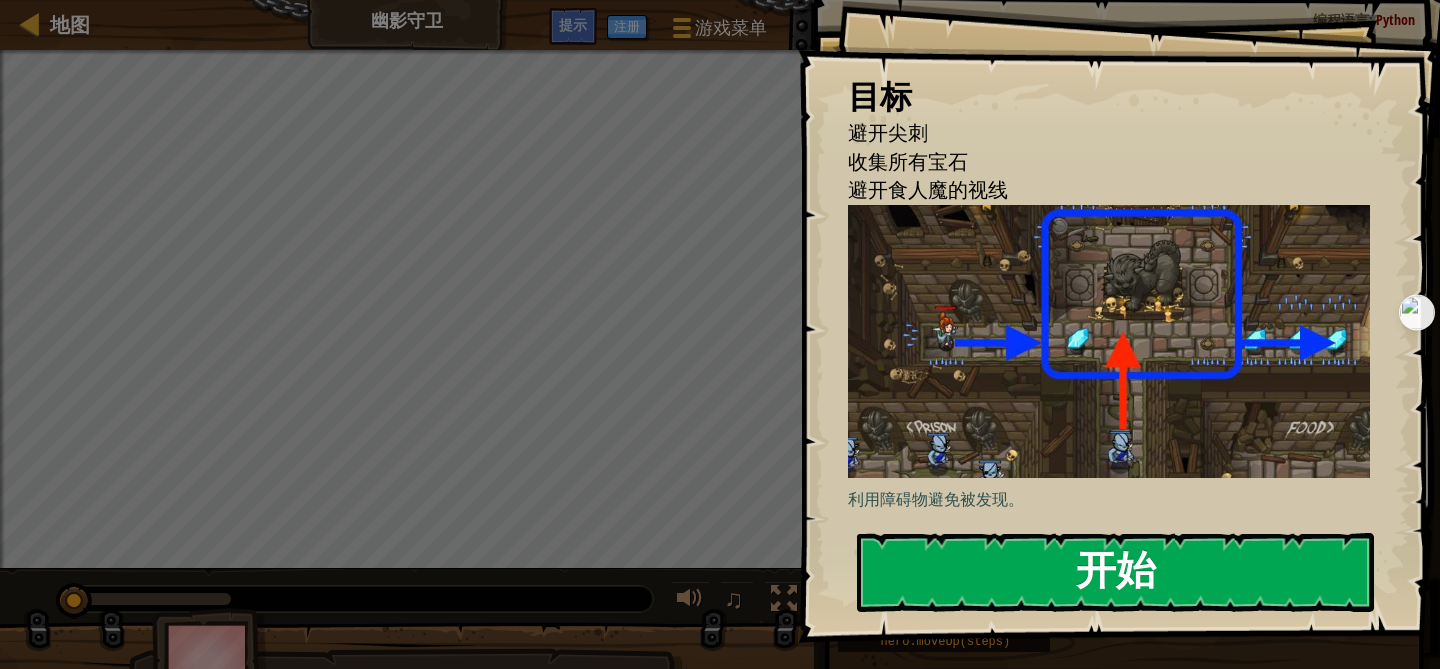 click on "开始" at bounding box center (1115, 572) 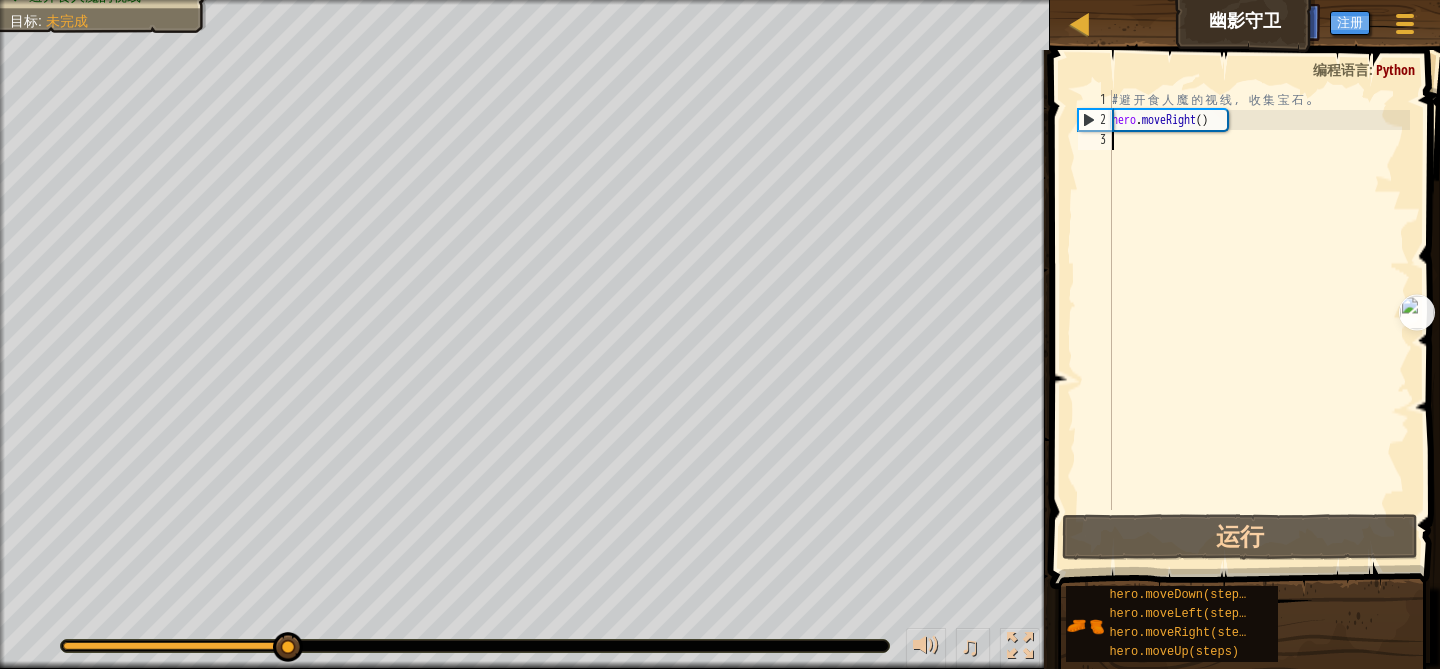 click on "#  避 开 食 人 魔 的 视 线 ， 收 集 宝 石 。 hero . moveRight ( )" at bounding box center [1259, 320] 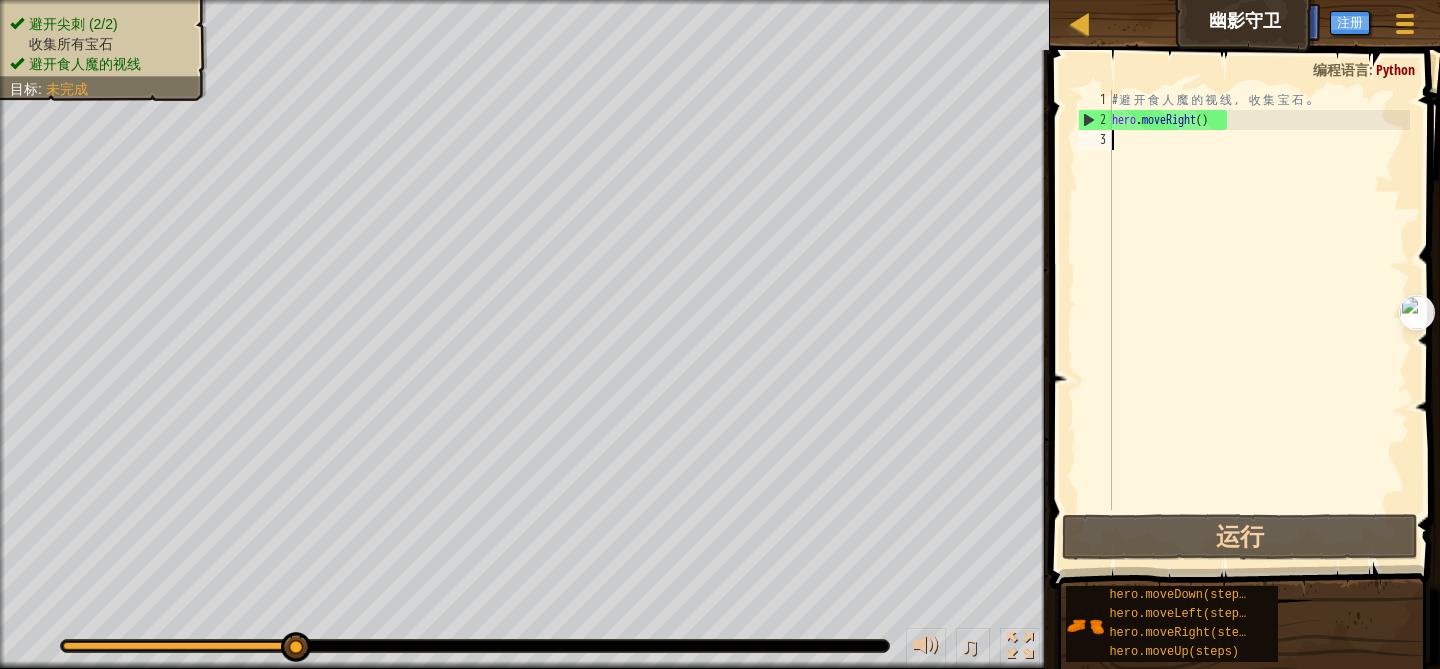 type on "m" 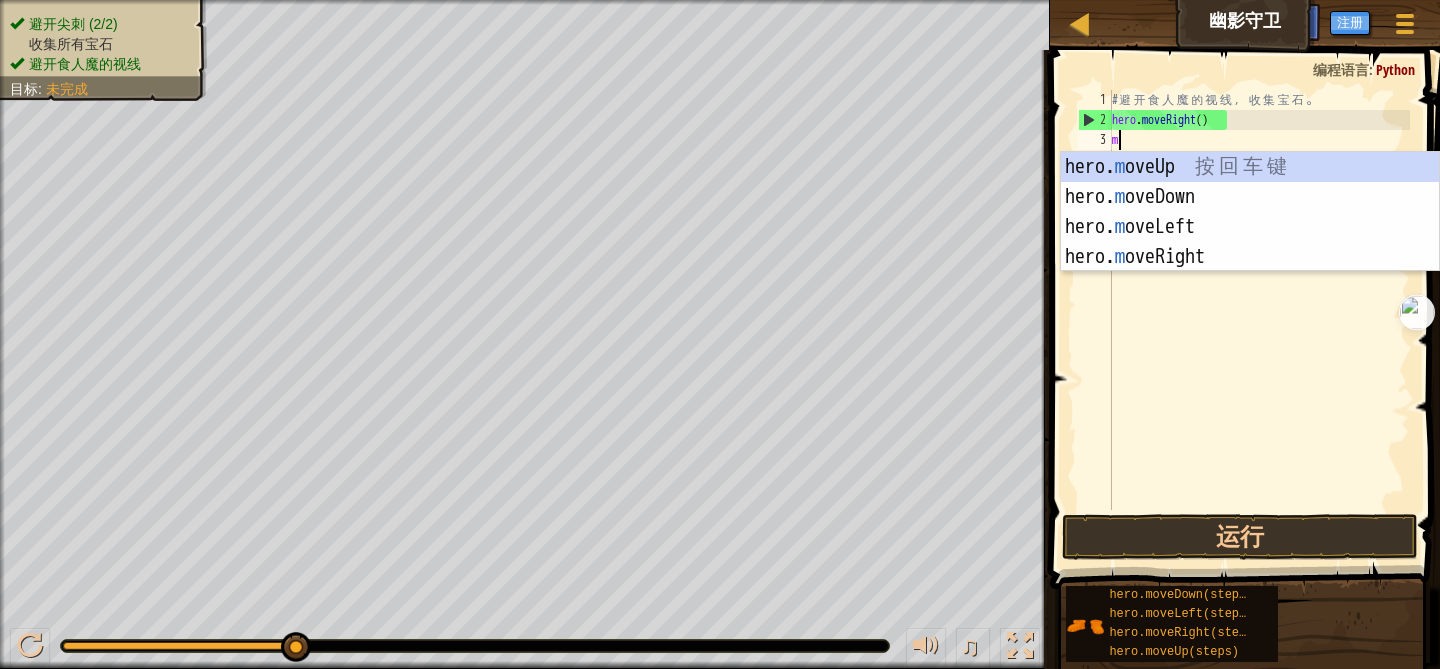 scroll, scrollTop: 9, scrollLeft: 0, axis: vertical 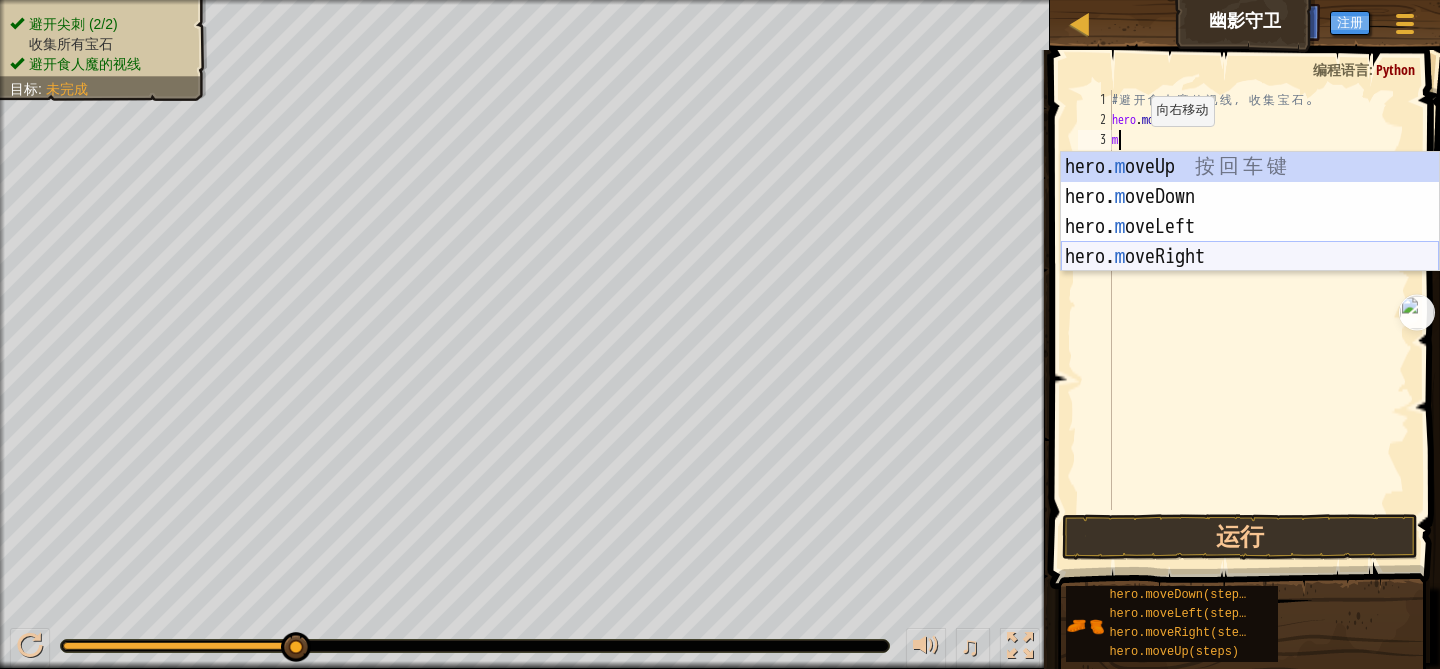click on "hero. m oveUp 按 回 车 键 hero. m oveDown 按 回 车 键 hero. m oveLeft 按 回 车 键 hero. m oveRight 按 回 车 键" at bounding box center [1250, 242] 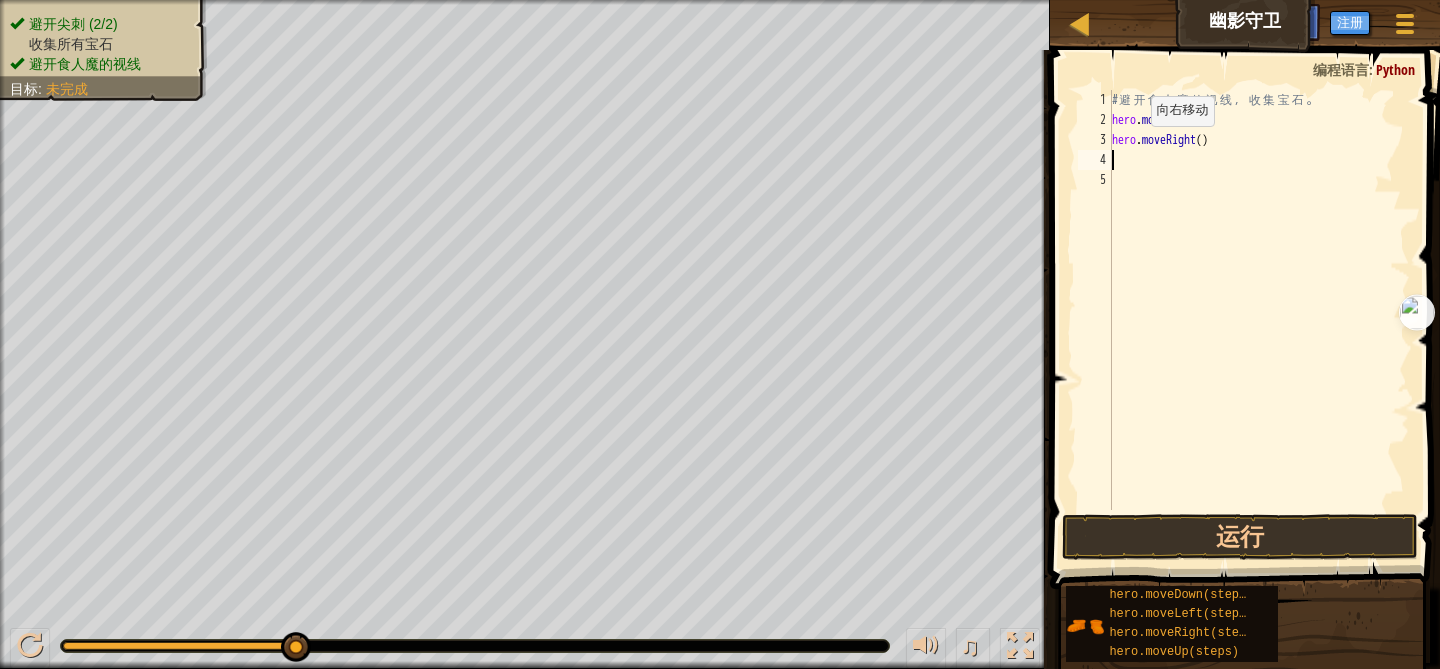 type on "m" 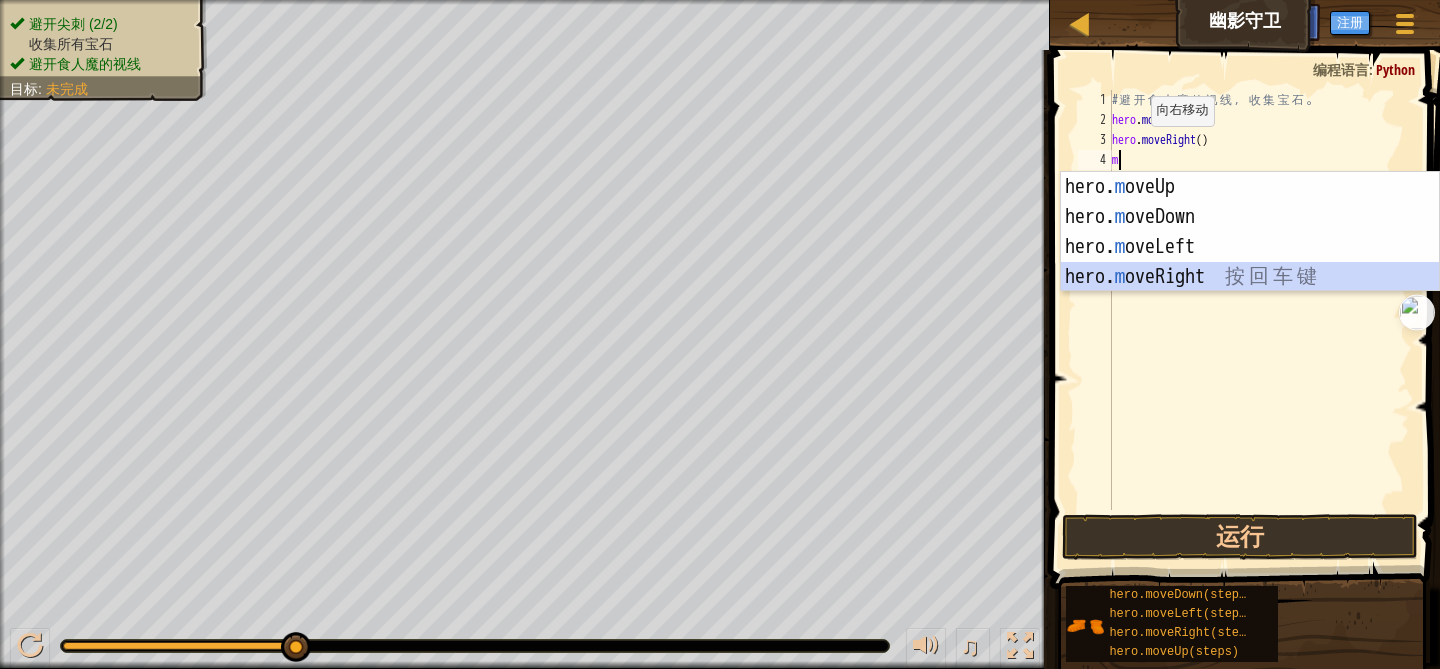click on "hero. m oveUp 按 回 车 键 hero. m oveDown 按 回 车 键 hero. m oveLeft 按 回 车 键 hero. m oveRight 按 回 车 键" at bounding box center [1250, 262] 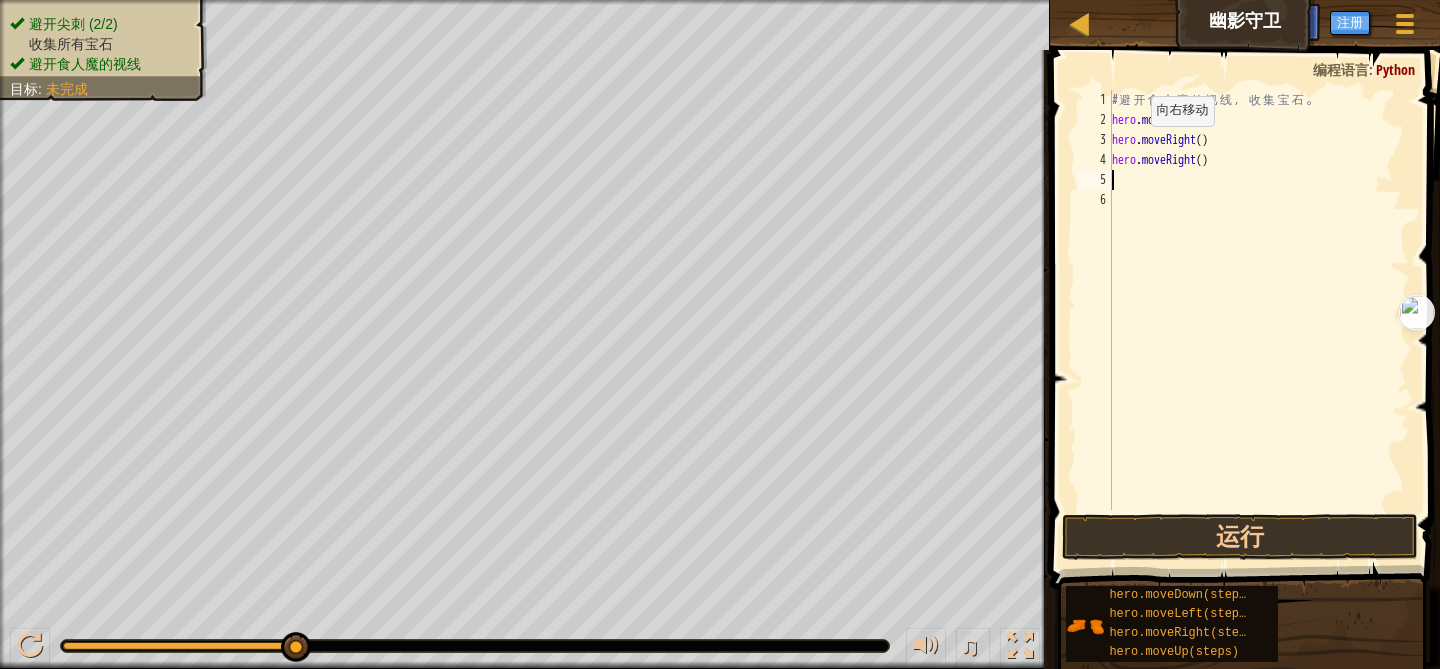 type on "m" 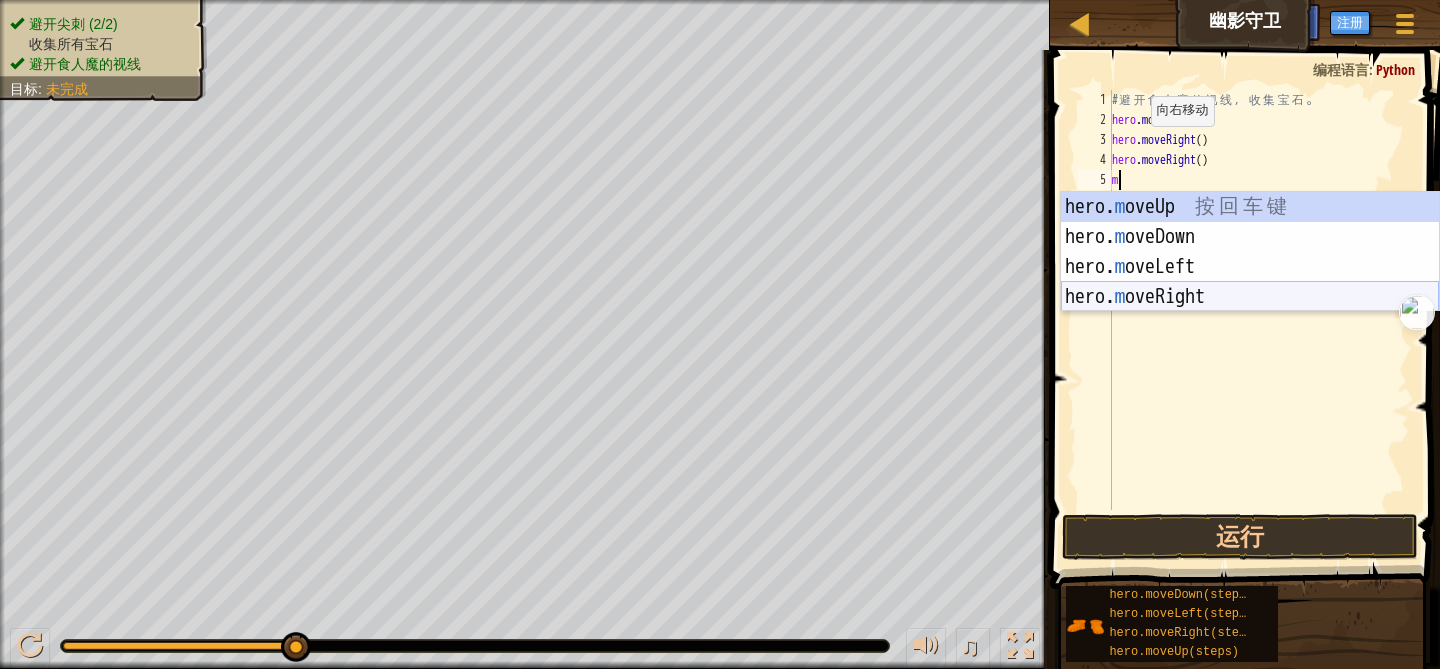 click on "hero. m oveUp 按 回 车 键 hero. m oveDown 按 回 车 键 hero. m oveLeft 按 回 车 键 hero. m oveRight 按 回 车 键" at bounding box center [1250, 282] 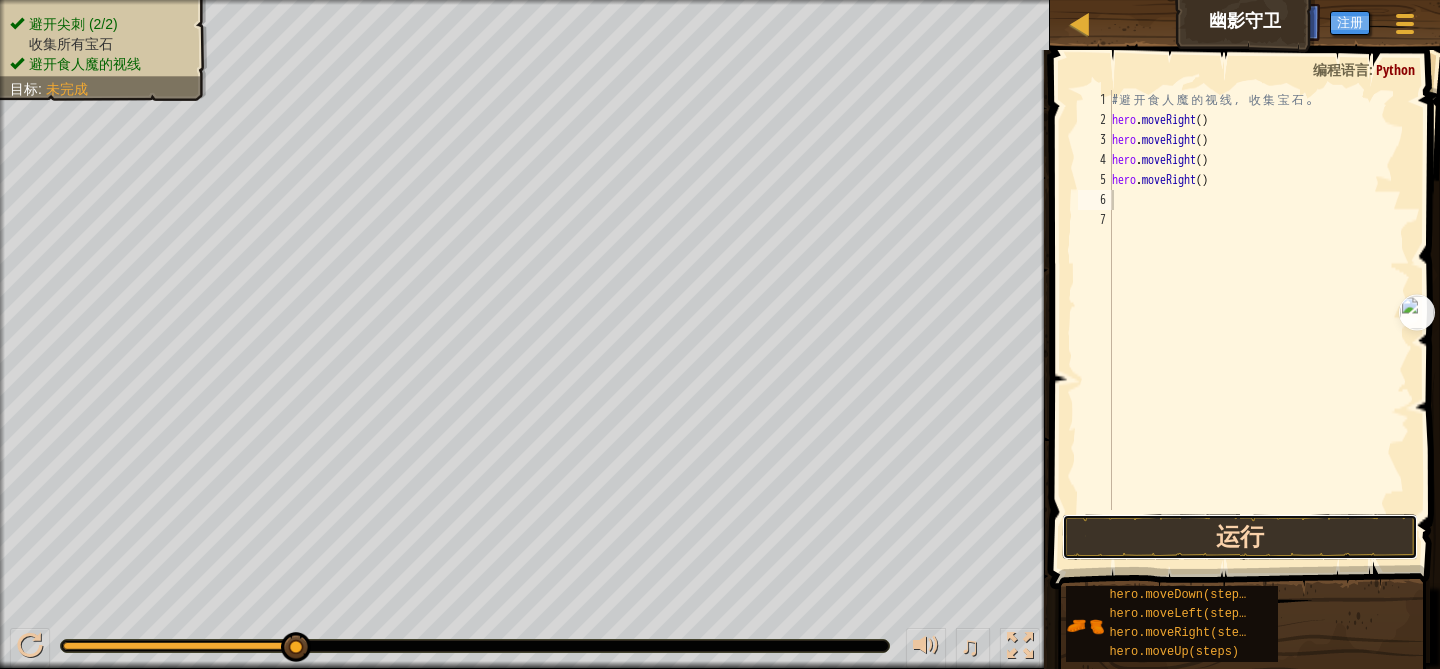 click on "运行" at bounding box center (1239, 537) 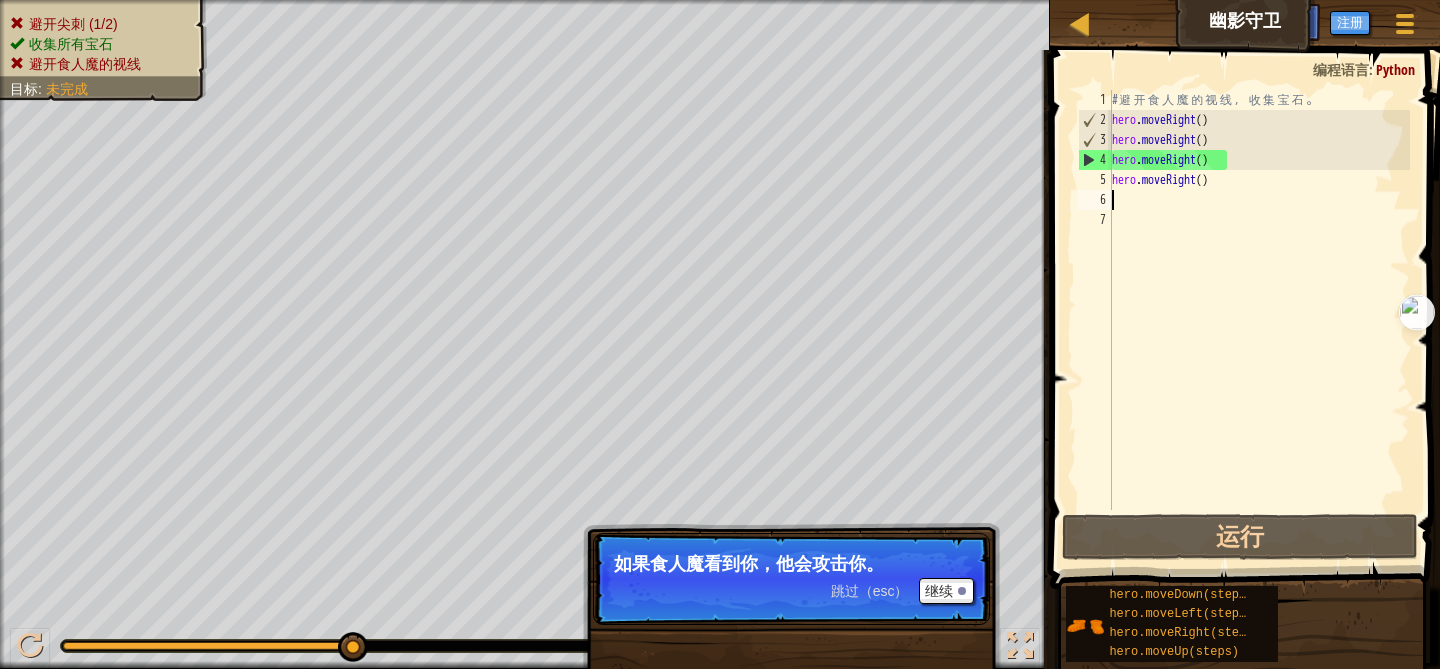click on "地图 幽影守卫 游戏菜单 完成 注册 提示" at bounding box center (1245, 25) 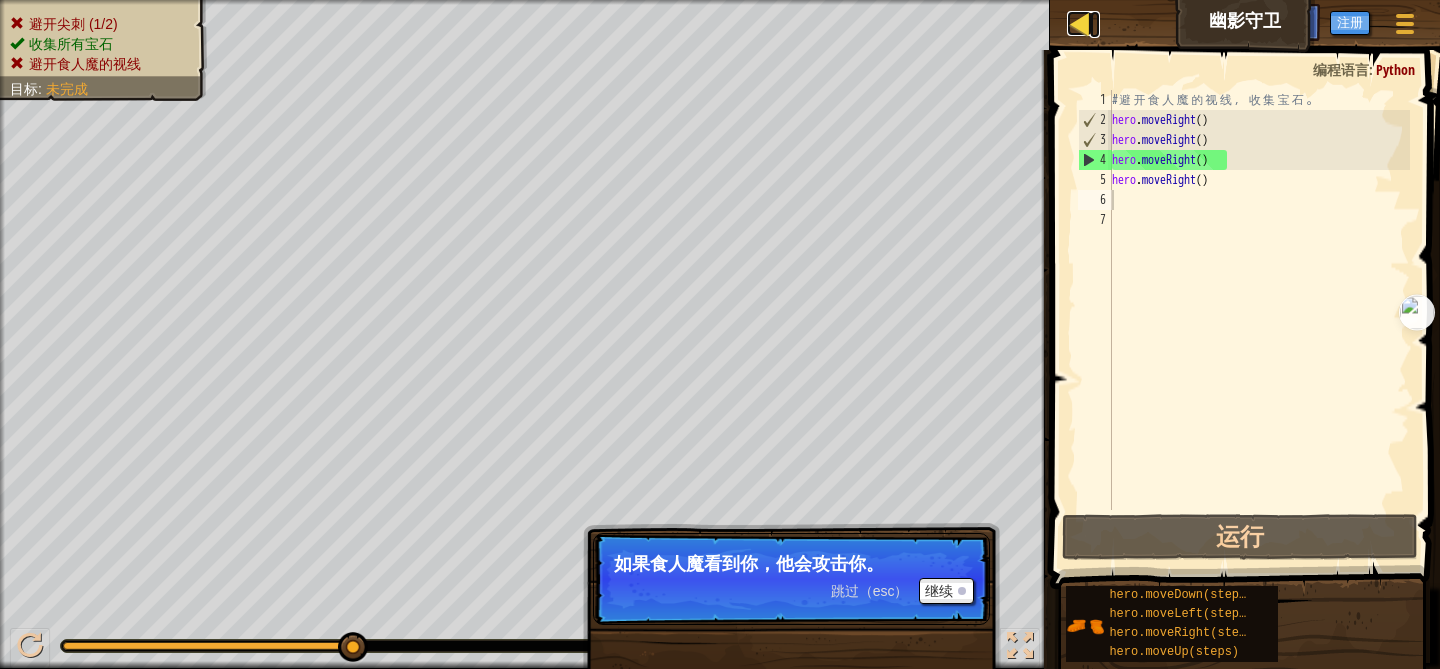 click at bounding box center (1079, 23) 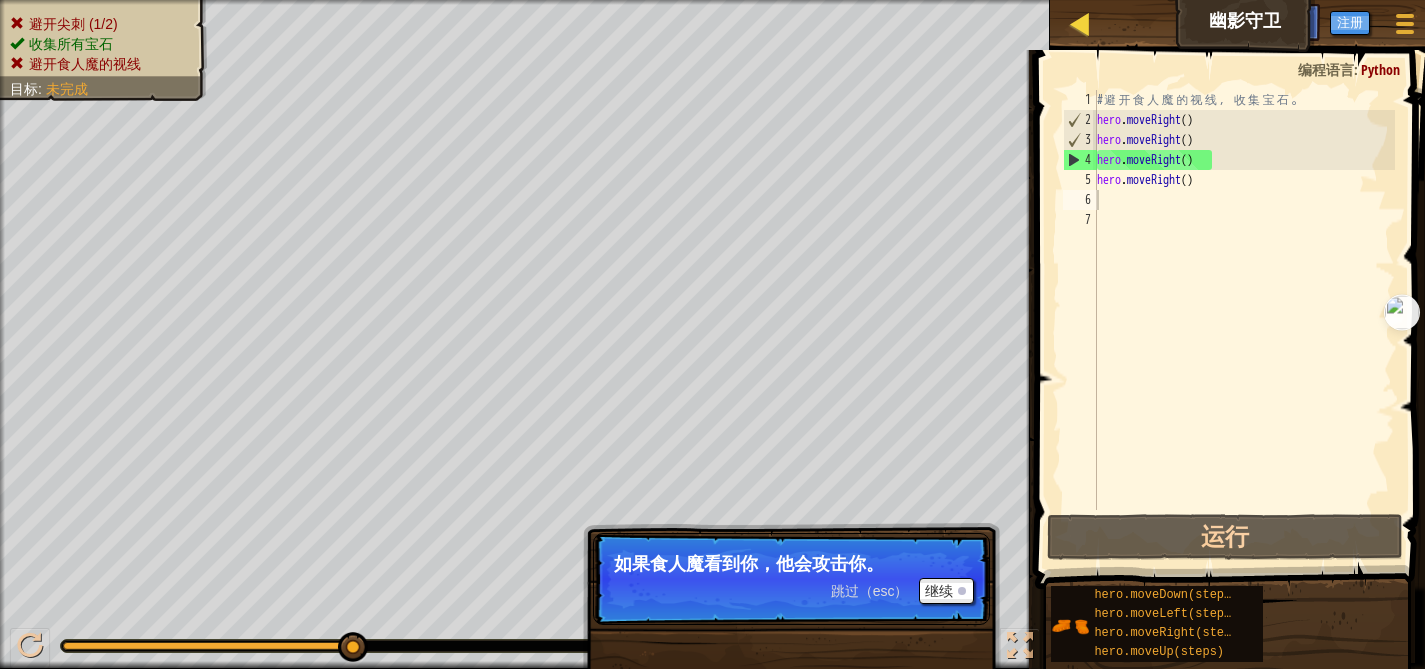 select on "zh-[PERSON_NAME]" 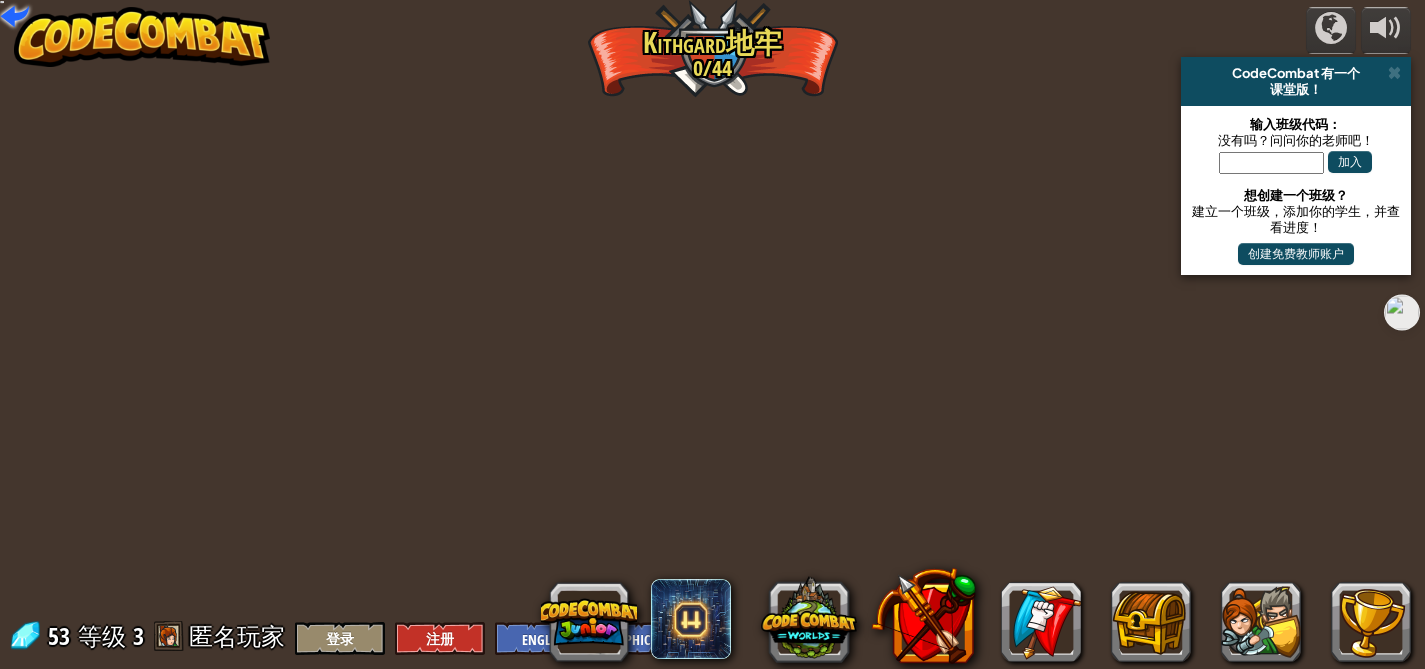 select on "zh-[PERSON_NAME]" 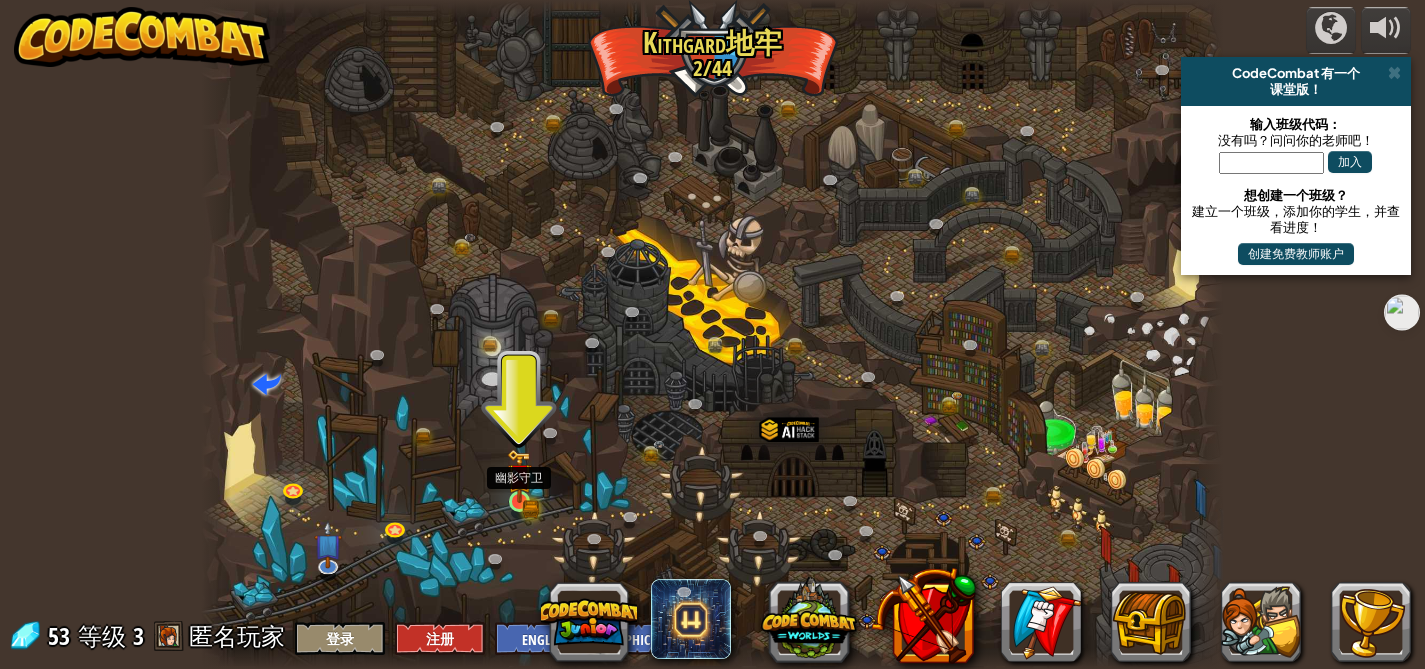 click at bounding box center [519, 501] 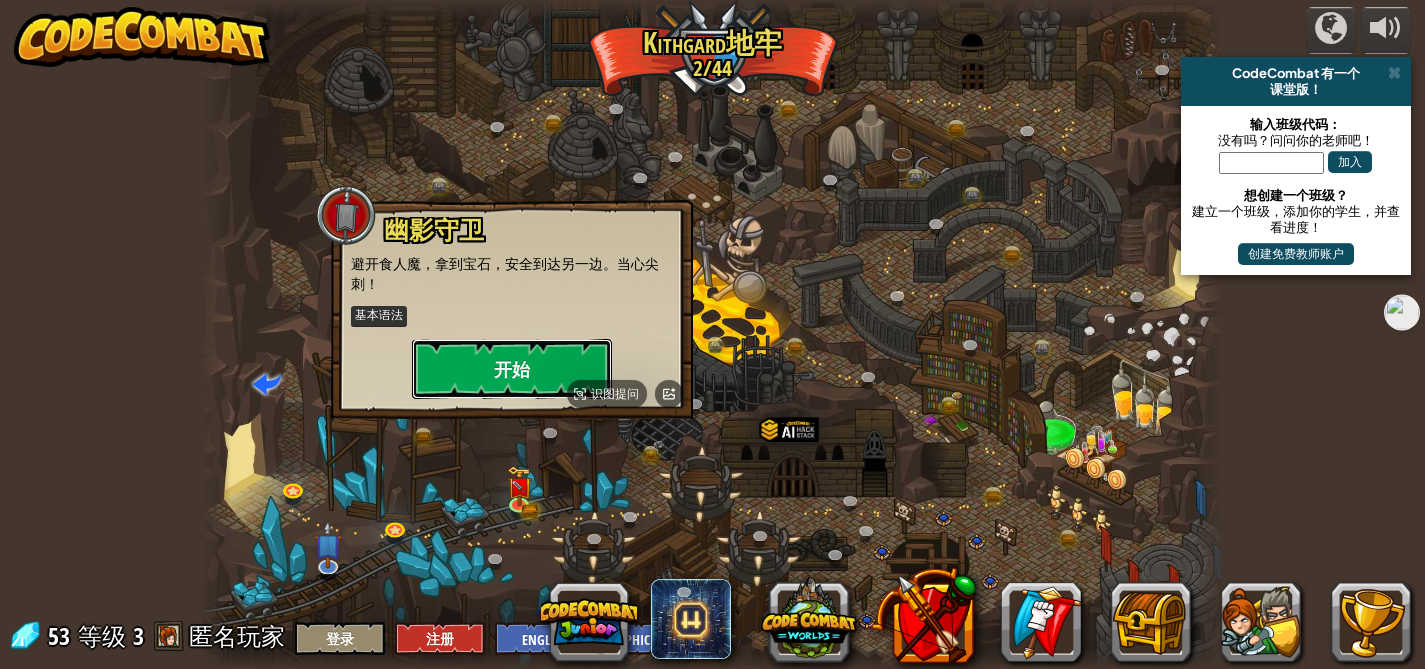 click on "开始" at bounding box center (512, 369) 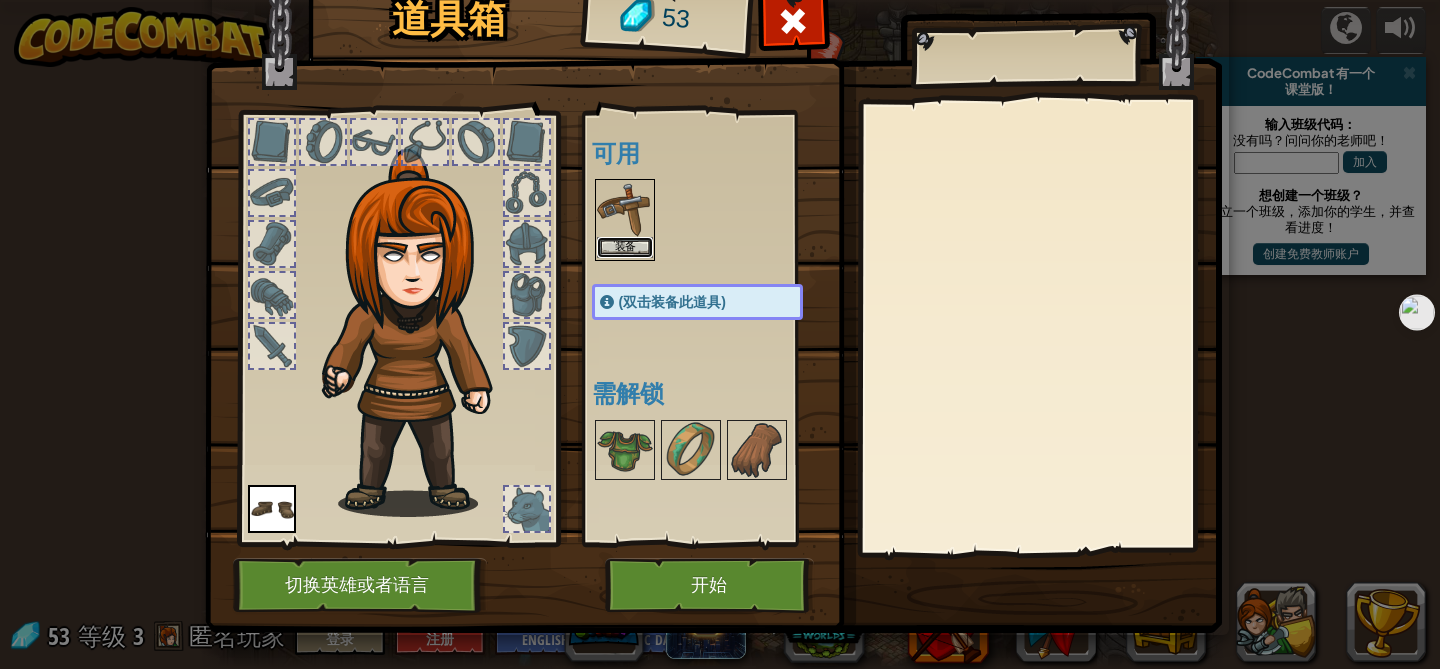 click on "装备" at bounding box center [625, 247] 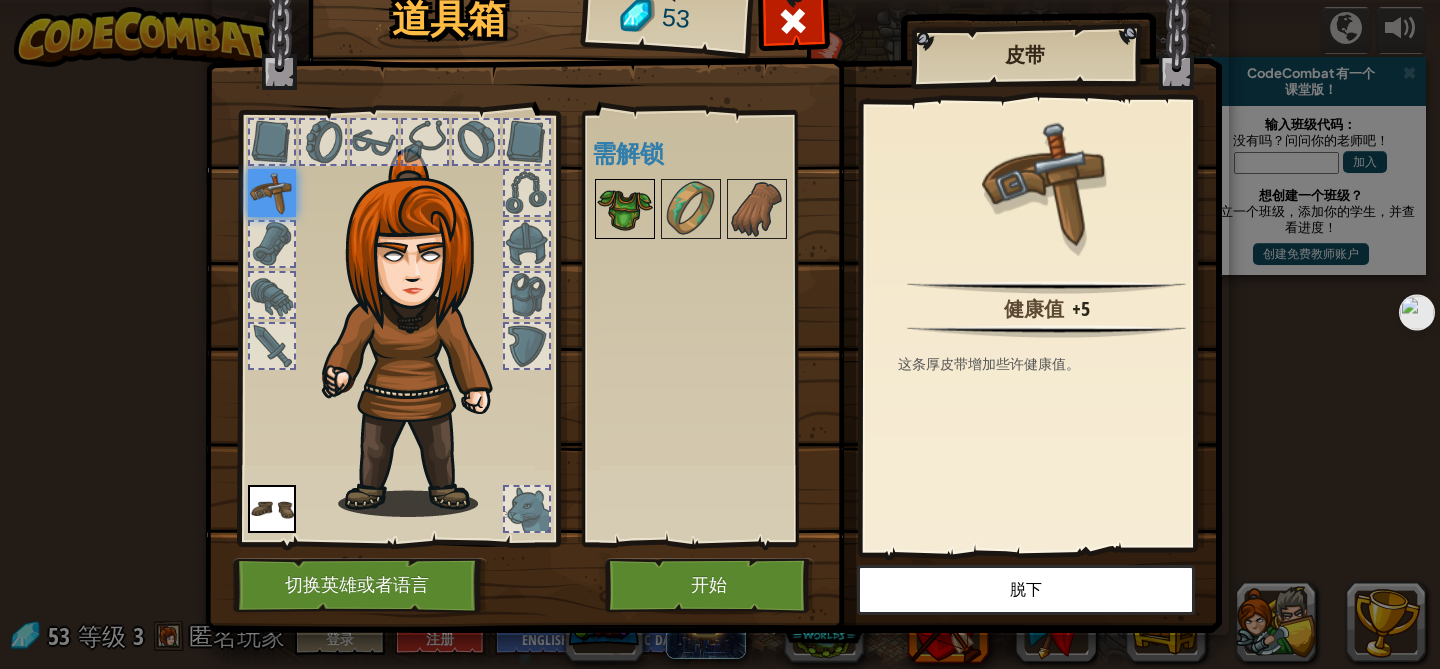 click at bounding box center (625, 209) 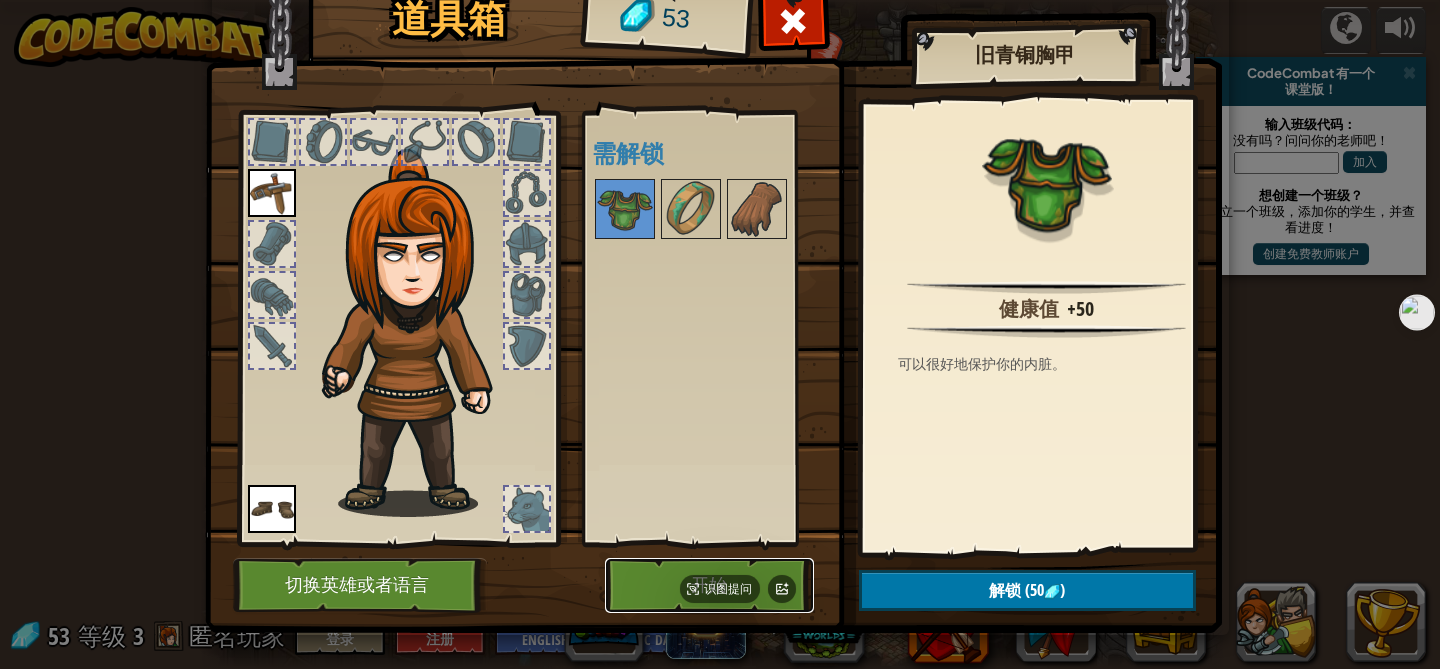 click on "开始" at bounding box center [709, 585] 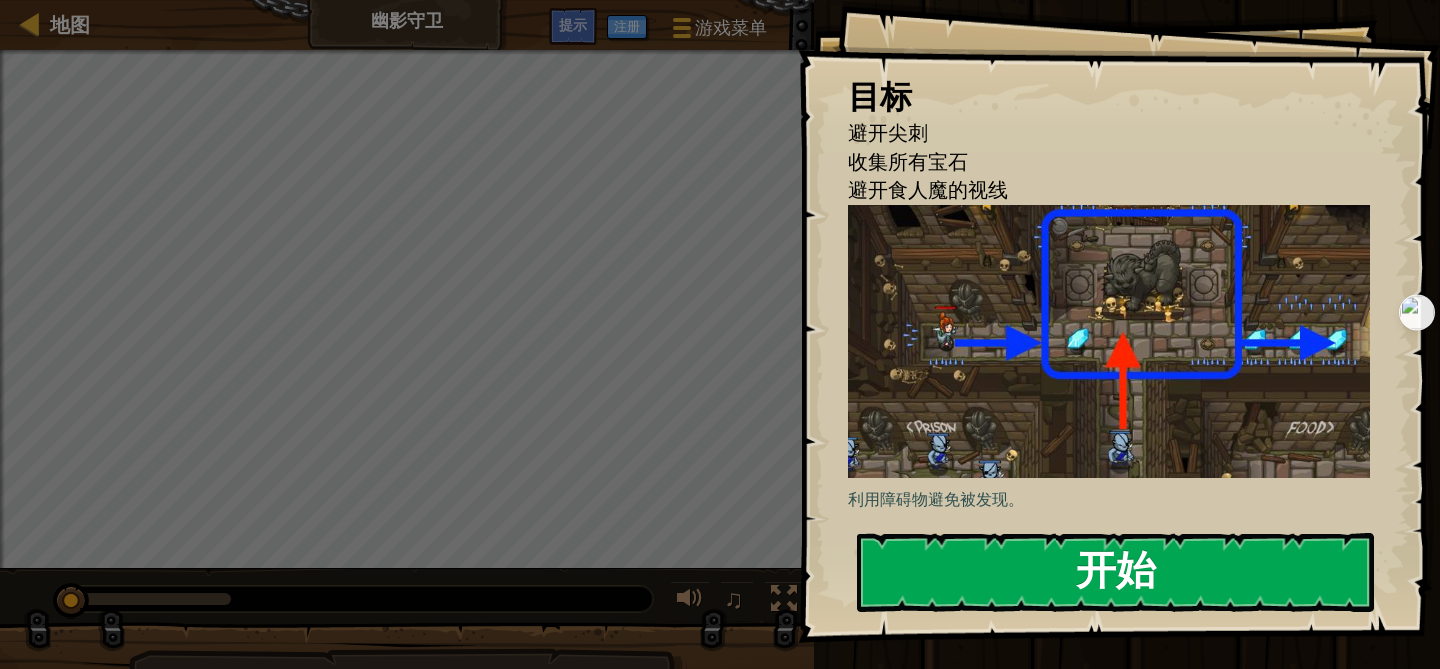 click on "开始" at bounding box center (1115, 572) 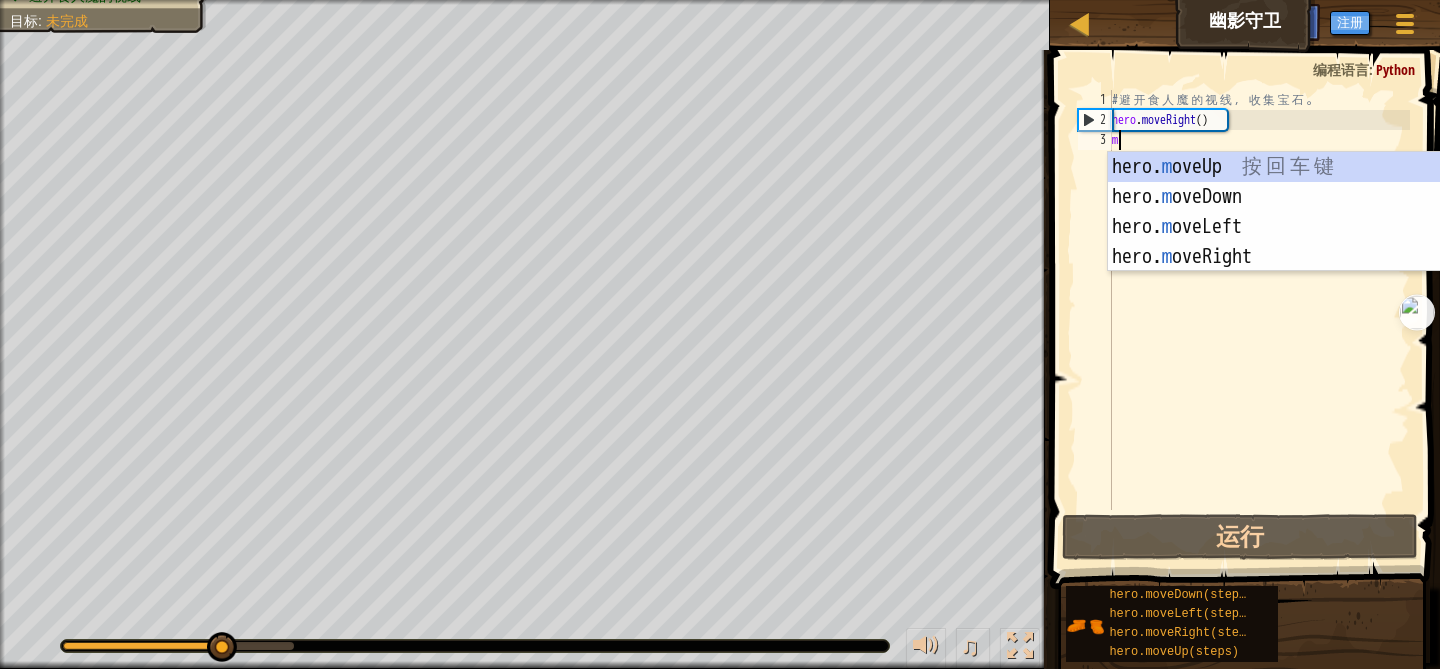 type on "m" 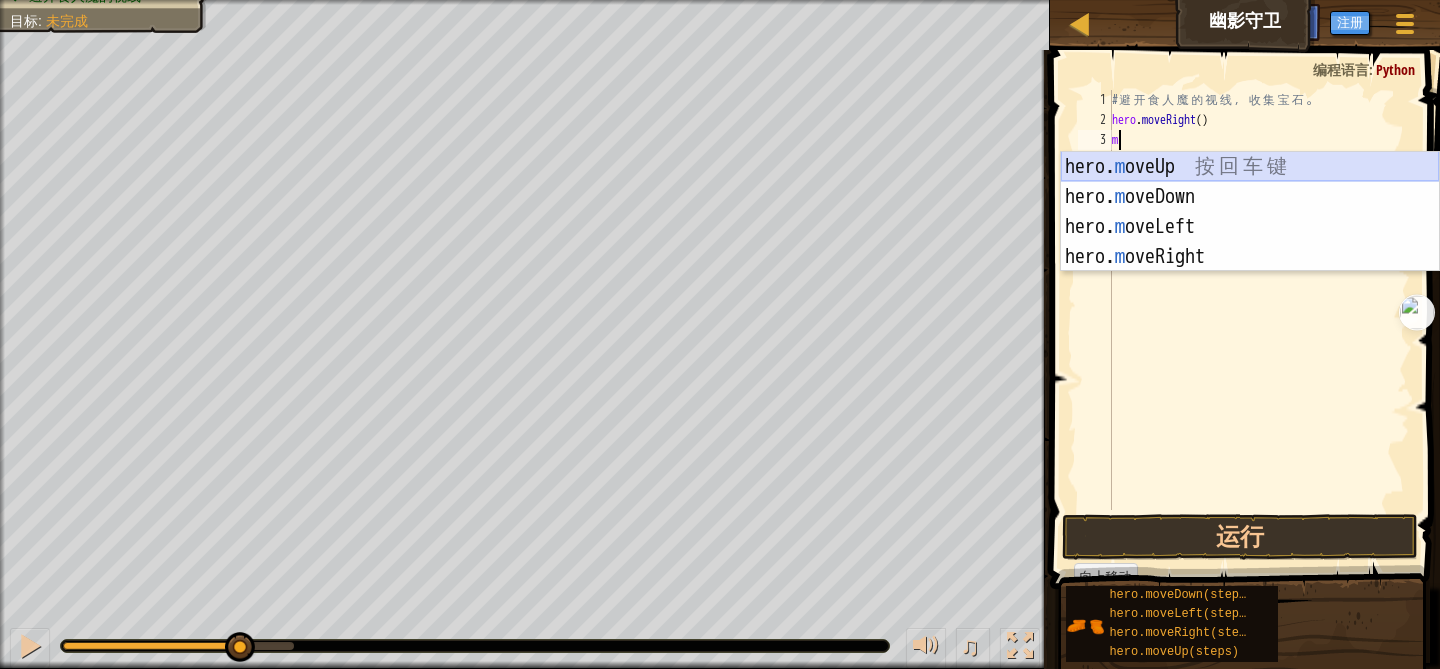 click on "hero. m oveUp 按 回 车 键 hero. m oveDown 按 回 车 键 hero. m oveLeft 按 回 车 键 hero. m oveRight 按 回 车 键" at bounding box center (1250, 242) 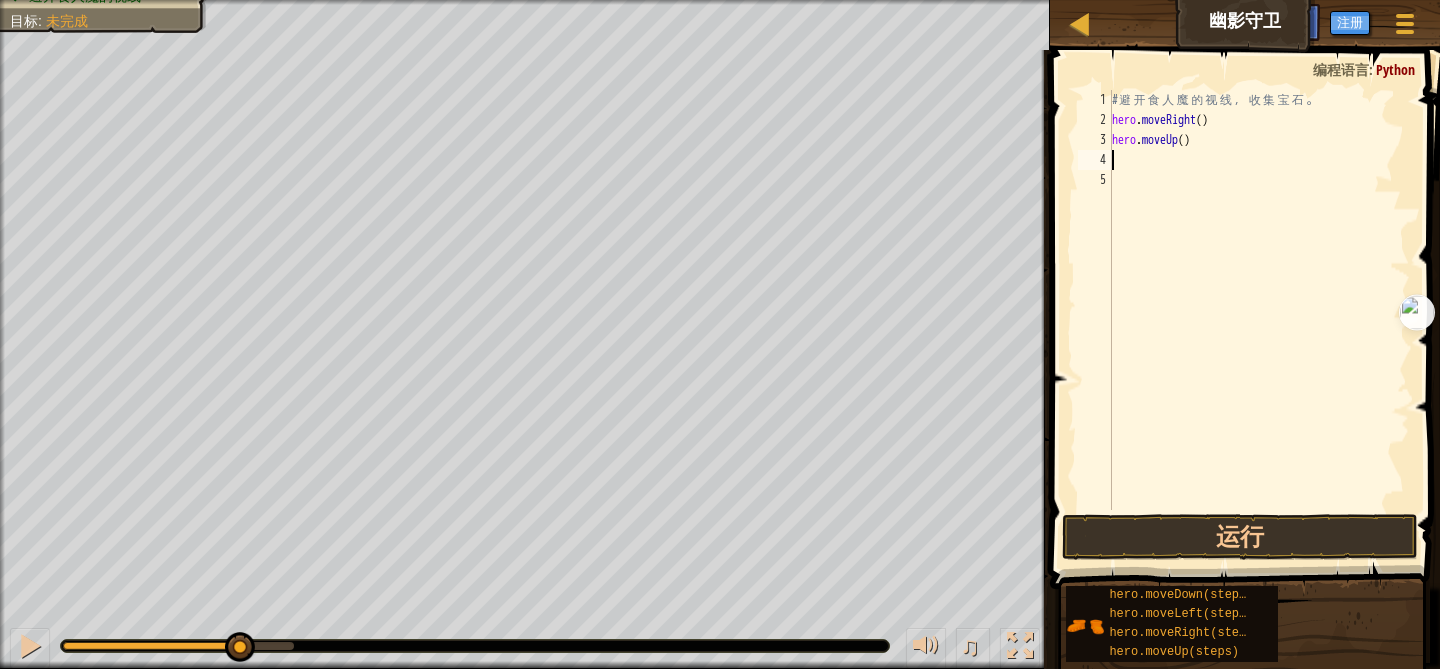 type on "m" 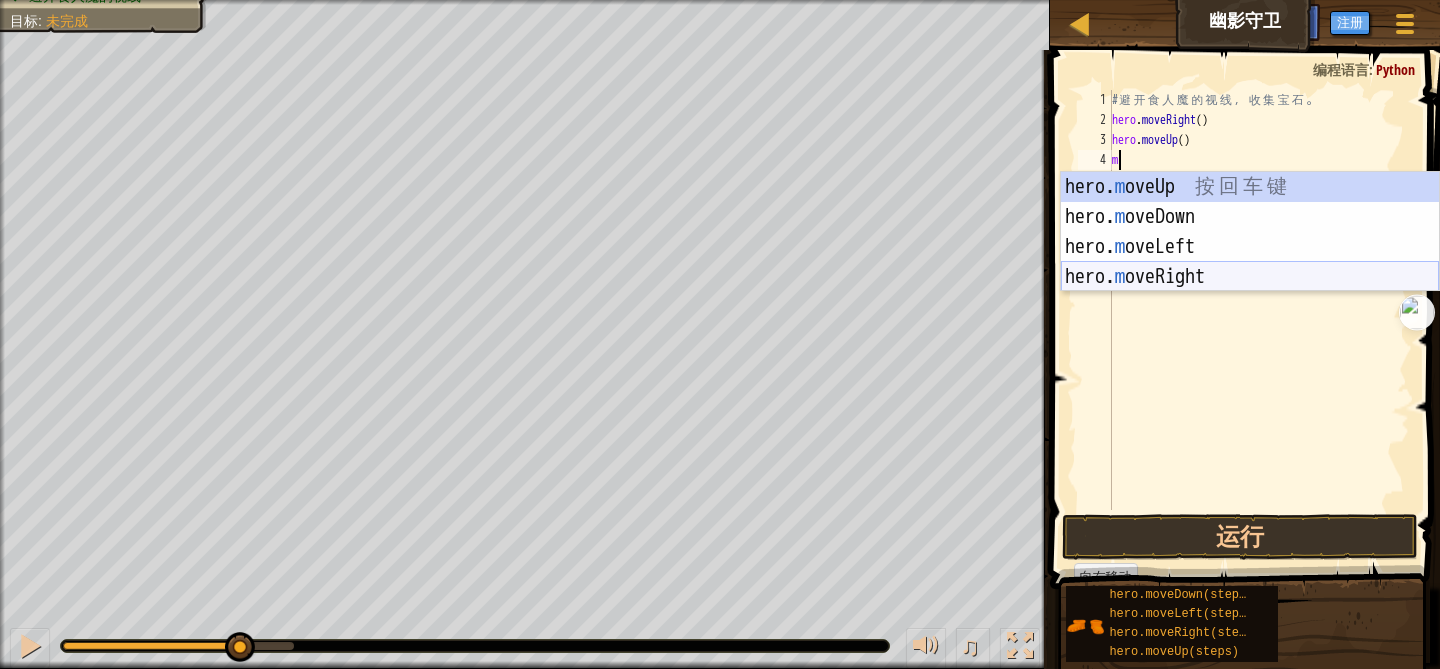 click on "hero. m oveUp 按 回 车 键 hero. m oveDown 按 回 车 键 hero. m oveLeft 按 回 车 键 hero. m oveRight 按 回 车 键" at bounding box center (1250, 262) 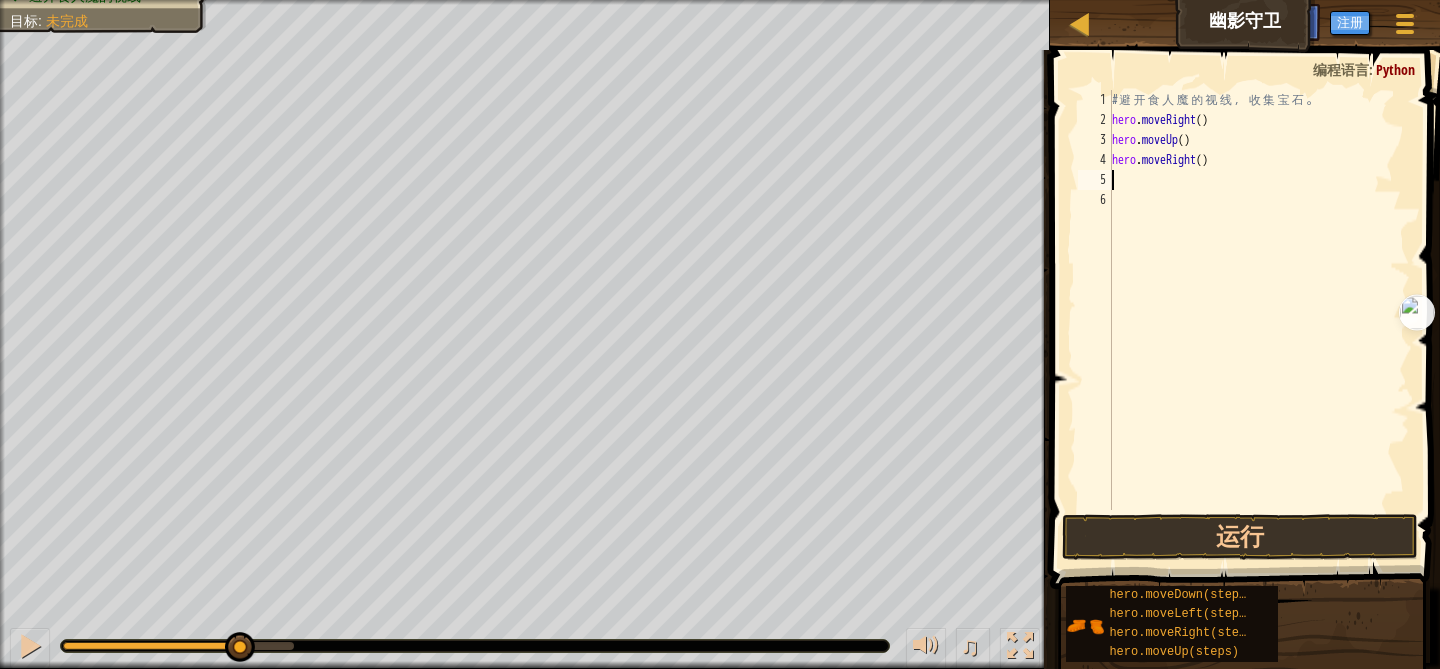 type on "m" 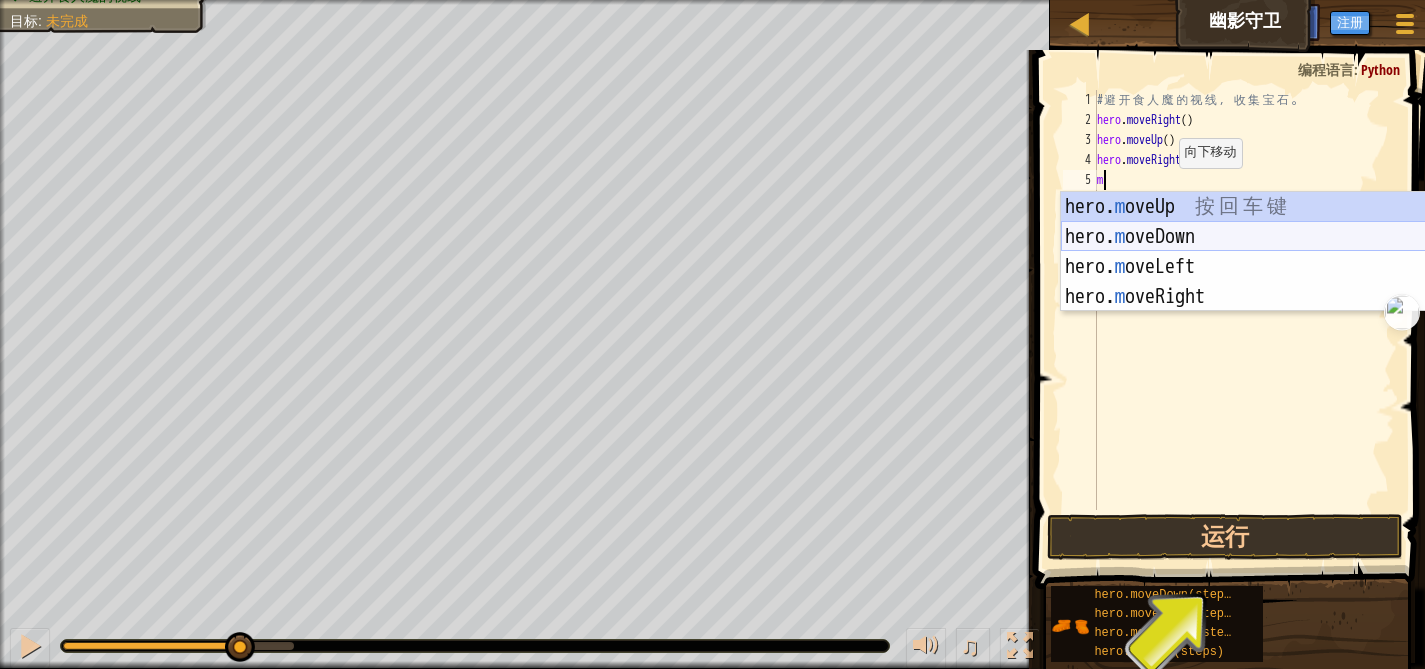 click on "hero. m oveUp 按 回 车 键 hero. m oveDown 按 回 车 键 hero. m oveLeft 按 回 车 键 hero. m oveRight 按 回 车 键" at bounding box center [1250, 282] 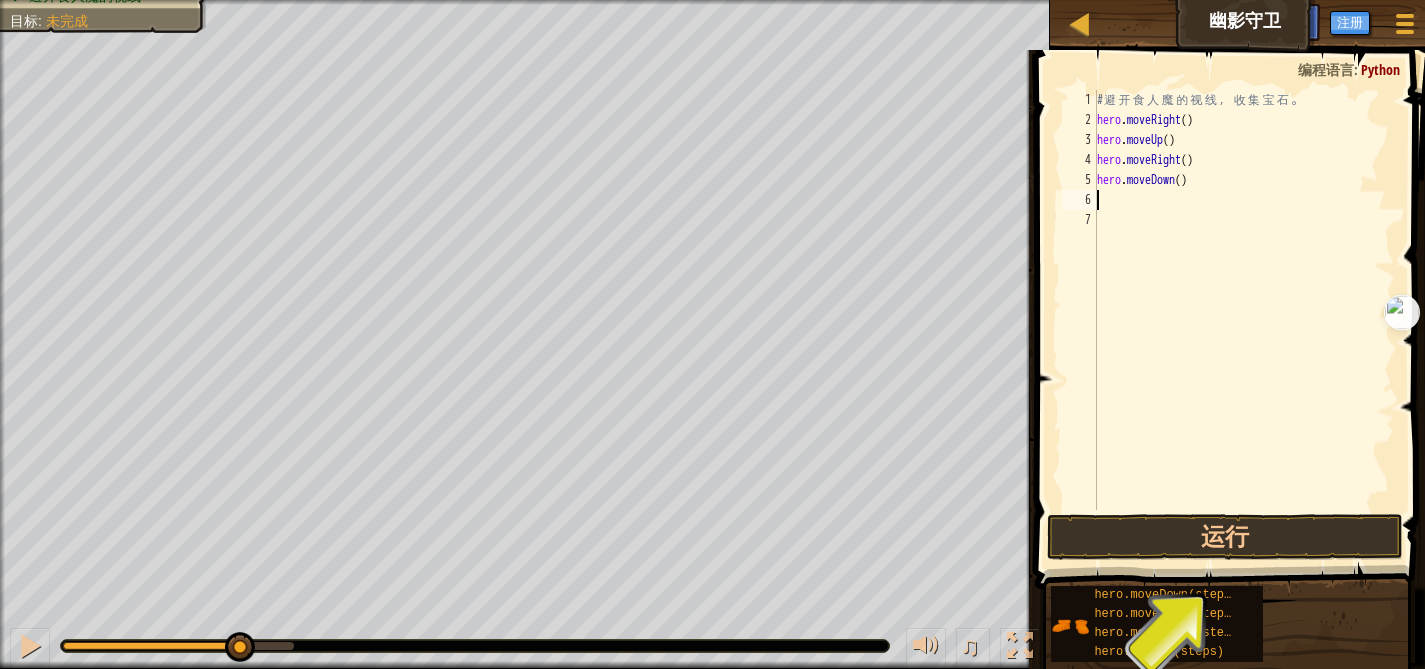 type on "m" 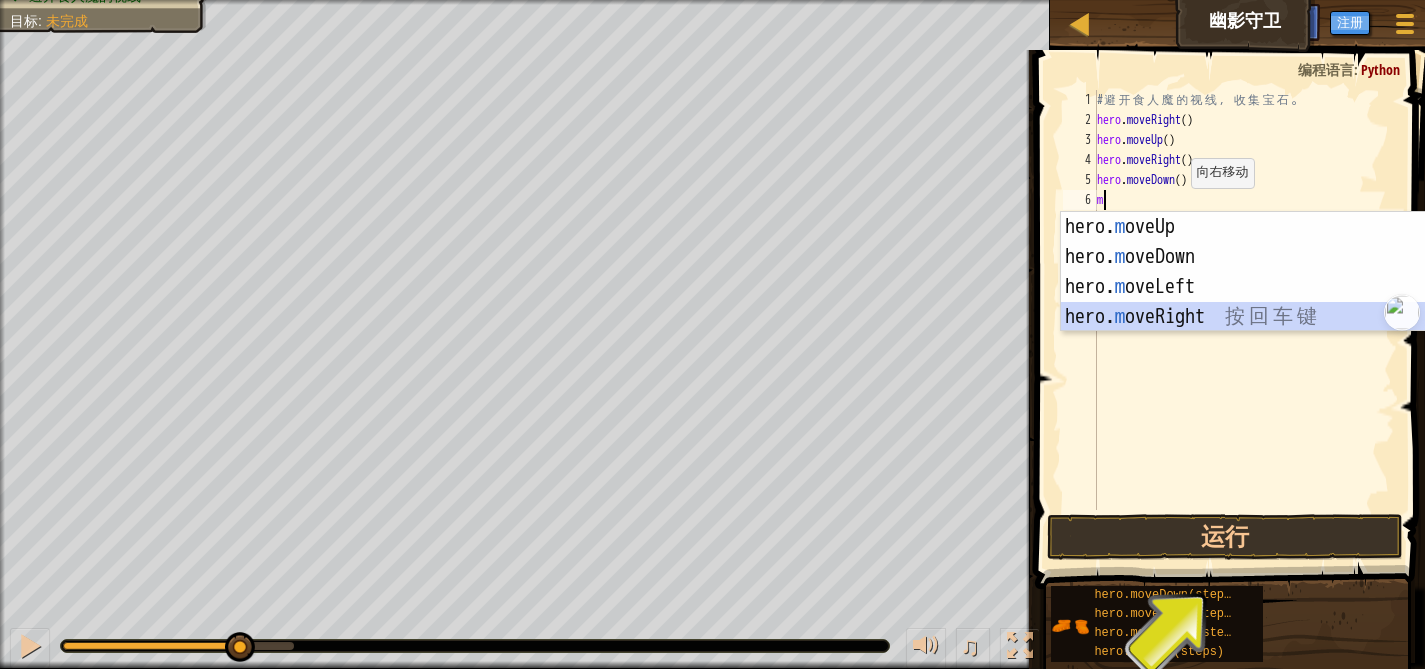 click on "hero. m oveUp 按 回 车 键 hero. m oveDown 按 回 车 键 hero. m oveLeft 按 回 车 键 hero. m oveRight 按 回 车 键" at bounding box center (1250, 302) 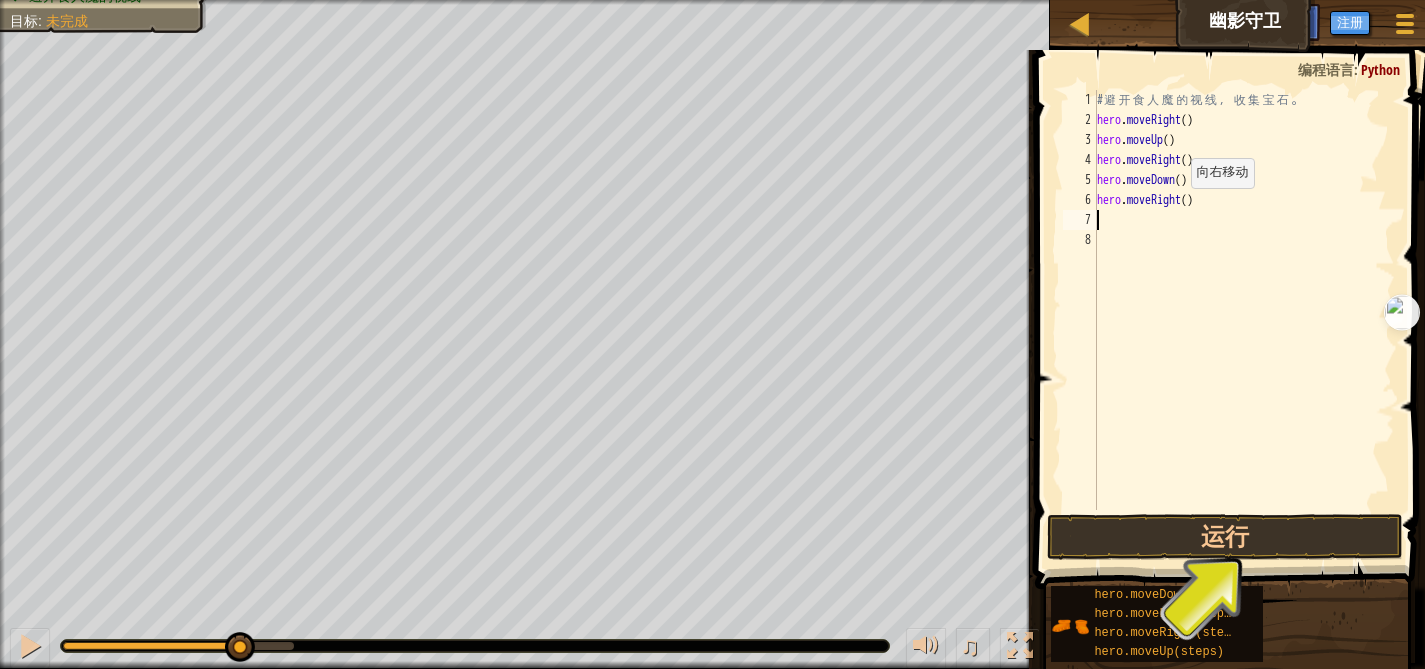 type on "m" 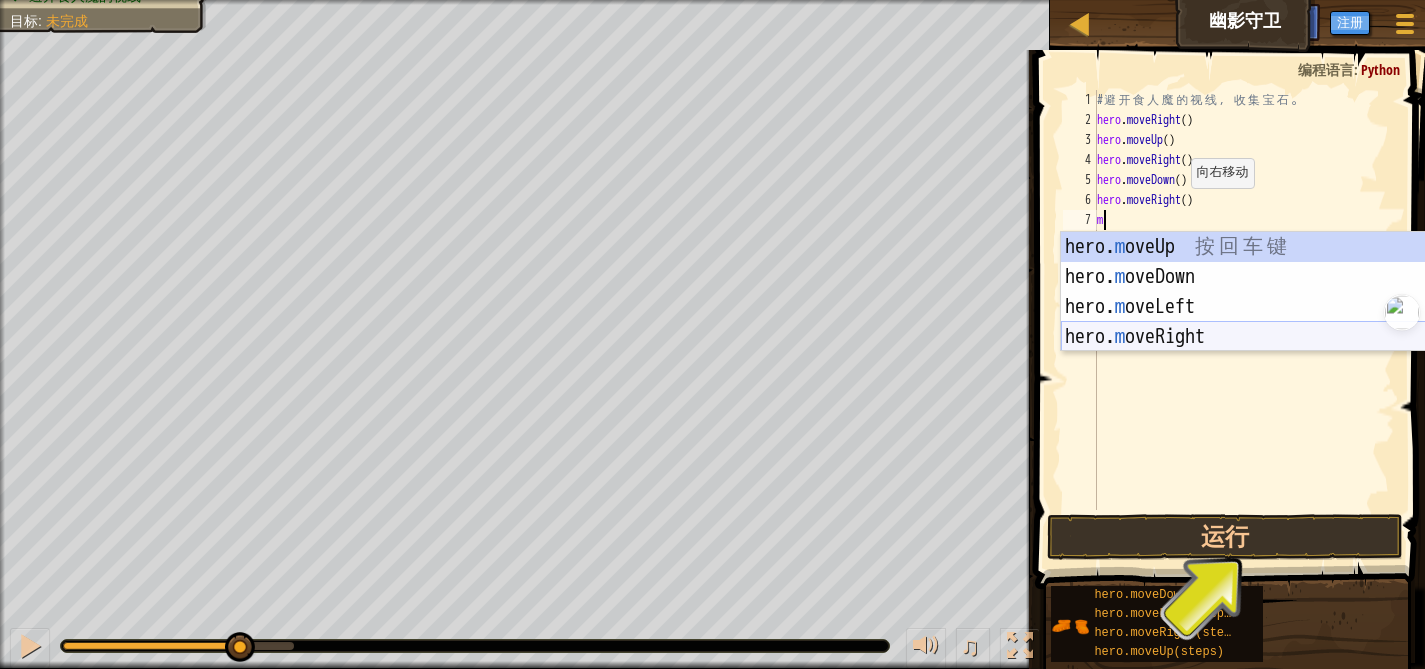 click on "hero. m oveUp 按 回 车 键 hero. m oveDown 按 回 车 键 hero. m oveLeft 按 回 车 键 hero. m oveRight 按 回 车 键" at bounding box center (1250, 322) 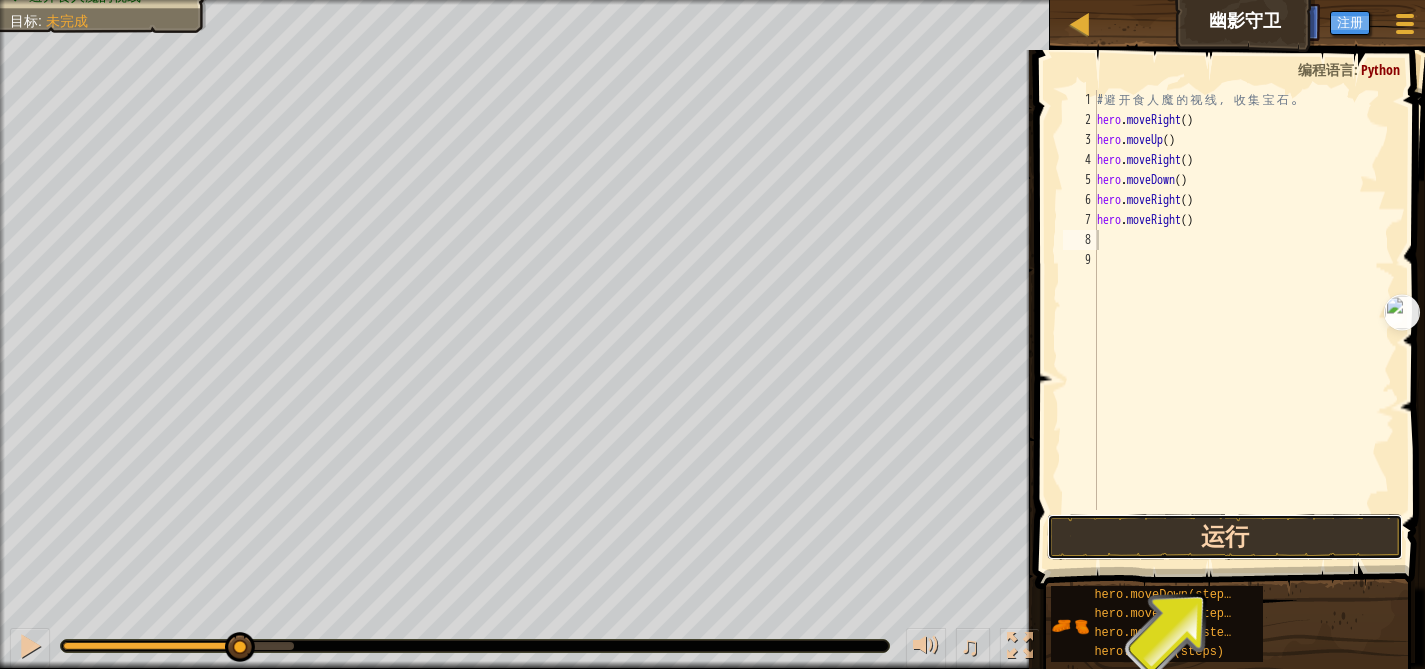 click on "运行" at bounding box center (1224, 537) 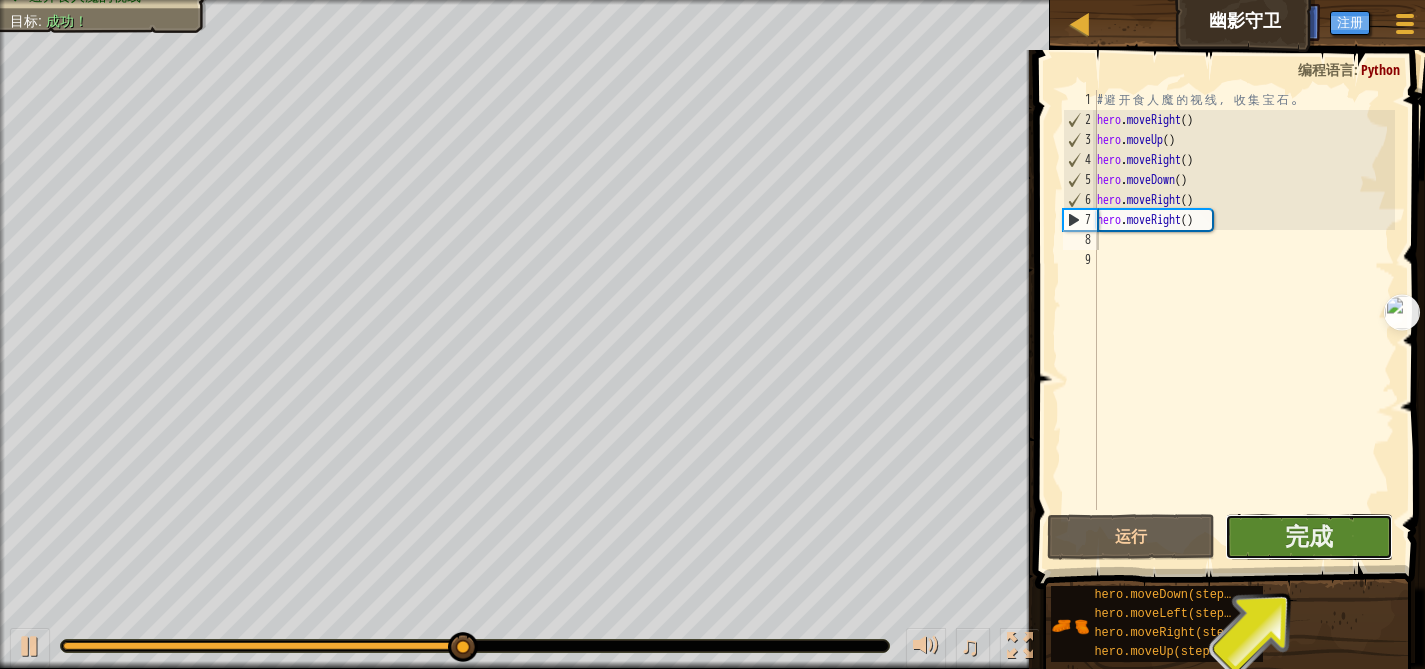 click on "完成" at bounding box center (1309, 537) 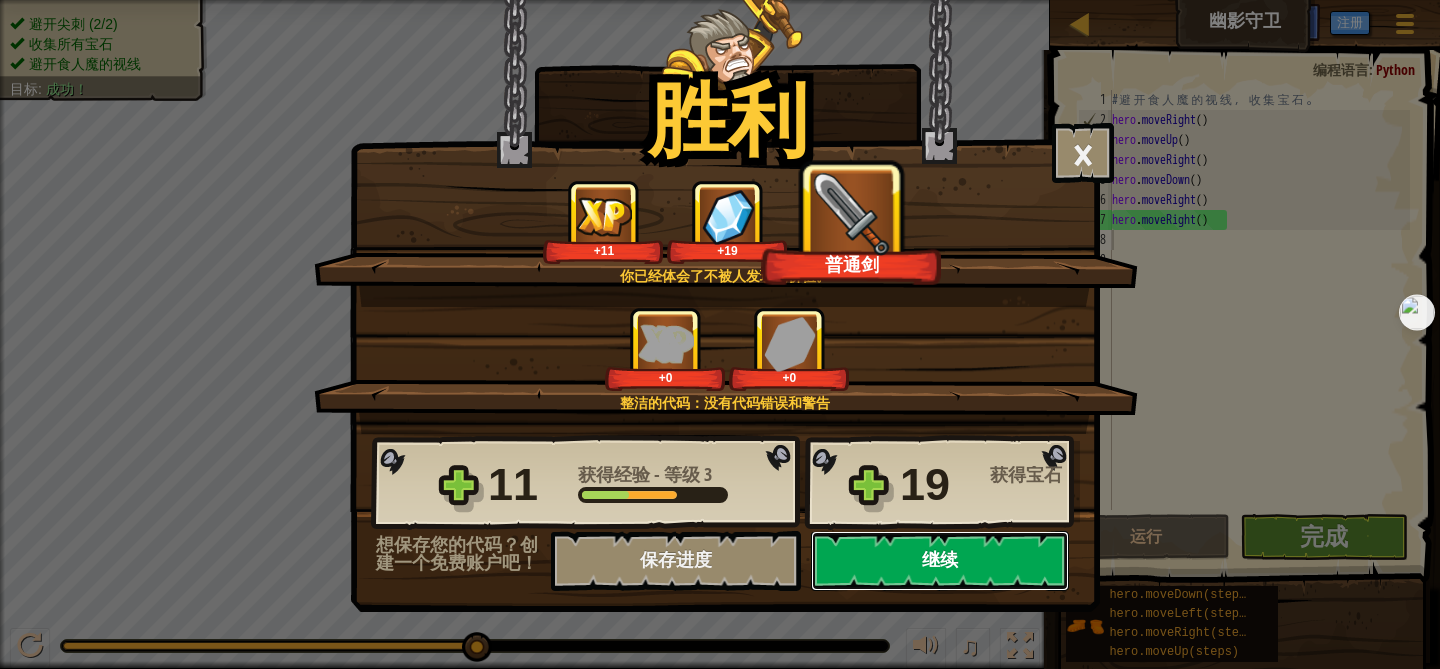 click on "继续" at bounding box center [940, 561] 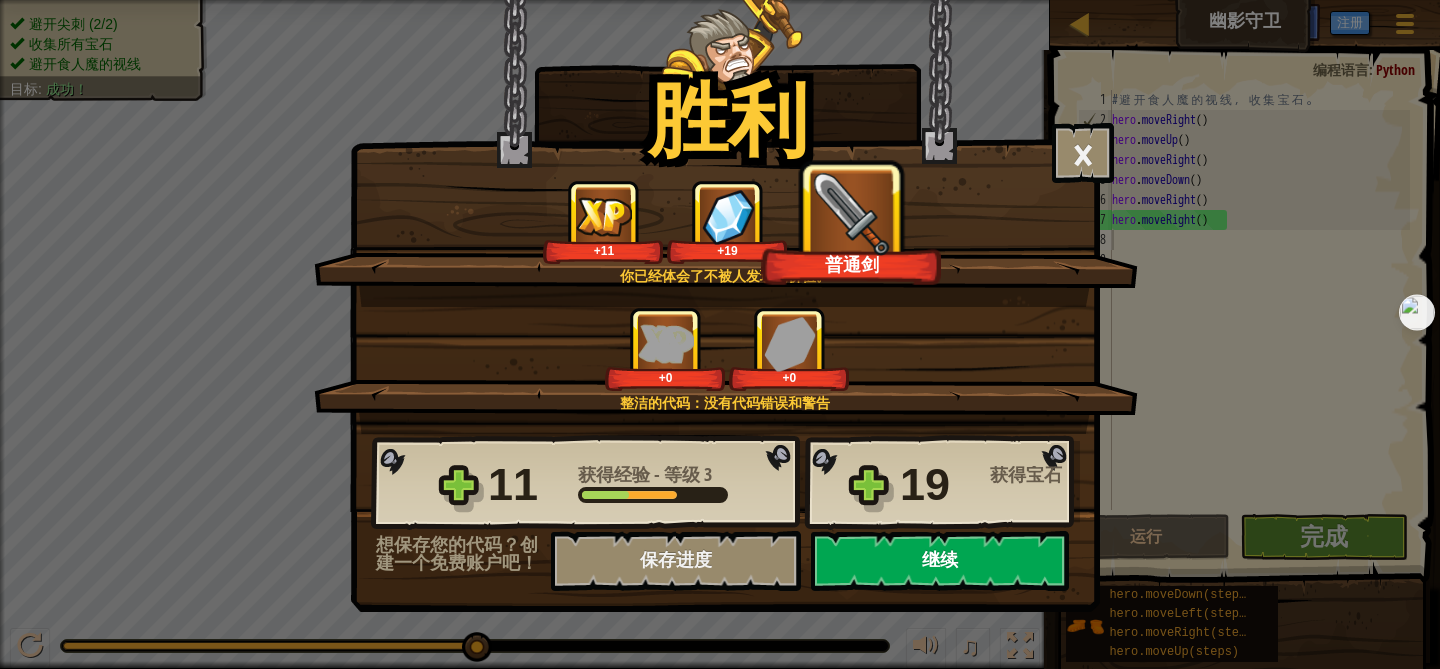 select on "zh-[PERSON_NAME]" 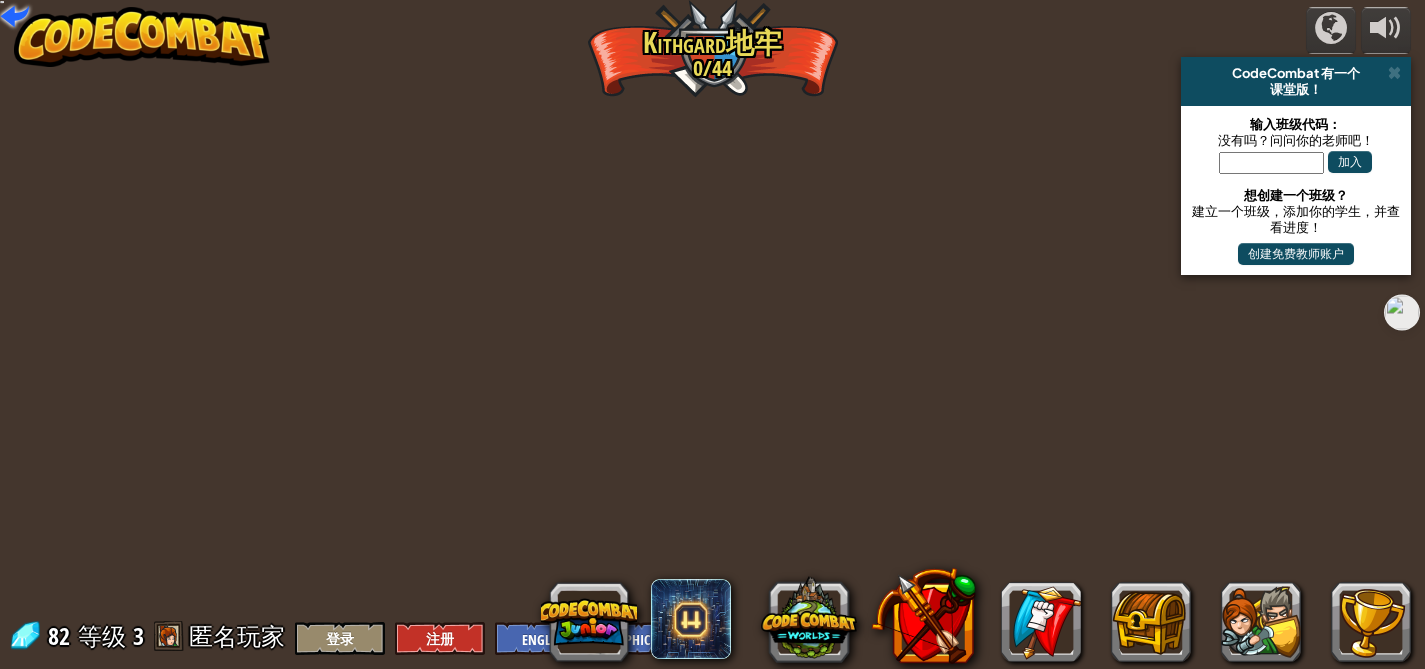 select on "zh-[PERSON_NAME]" 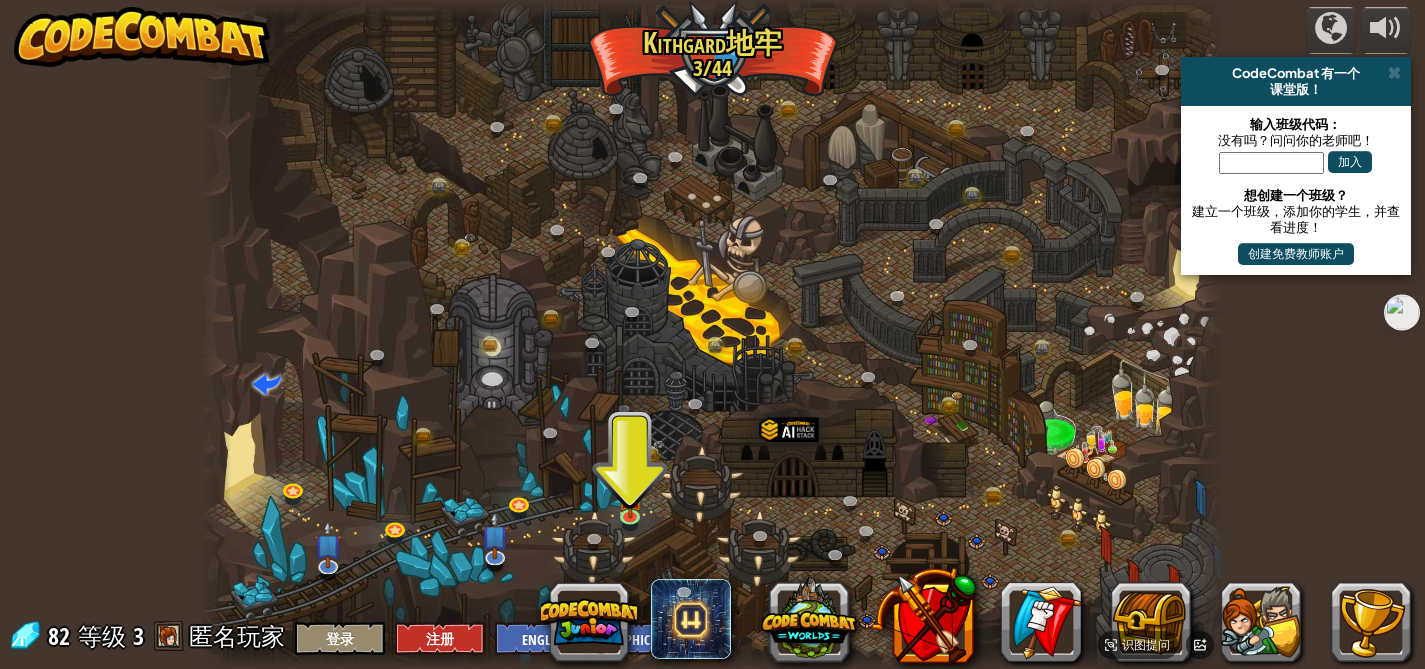 click at bounding box center [713, 334] 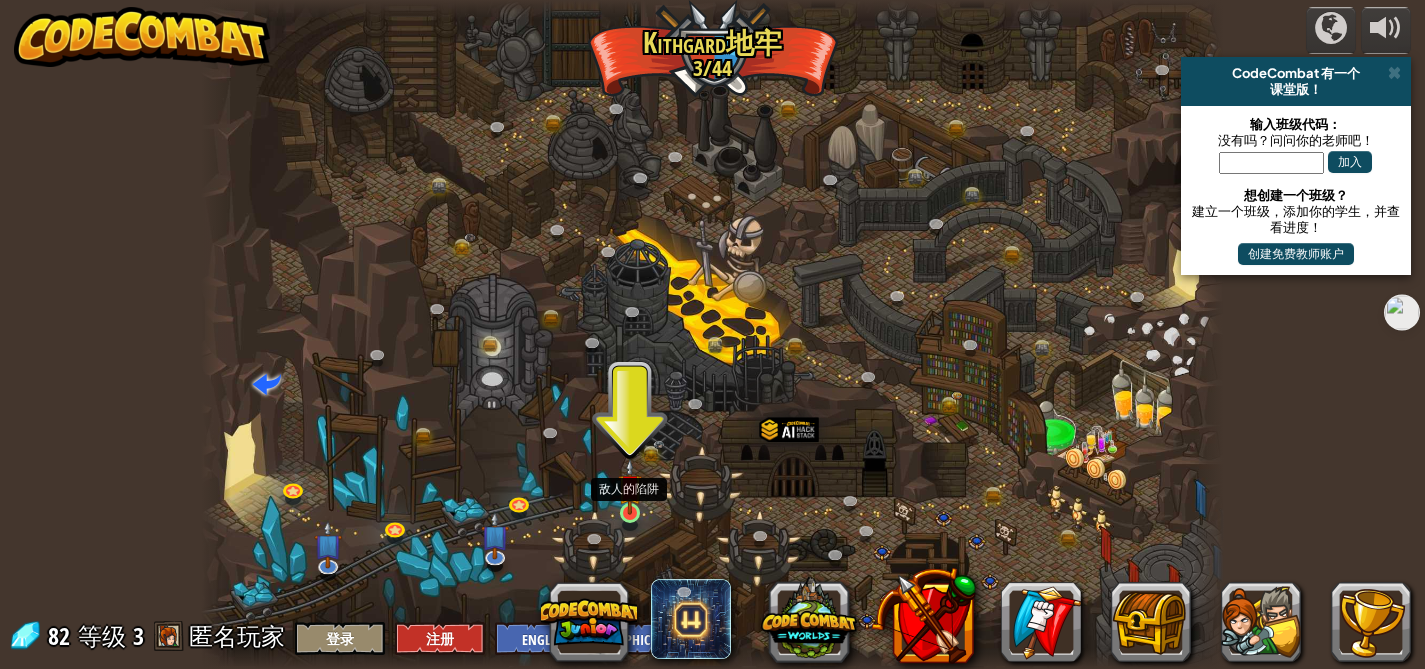 click at bounding box center (630, 486) 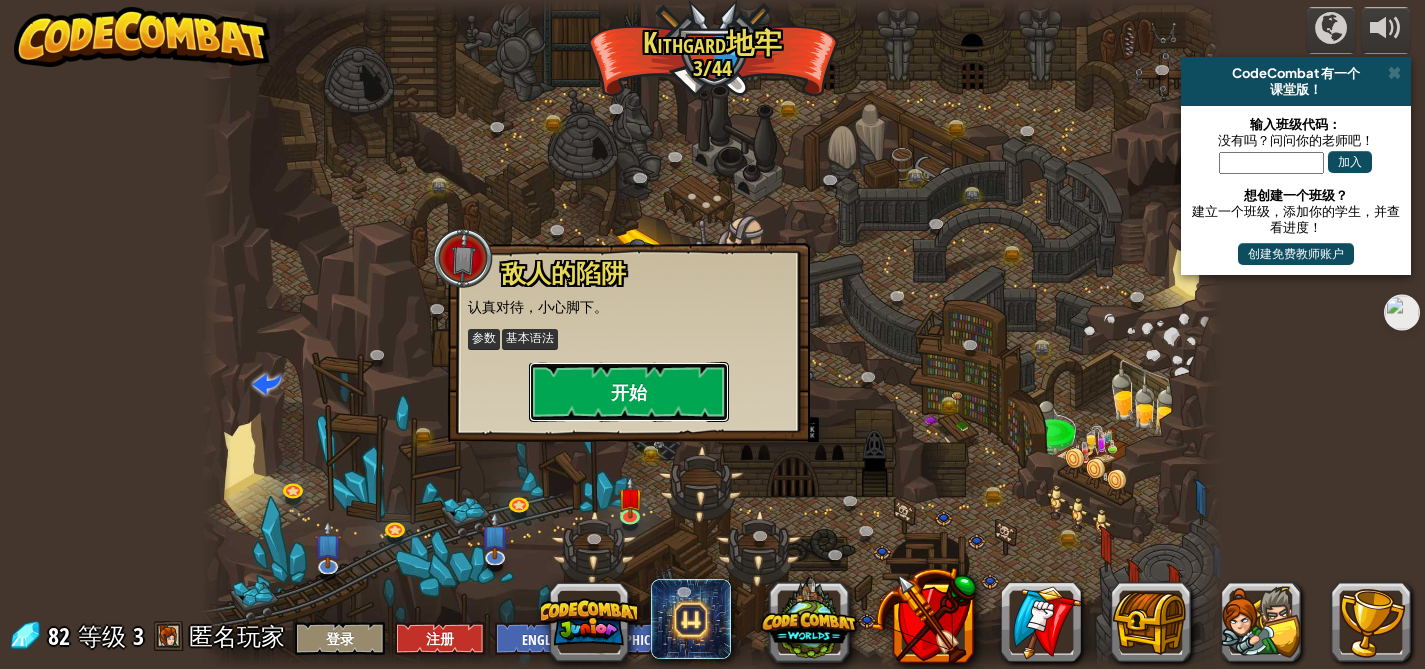 click on "开始" at bounding box center [629, 392] 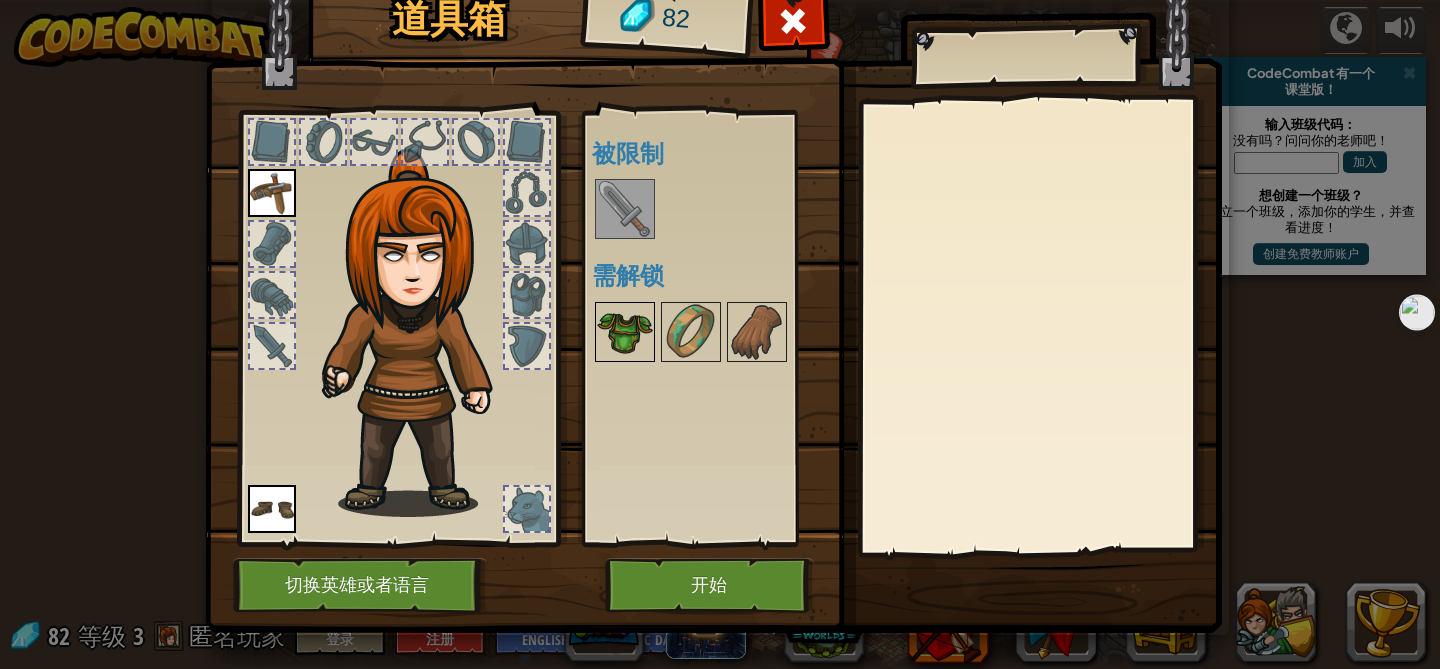 click at bounding box center (625, 332) 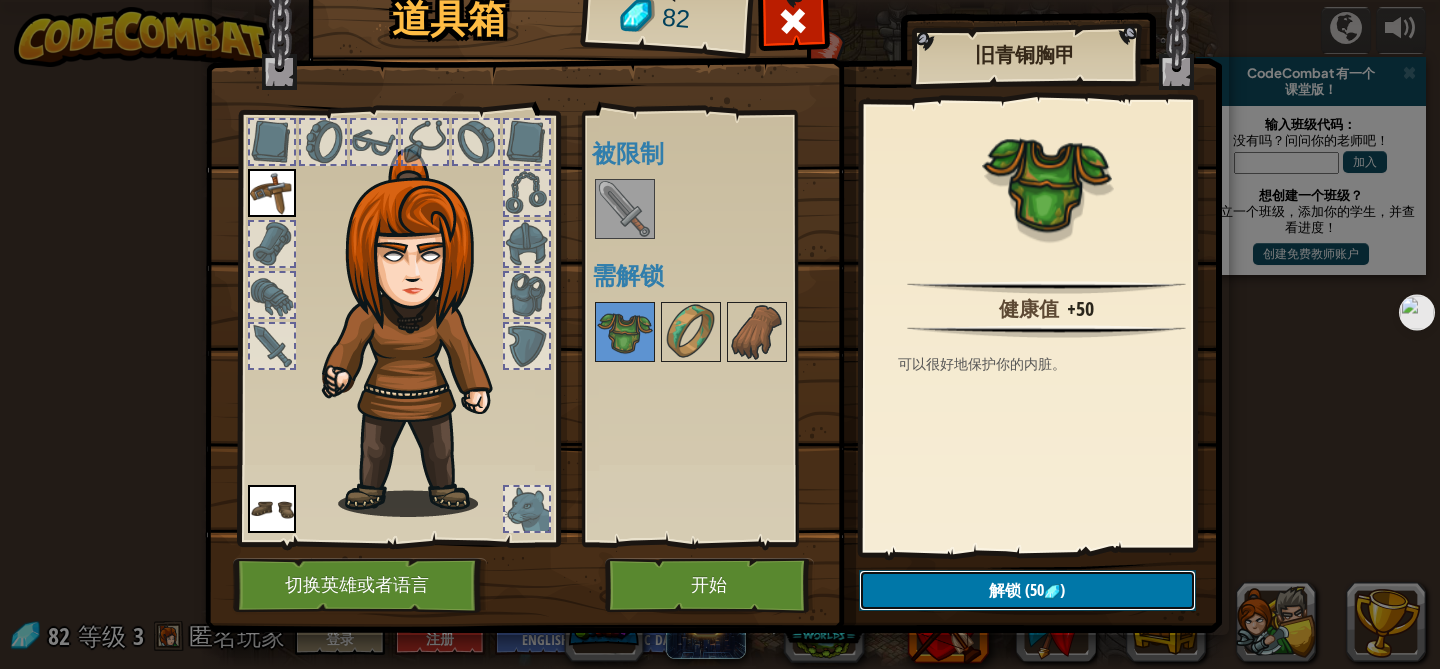 click on "解锁 (50 )" at bounding box center [1027, 590] 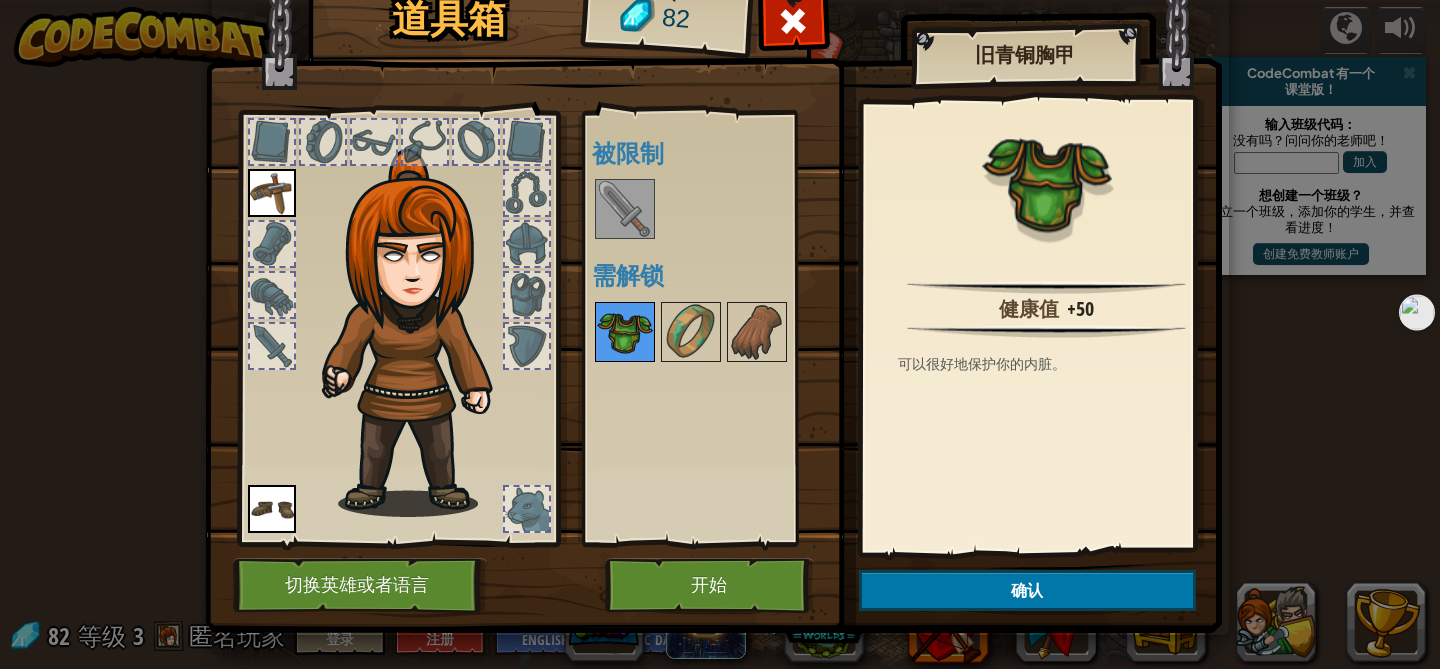 click at bounding box center [625, 332] 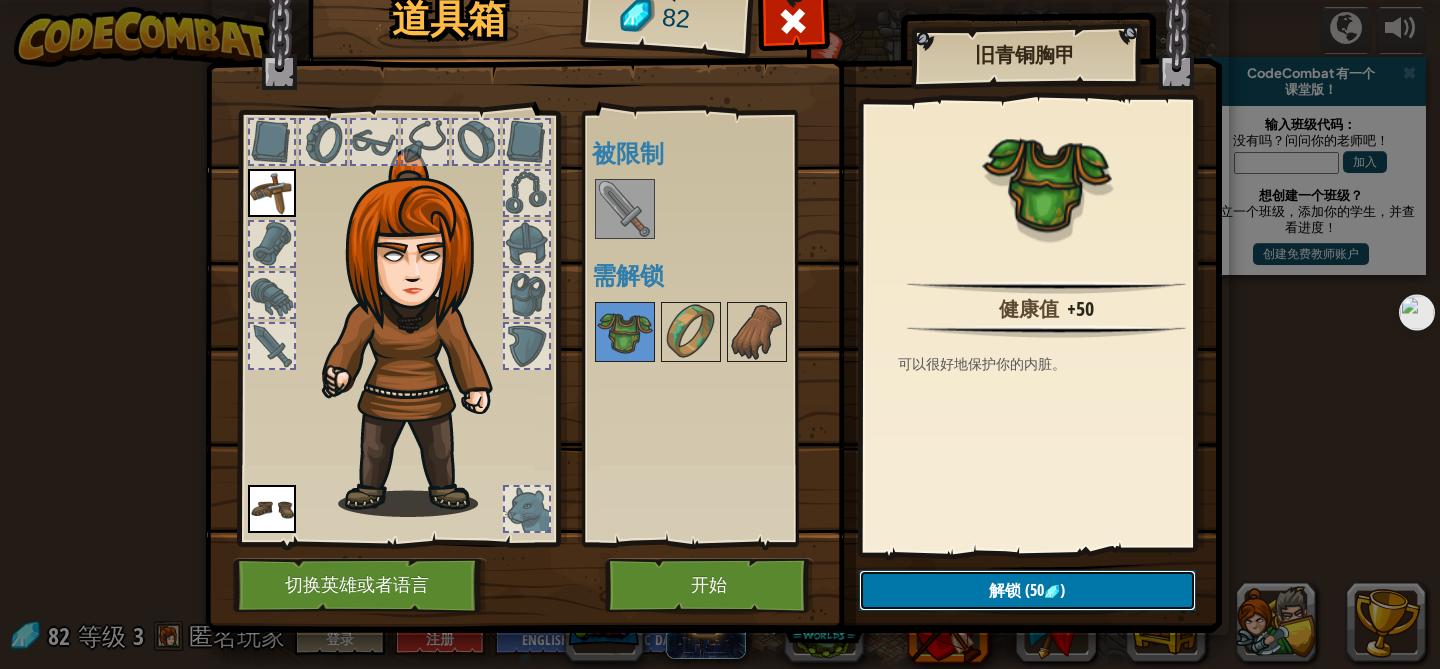 click on "解锁" at bounding box center [1005, 590] 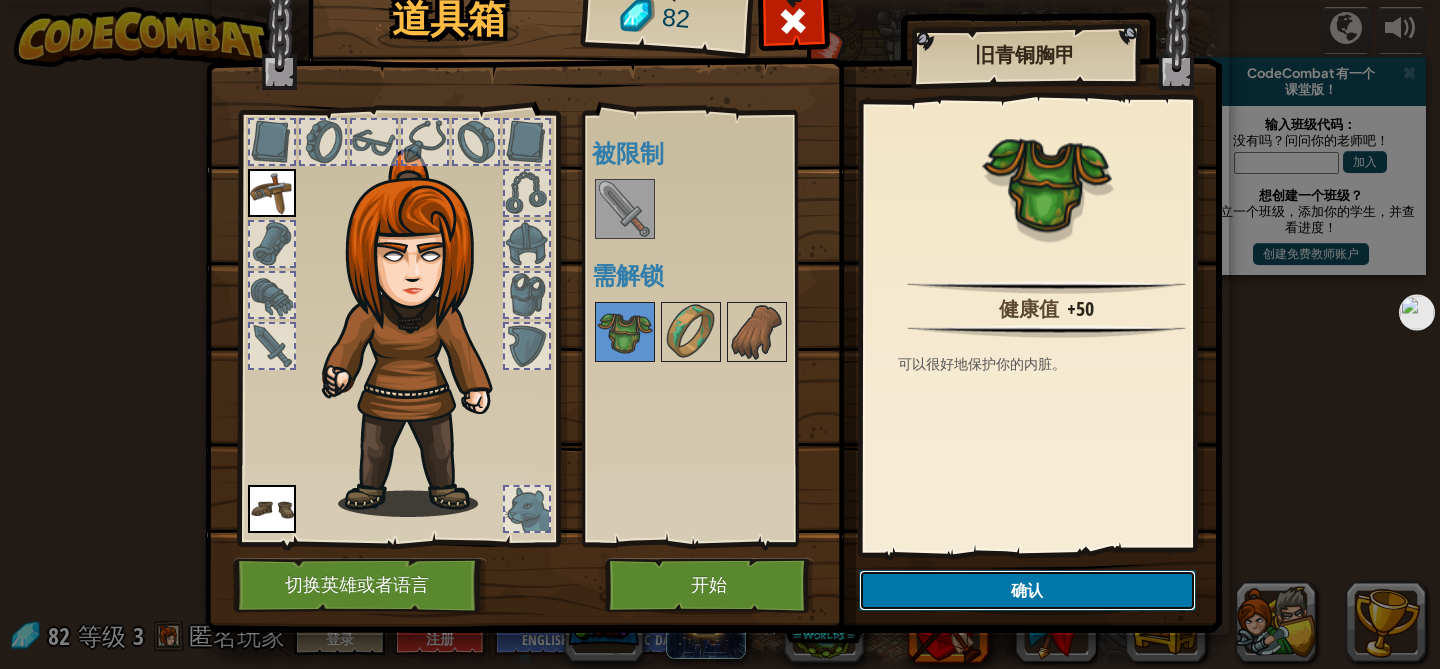 click on "确认" at bounding box center (1027, 590) 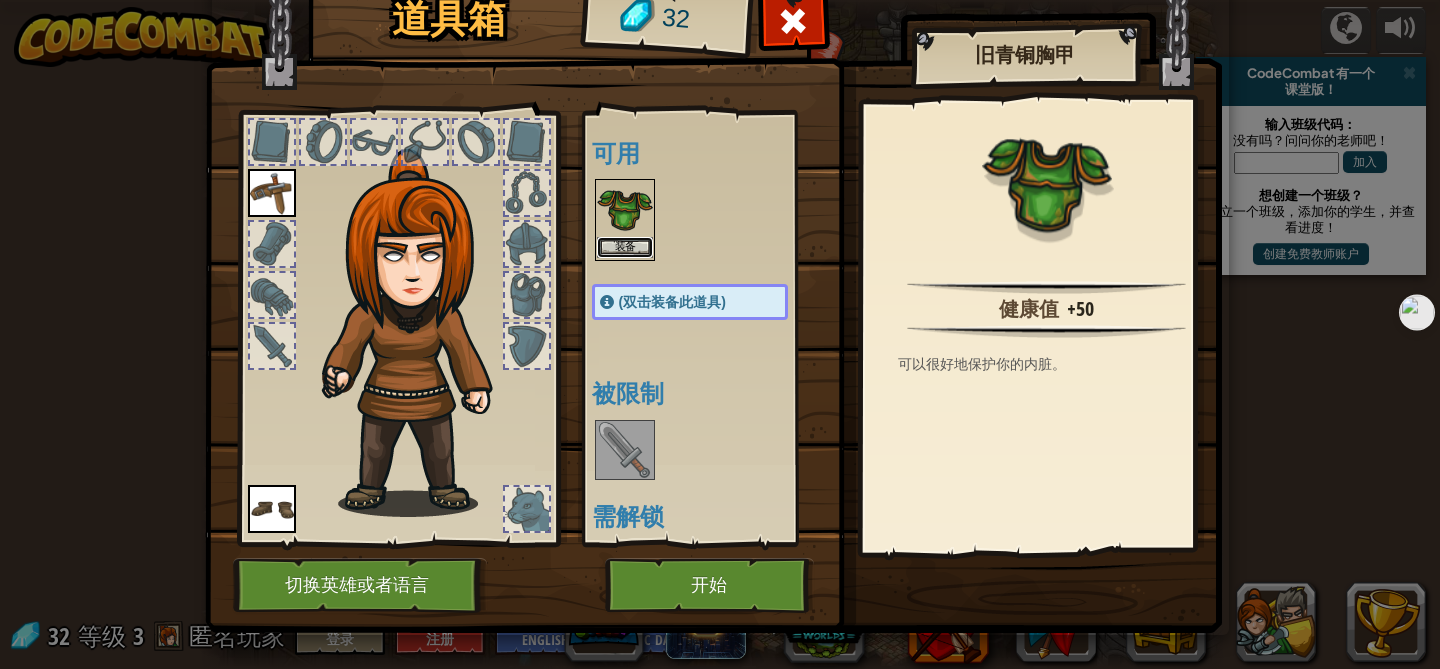 click on "装备" at bounding box center [625, 247] 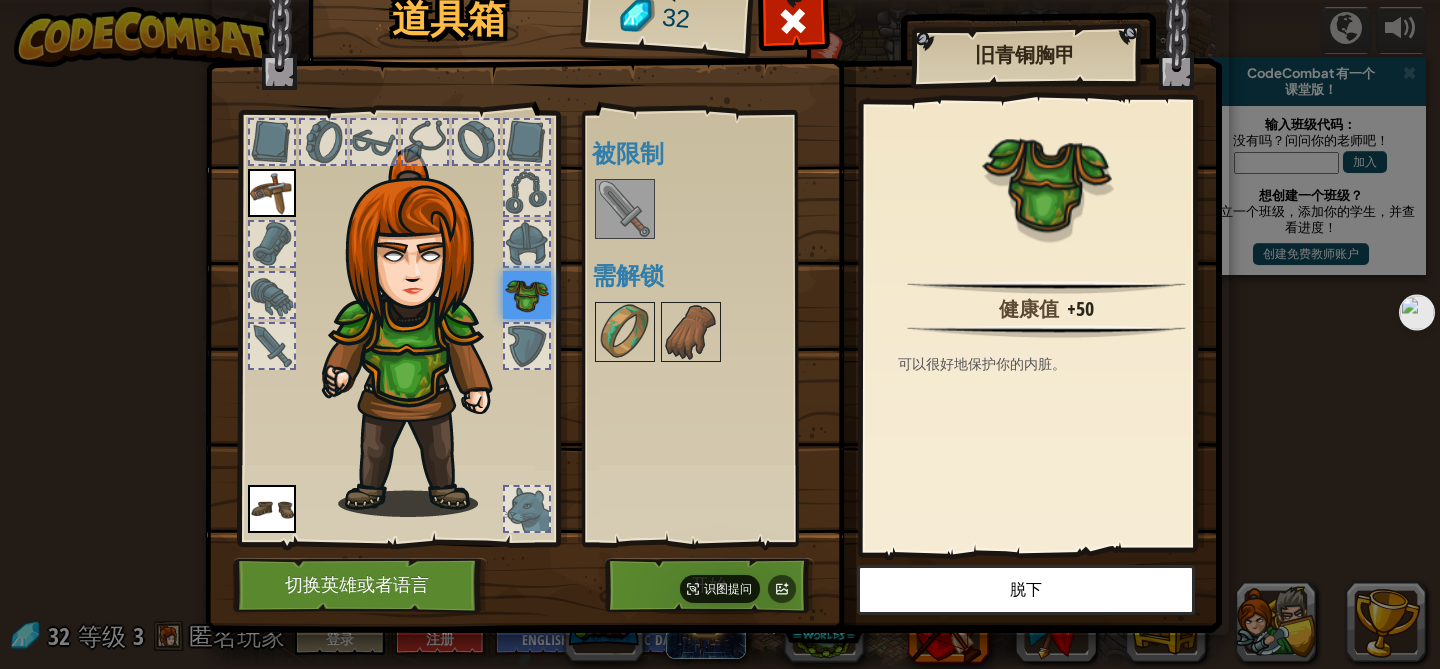 click on "识图提问" at bounding box center [720, 589] 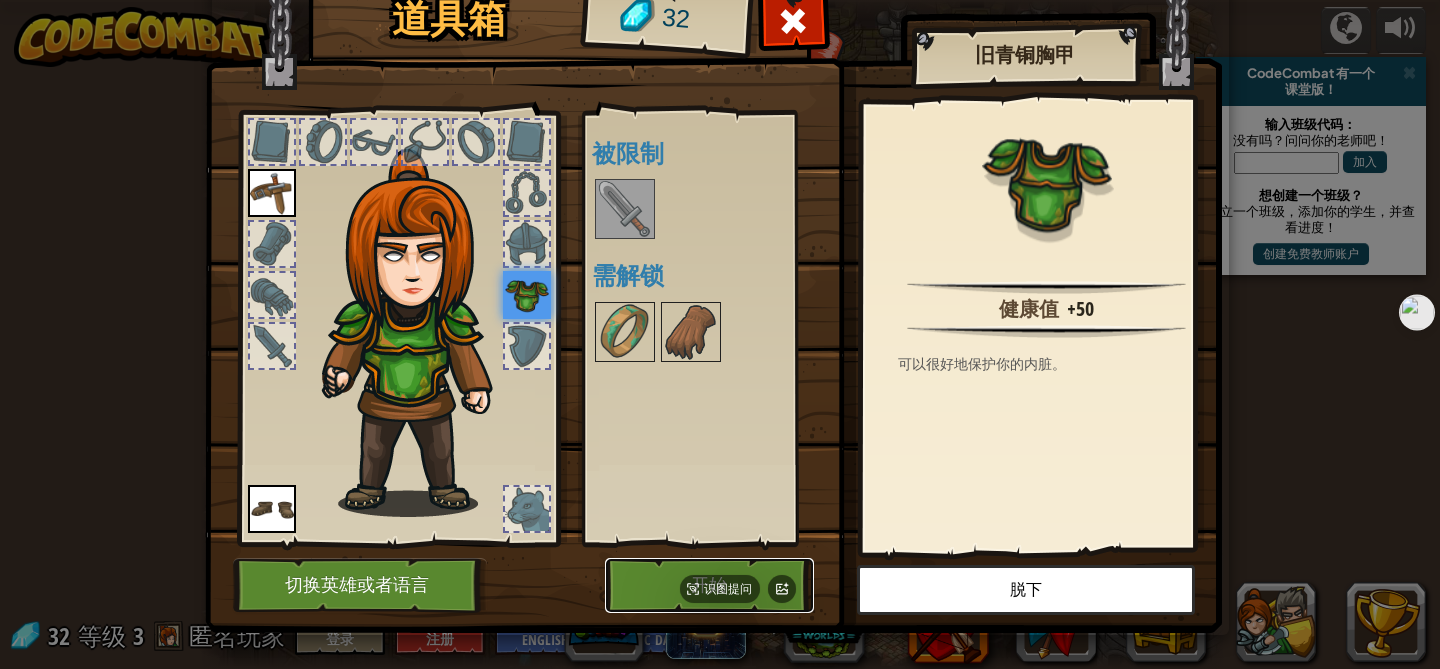 click on "开始" at bounding box center [709, 585] 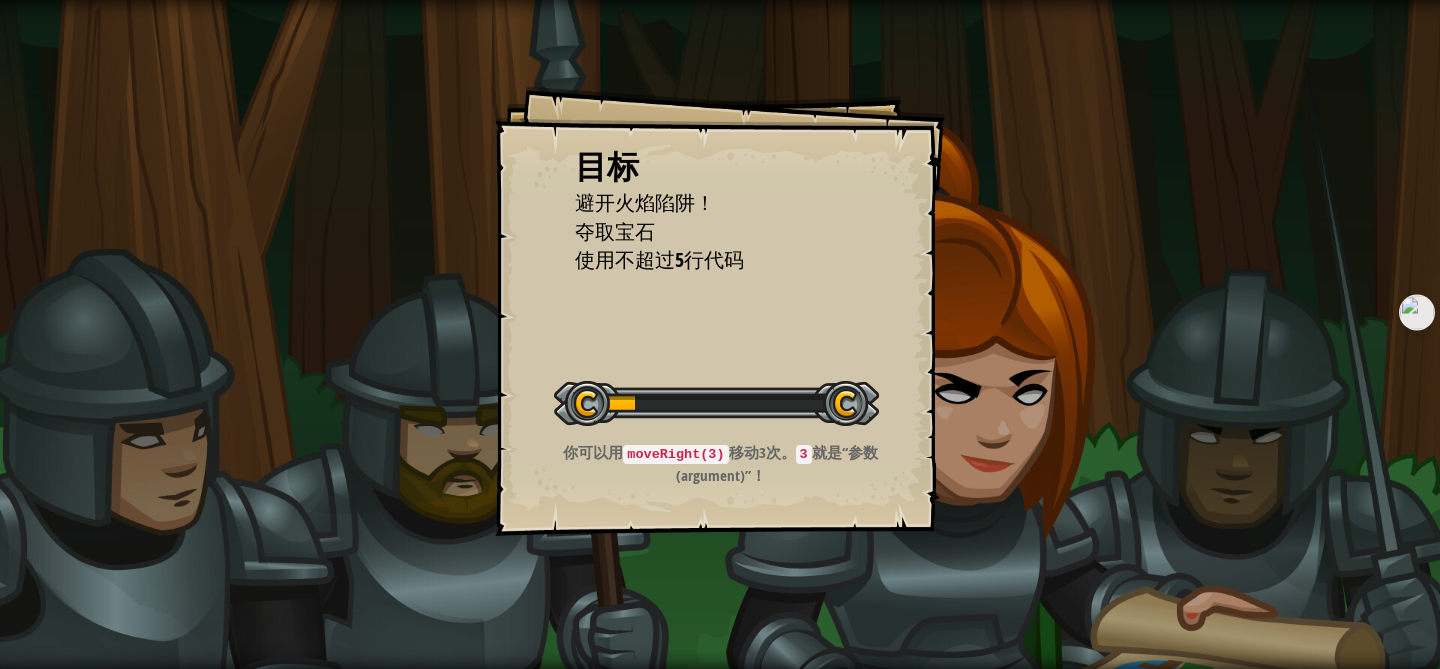 click on "目标 避开火焰陷阱！ 夺取宝石 使用不超过5行代码 开始 载入失败 订阅后才可开始本关 订阅 你将需要加入一个课程来玩这个关卡 回到我的课程 请询问老师分配后续课程，或者联系客服购买课程或学习许可，以便继续学习。 回到我的课程 这一关已锁定。
回到我的课程 你可以用  moveRight(3)  移动3次。 3  就是“参数(argument)”！" at bounding box center (720, 334) 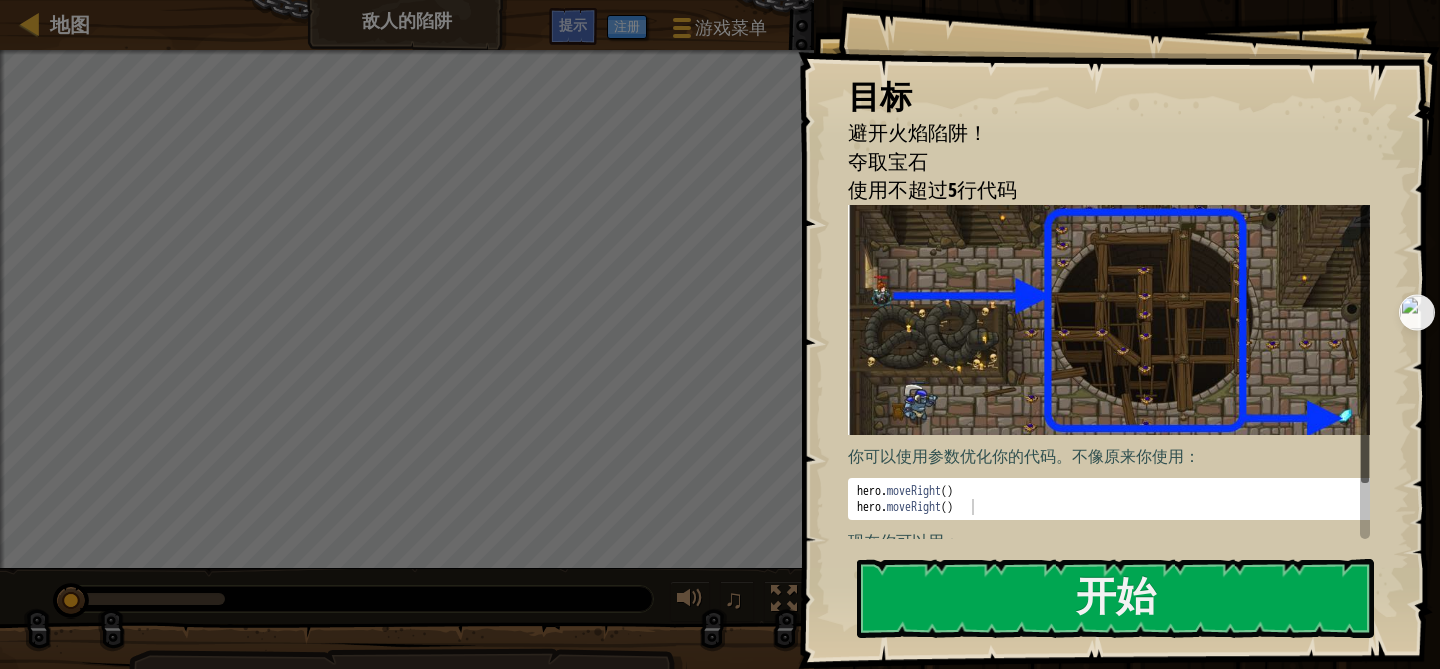 scroll, scrollTop: 53, scrollLeft: 0, axis: vertical 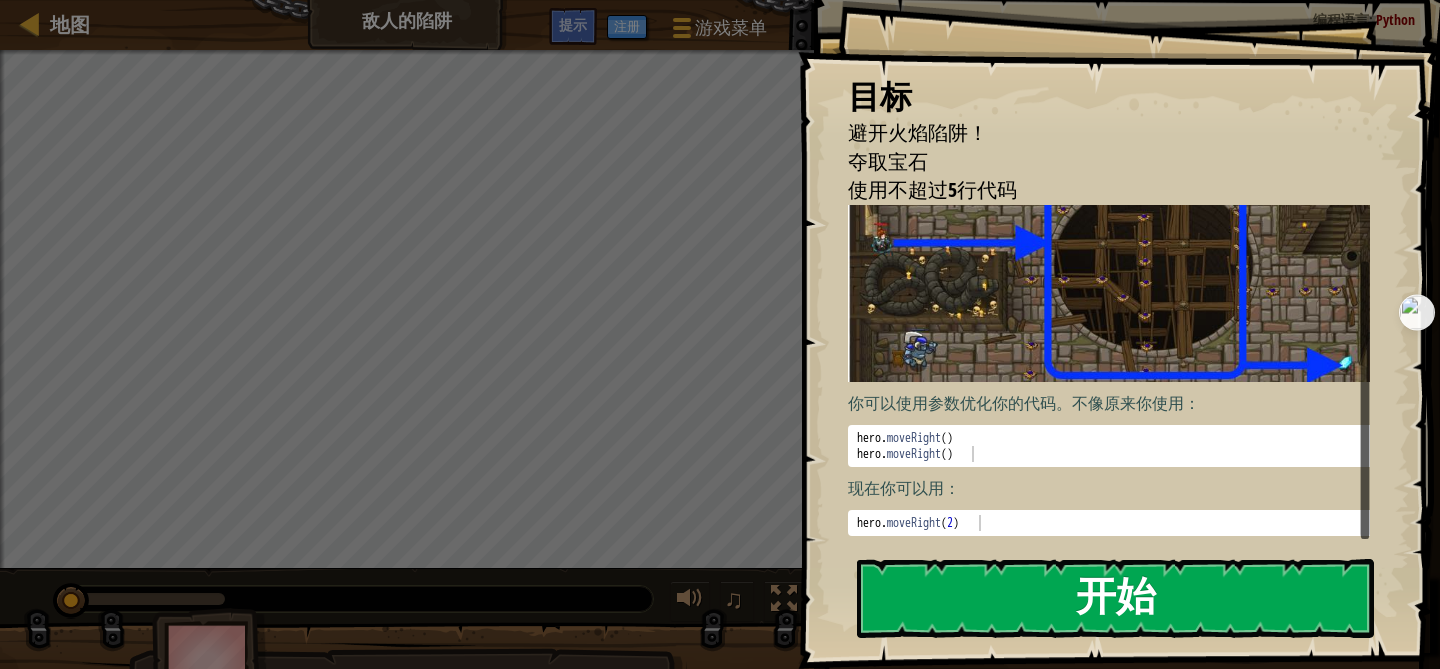 click on "开始" at bounding box center (1115, 598) 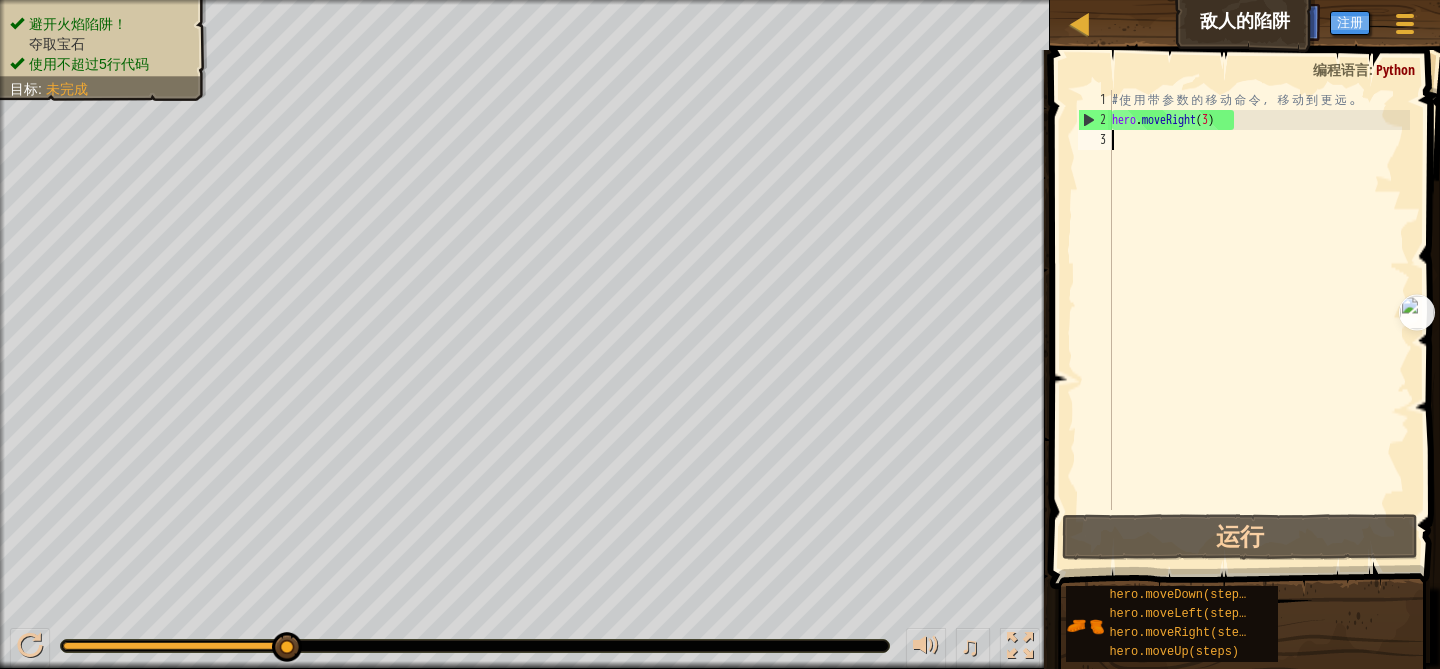 type on "m" 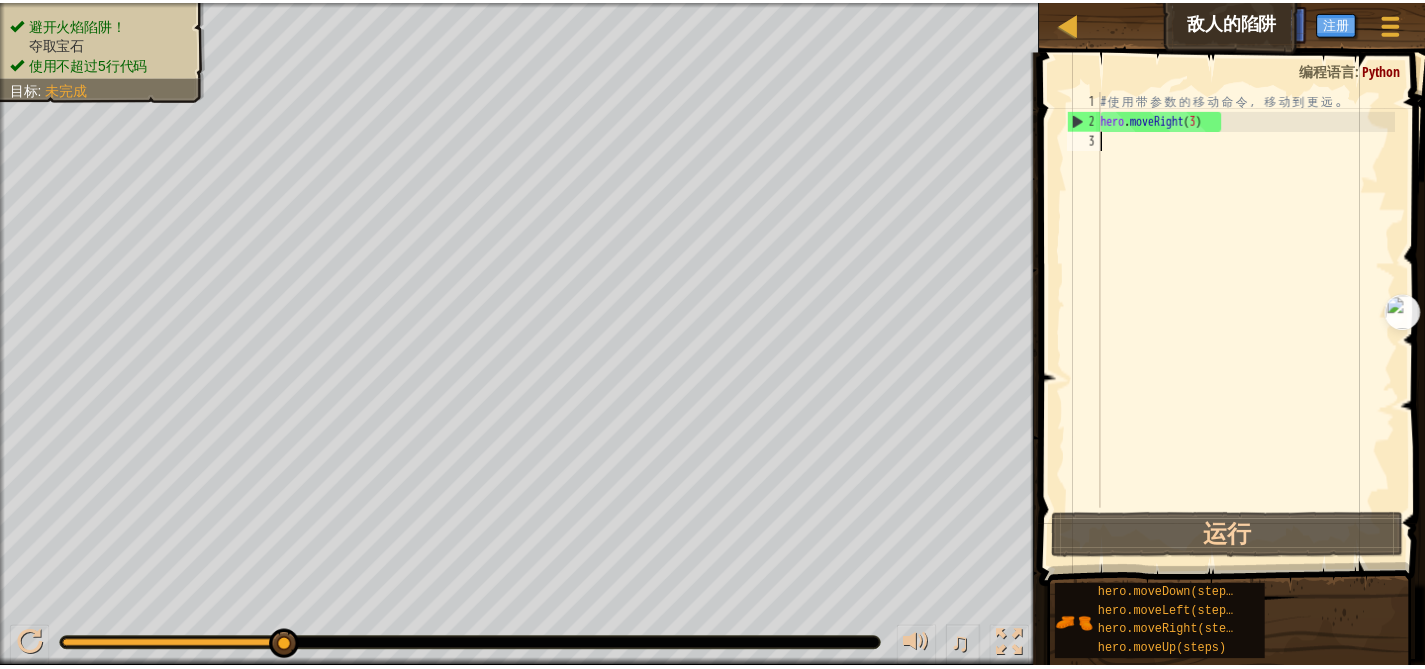 scroll, scrollTop: 9, scrollLeft: 0, axis: vertical 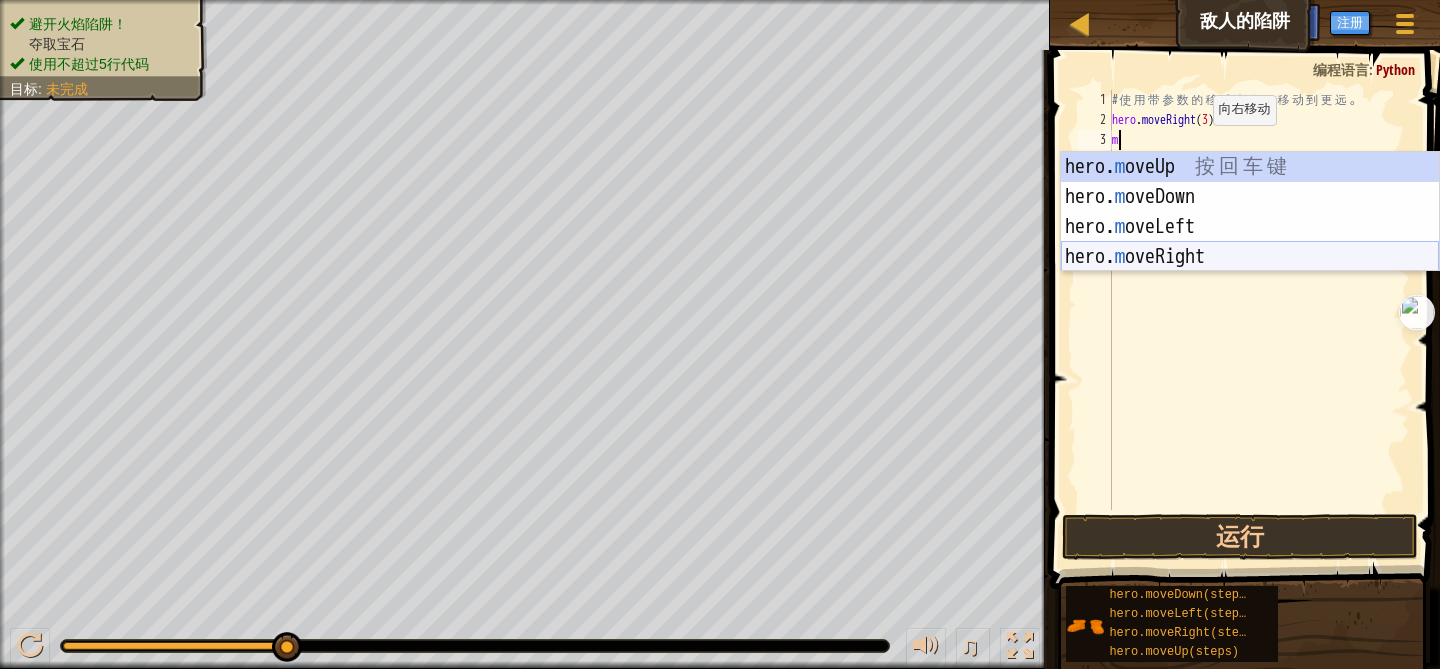 click on "hero. m oveUp 按 回 车 键 hero. m oveDown 按 回 车 键 hero. m oveLeft 按 回 车 键 hero. m oveRight 按 回 车 键" at bounding box center (1250, 242) 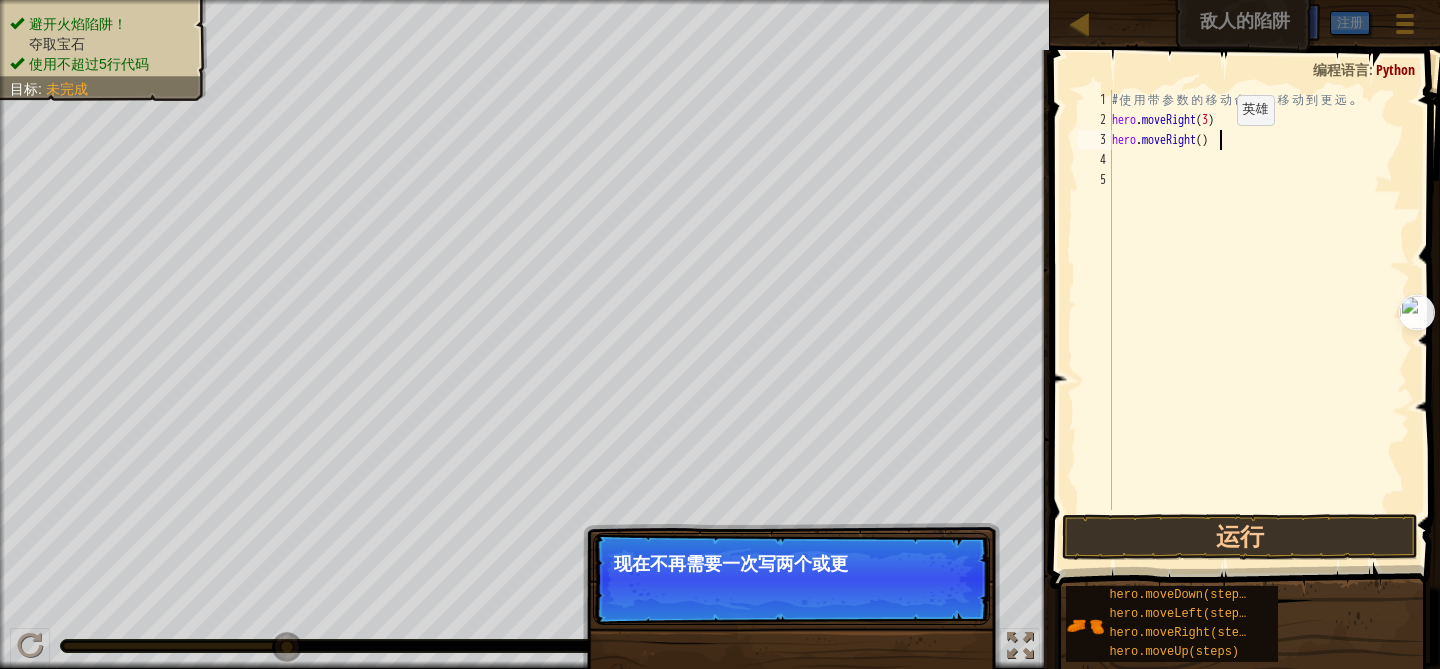 click on "#  使 用 带 参 数 的 移 动 命 令 ， 移 动 到 更 远 。 hero . moveRight ( 3 ) hero . moveRight ( )" at bounding box center (1259, 320) 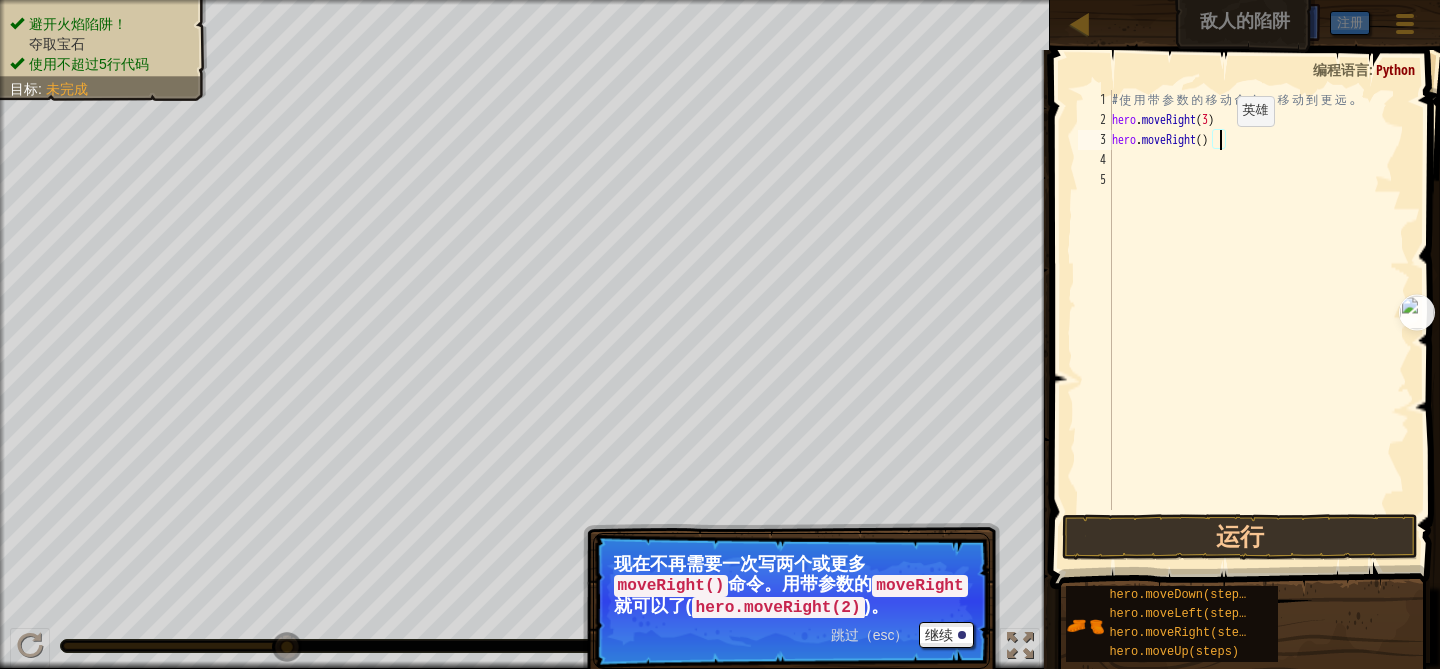 click on "#  使 用 带 参 数 的 移 动 命 令 ， 移 动 到 更 远 。 hero . moveRight ( 3 ) hero . moveRight ( )" at bounding box center (1259, 320) 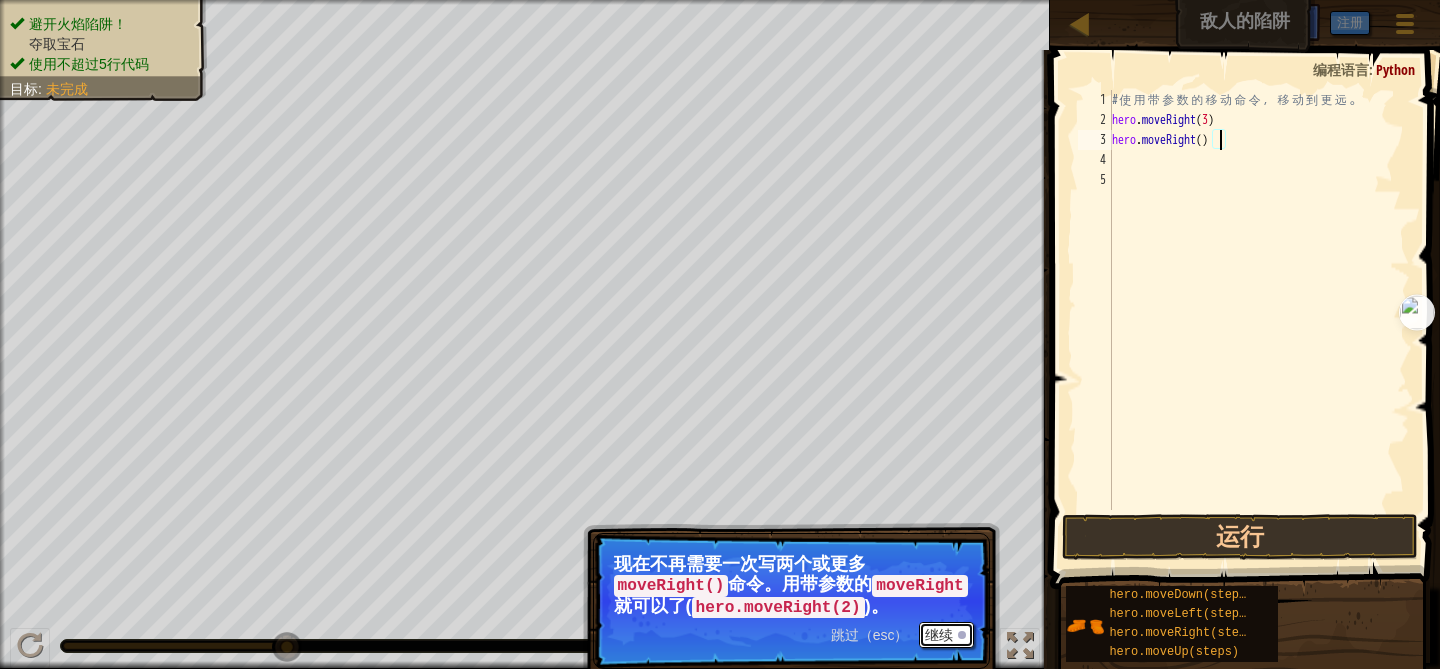 click on "继续" at bounding box center [946, 635] 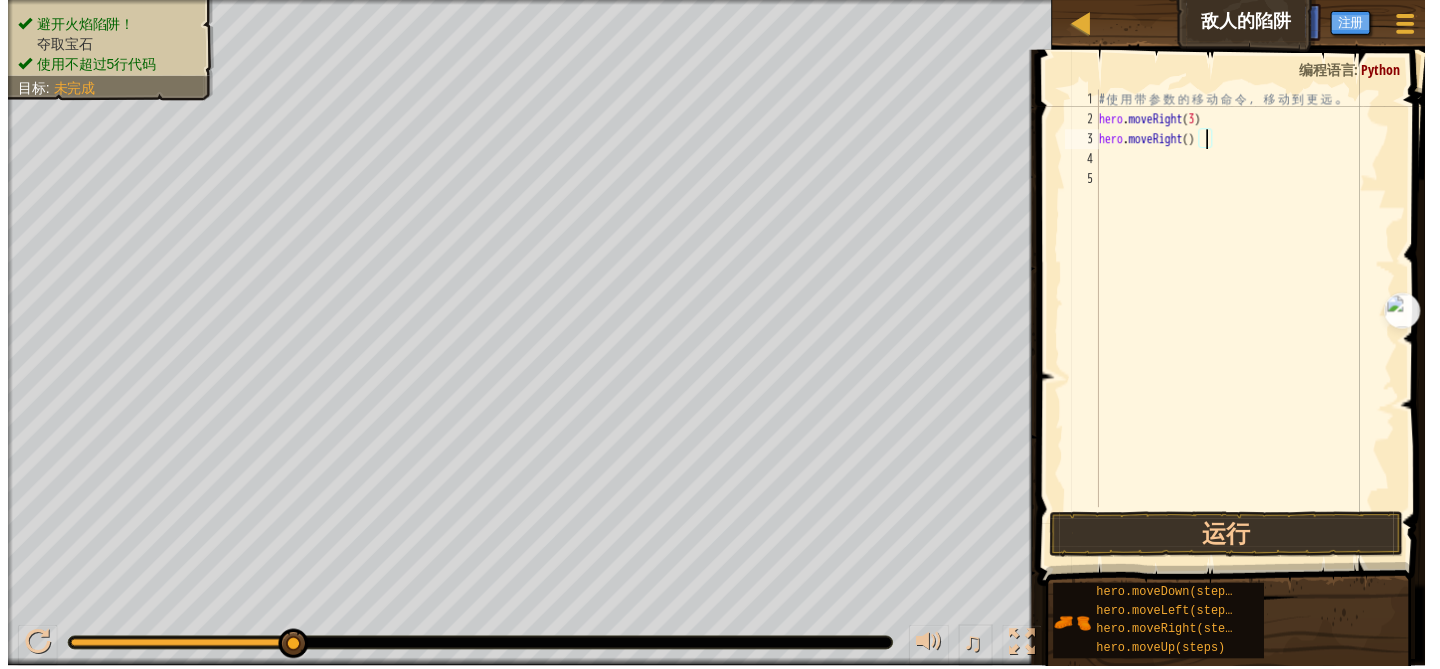 scroll, scrollTop: 9, scrollLeft: 8, axis: both 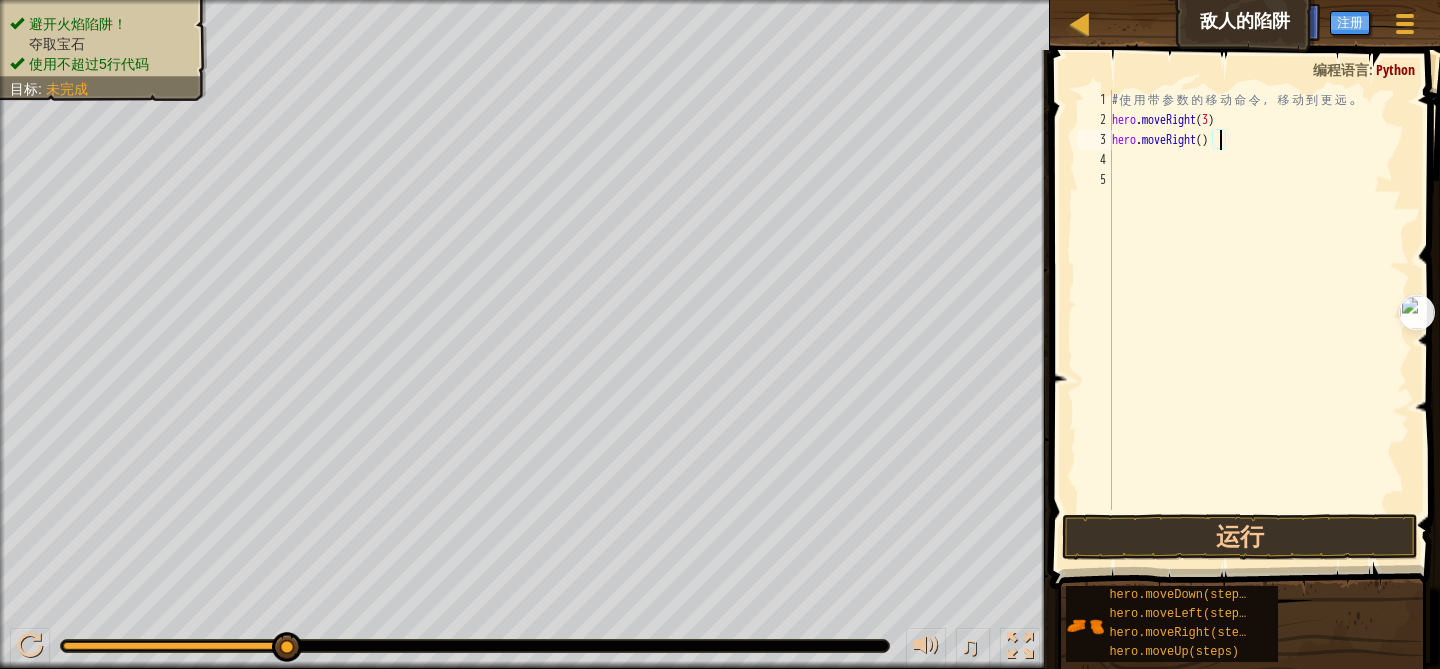 click on "#  使 用 带 参 数 的 移 动 命 令 ， 移 动 到 更 远 。 hero . moveRight ( 3 ) hero . moveRight ( )" at bounding box center (1259, 320) 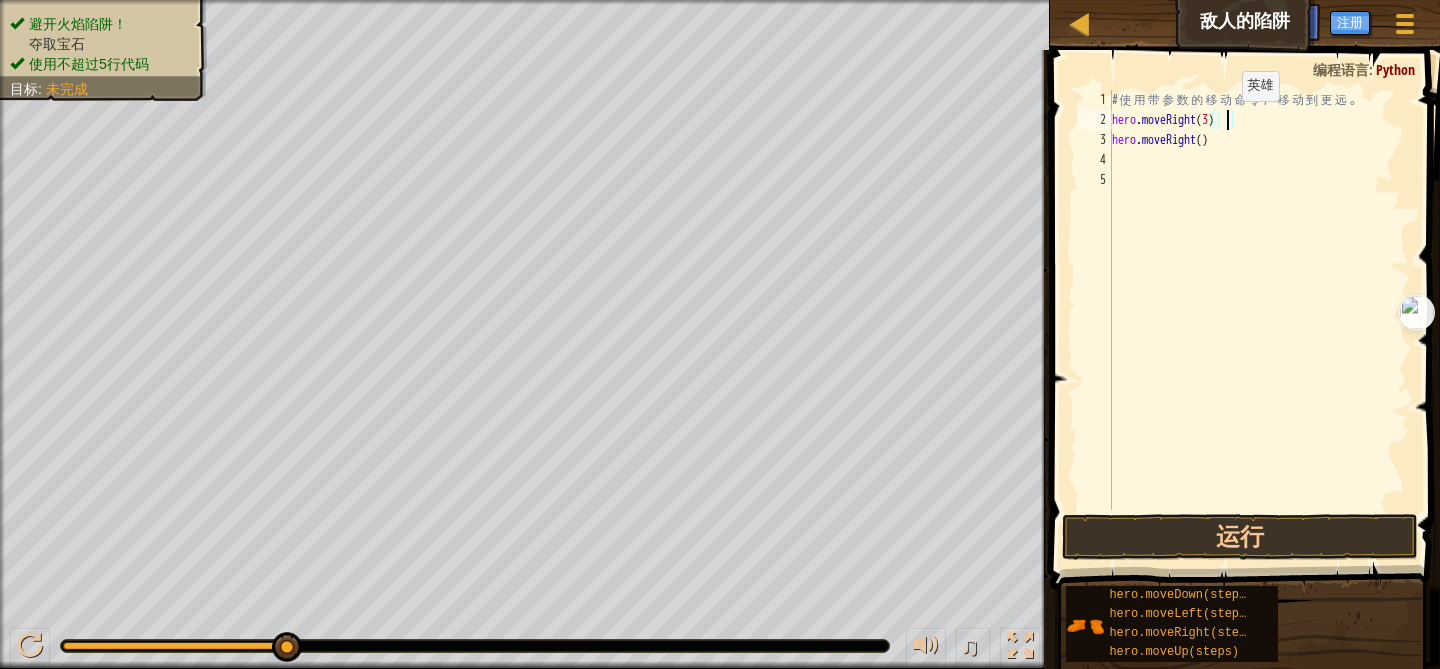 click on "#  使 用 带 参 数 的 移 动 命 令 ， 移 动 到 更 远 。 hero . moveRight ( 3 ) hero . moveRight ( )" at bounding box center [1259, 320] 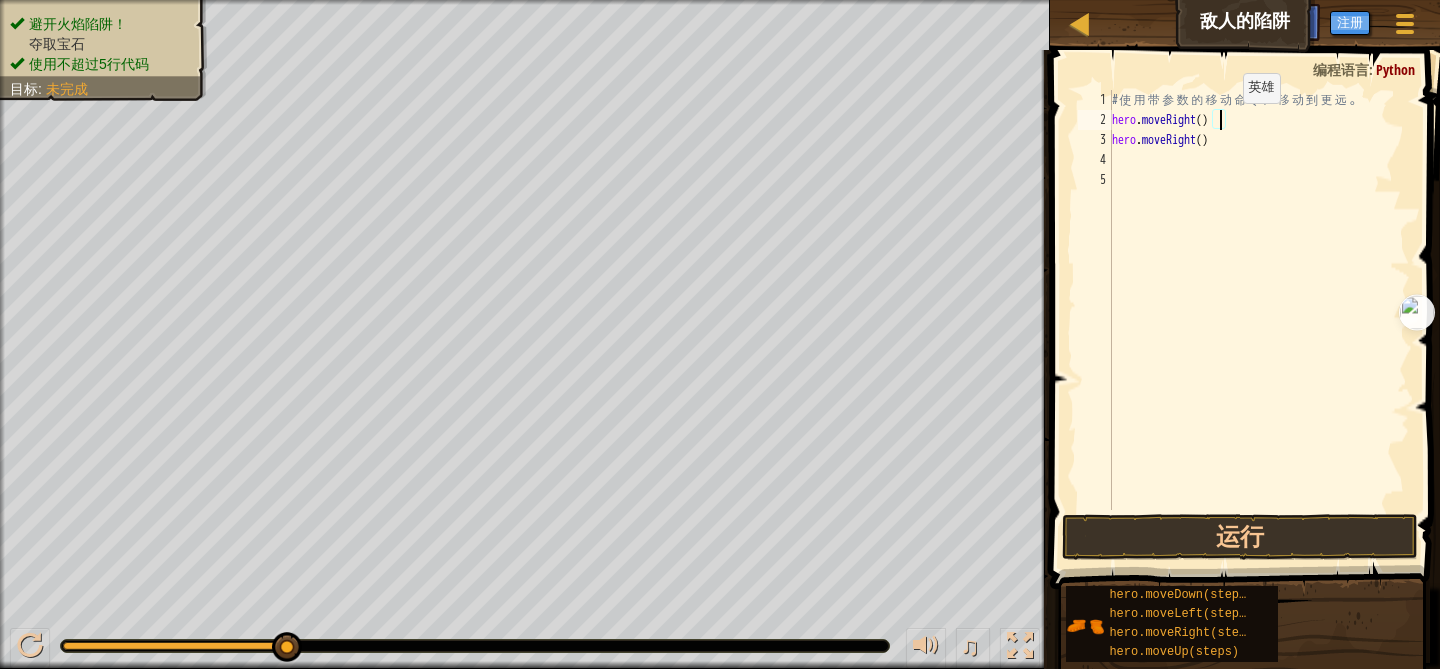 type on "hero.moveRight(2)" 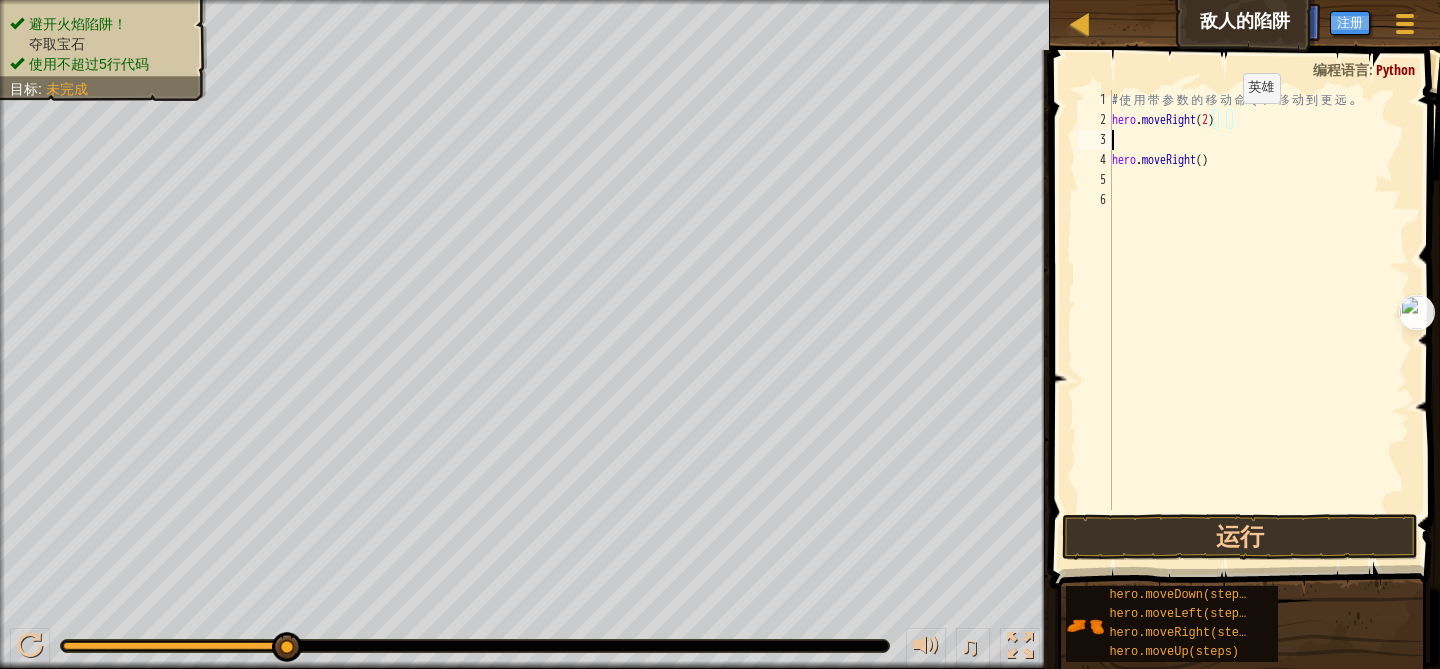 scroll, scrollTop: 9, scrollLeft: 0, axis: vertical 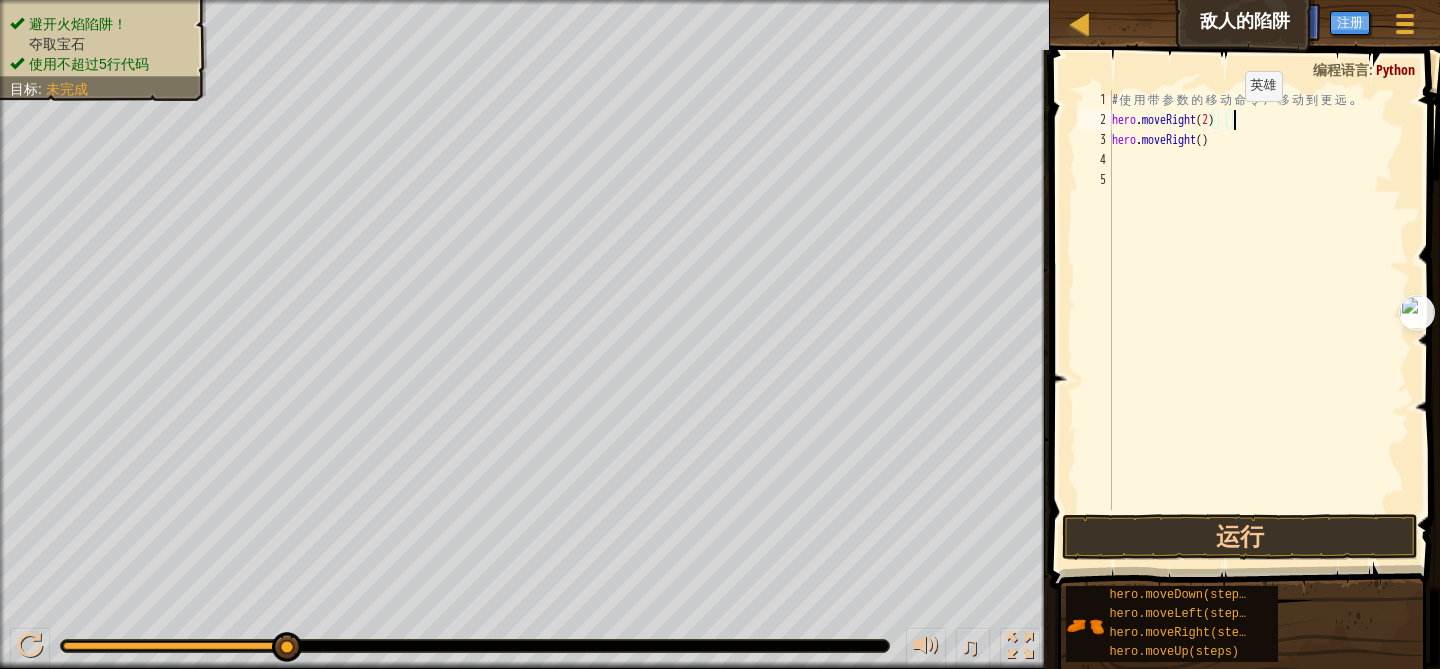 click on "#  使 用 带 参 数 的 移 动 命 令 ， 移 动 到 更 远 。 hero . moveRight ( 2 ) hero . moveRight ( )" at bounding box center [1259, 320] 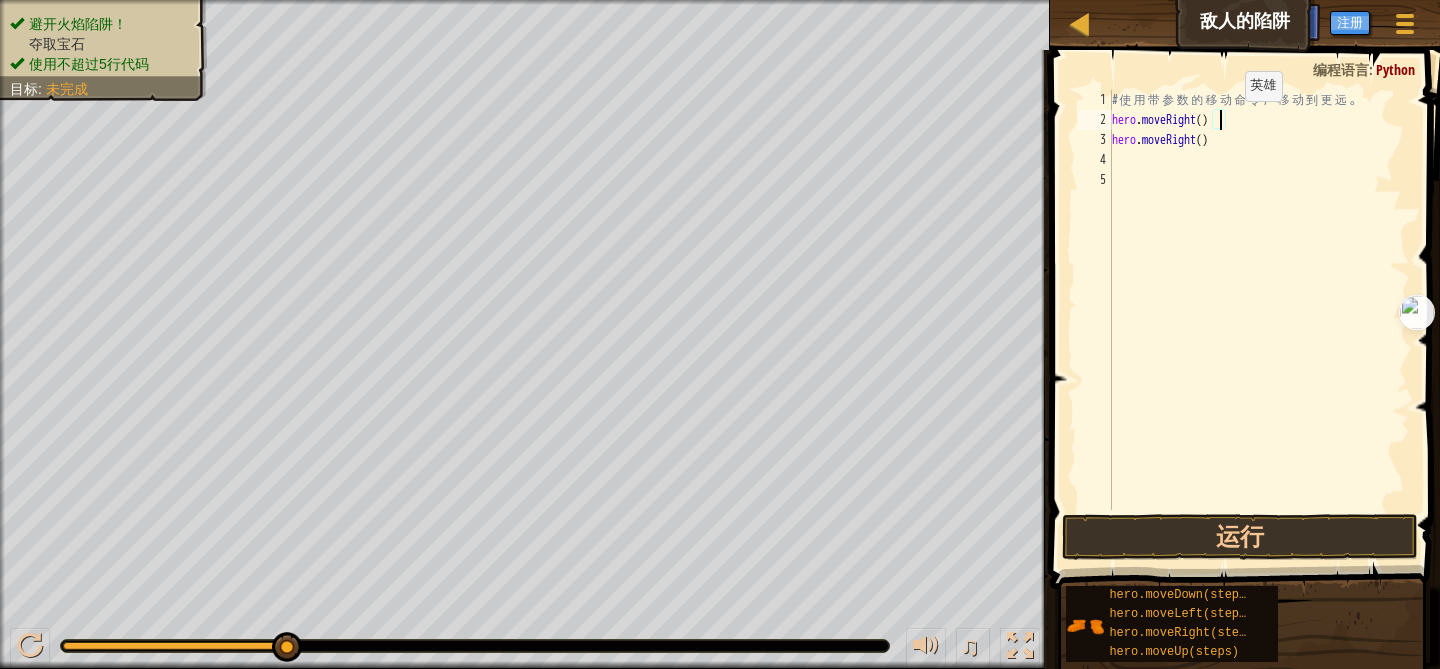 scroll, scrollTop: 9, scrollLeft: 9, axis: both 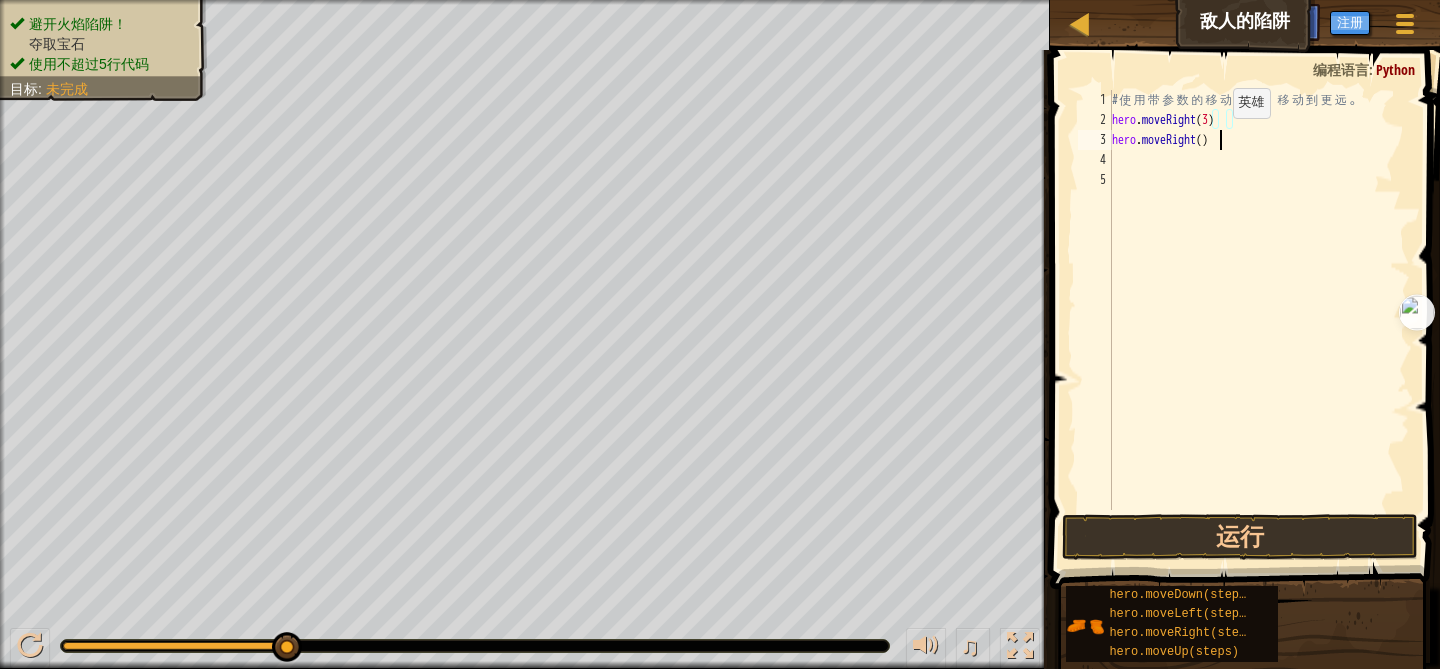 click on "#  使 用 带 参 数 的 移 动 命 令 ， 移 动 到 更 远 。 hero . moveRight ( 3 ) hero . moveRight ( )" at bounding box center (1259, 320) 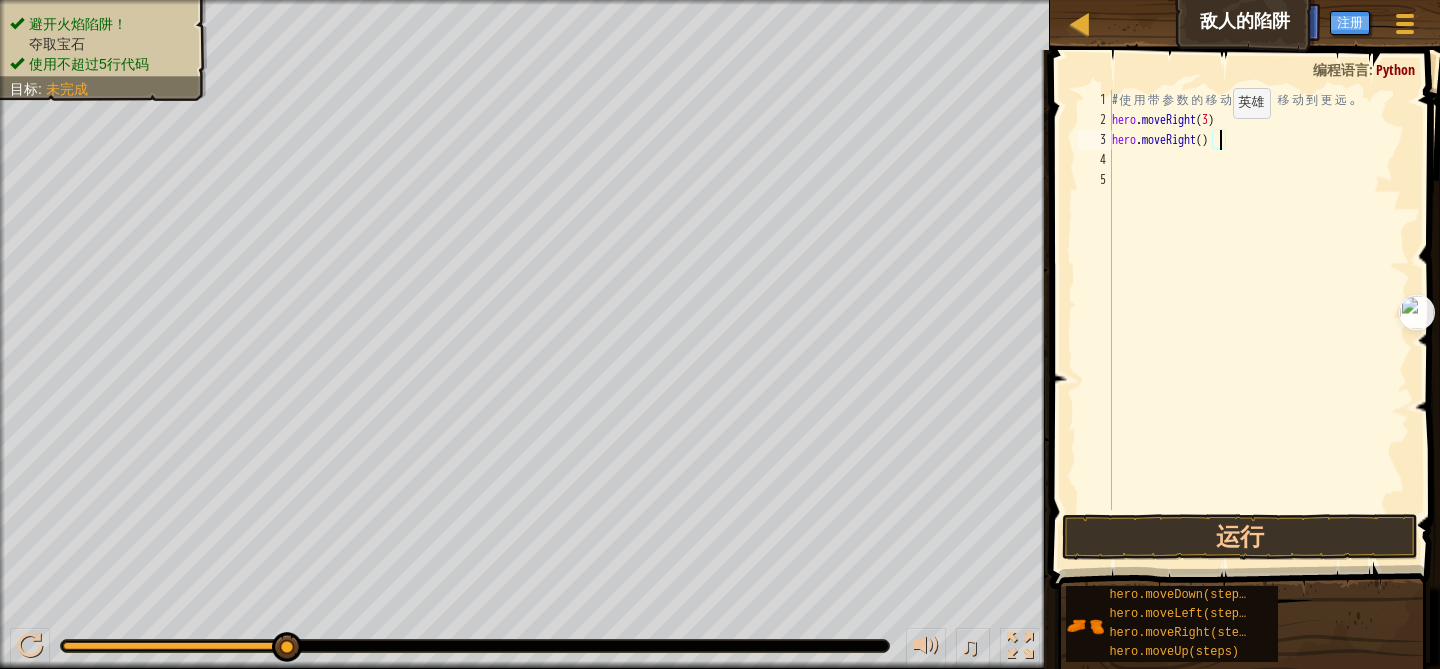 scroll, scrollTop: 9, scrollLeft: 8, axis: both 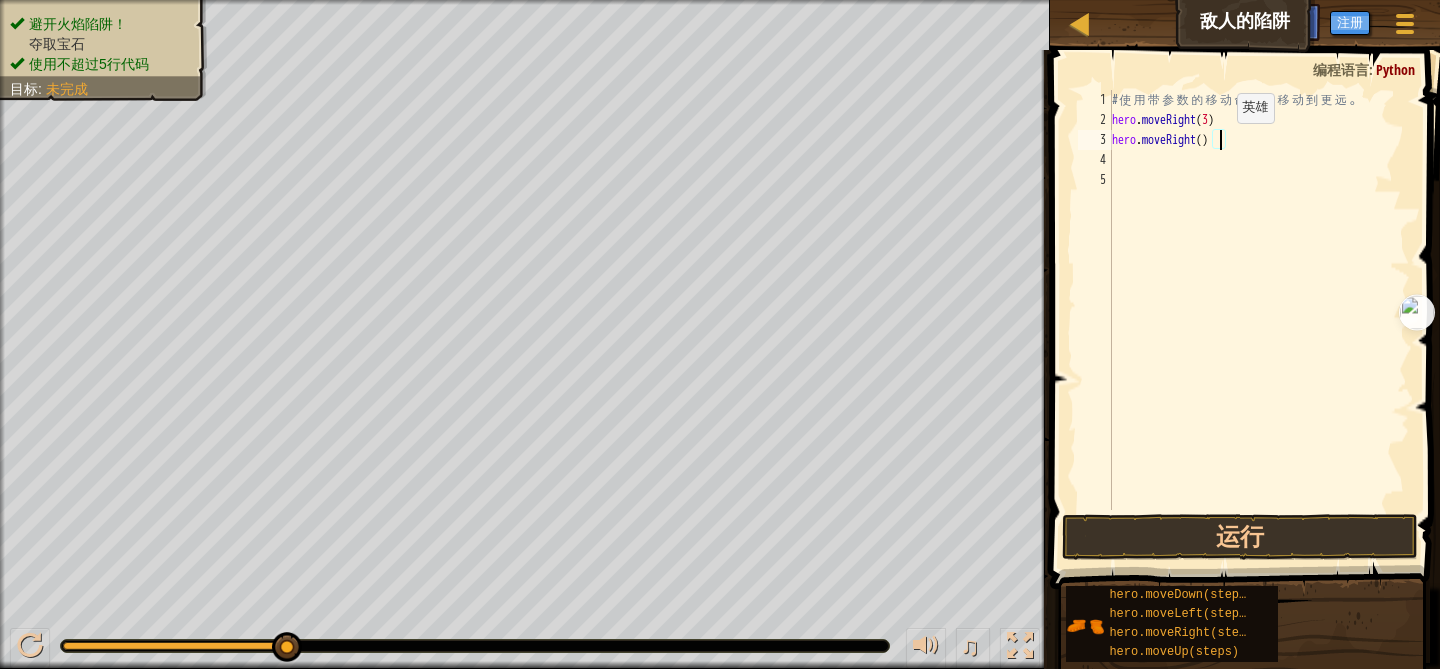click on "#  使 用 带 参 数 的 移 动 命 令 ， 移 动 到 更 远 。 hero . moveRight ( 3 ) hero . moveRight ( )" at bounding box center (1259, 320) 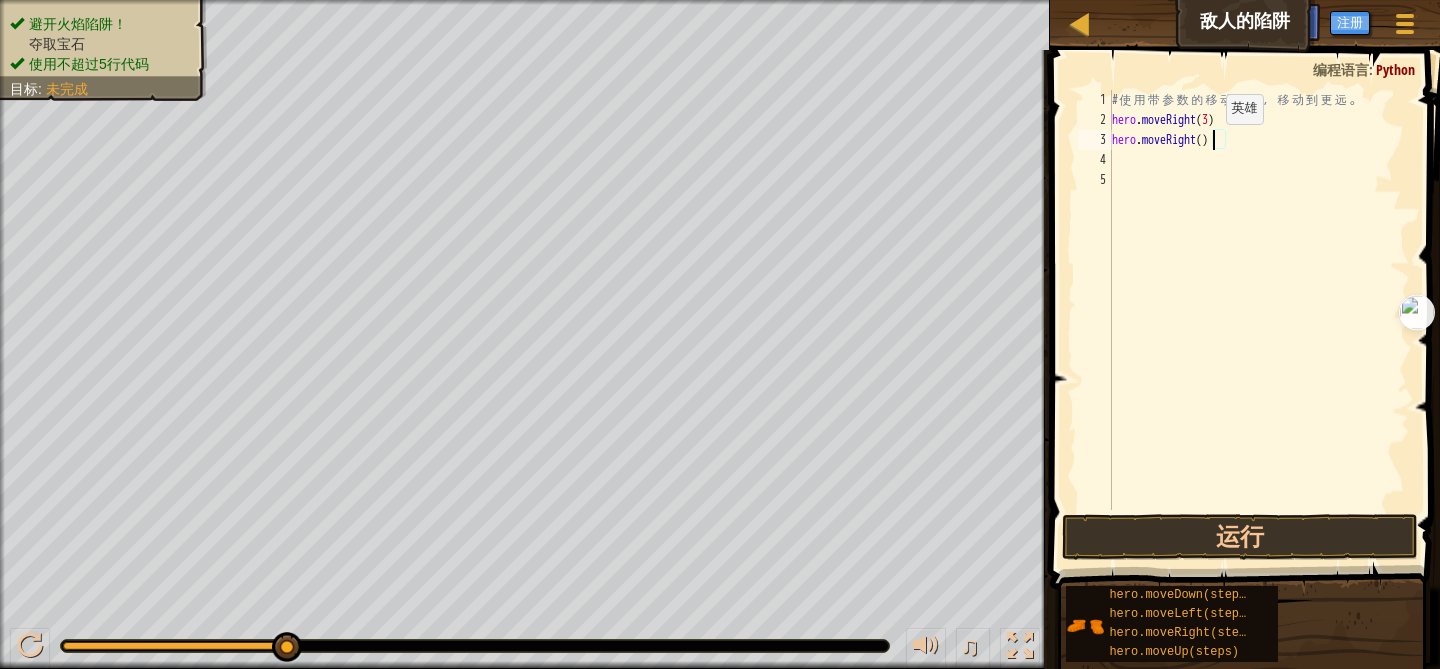 click on "#  使 用 带 参 数 的 移 动 命 令 ， 移 动 到 更 远 。 hero . moveRight ( 3 ) hero . moveRight ( )" at bounding box center (1259, 320) 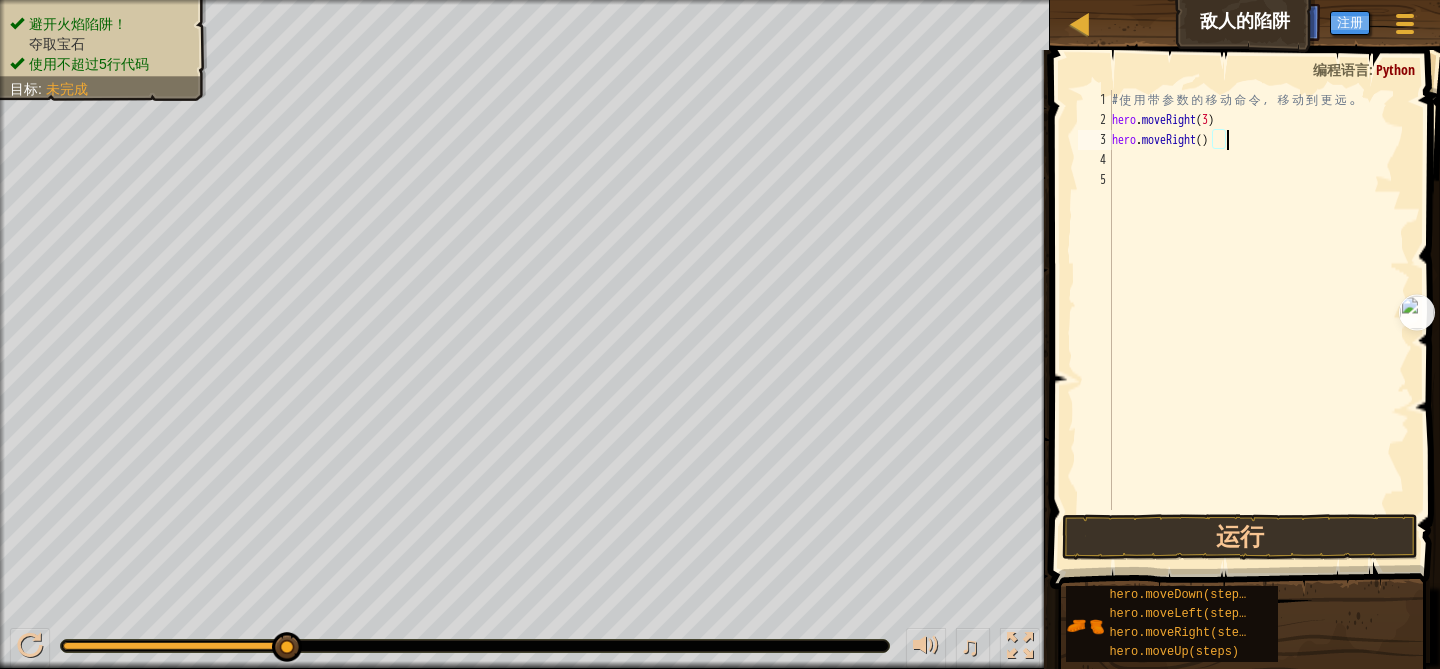 click on "#  使 用 带 参 数 的 移 动 命 令 ， 移 动 到 更 远 。 hero . moveRight ( 3 ) hero . moveRight ( )" at bounding box center (1259, 320) 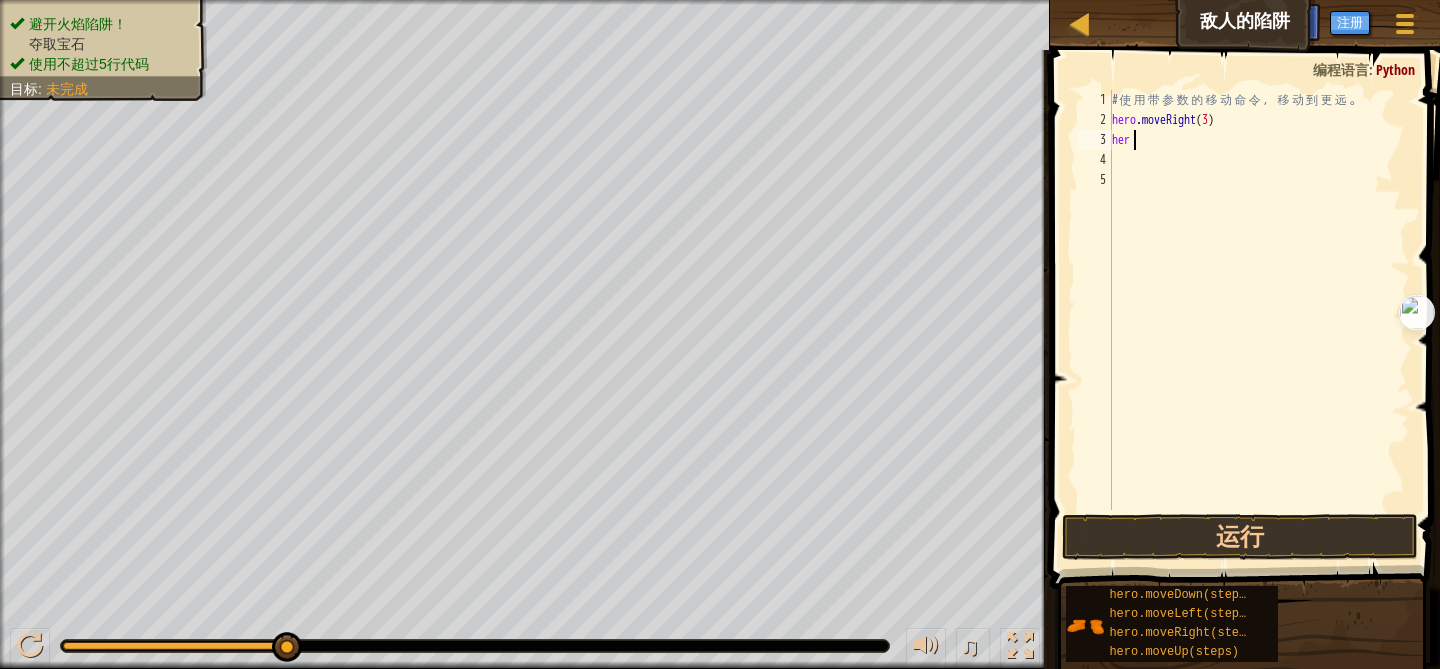 scroll, scrollTop: 9, scrollLeft: 0, axis: vertical 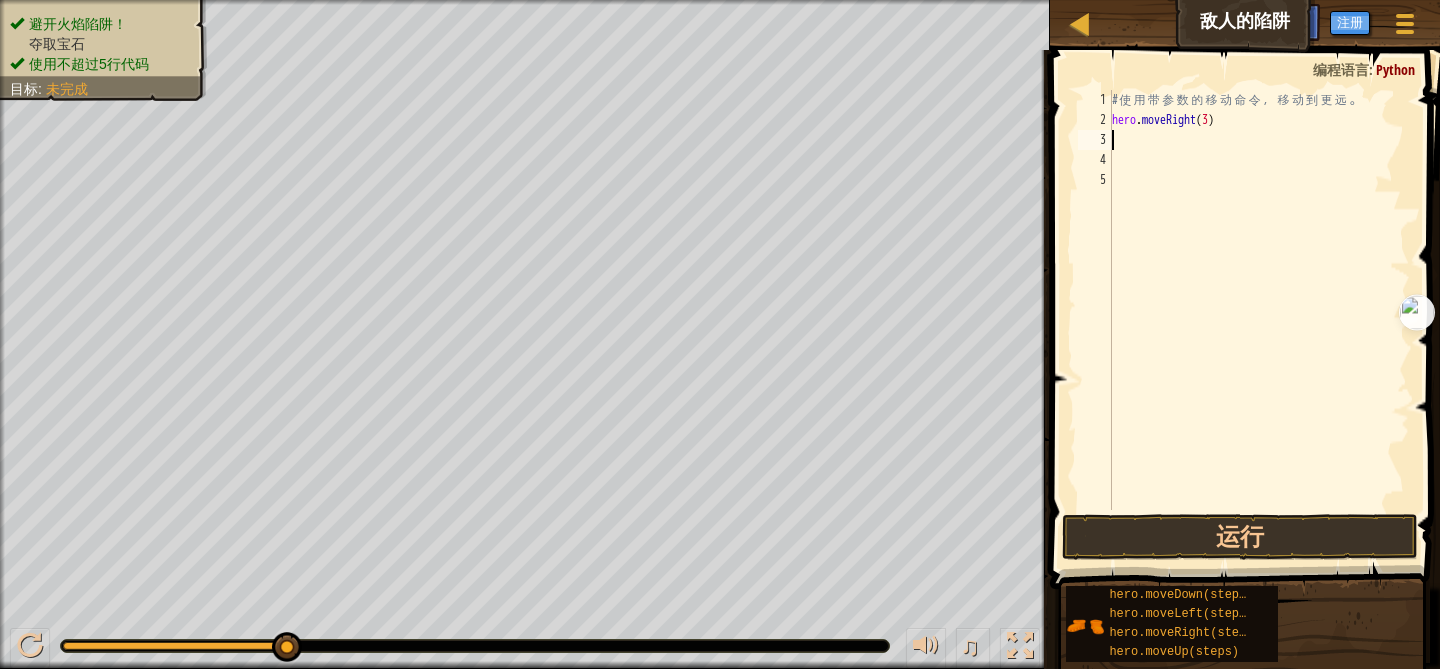 type on "m" 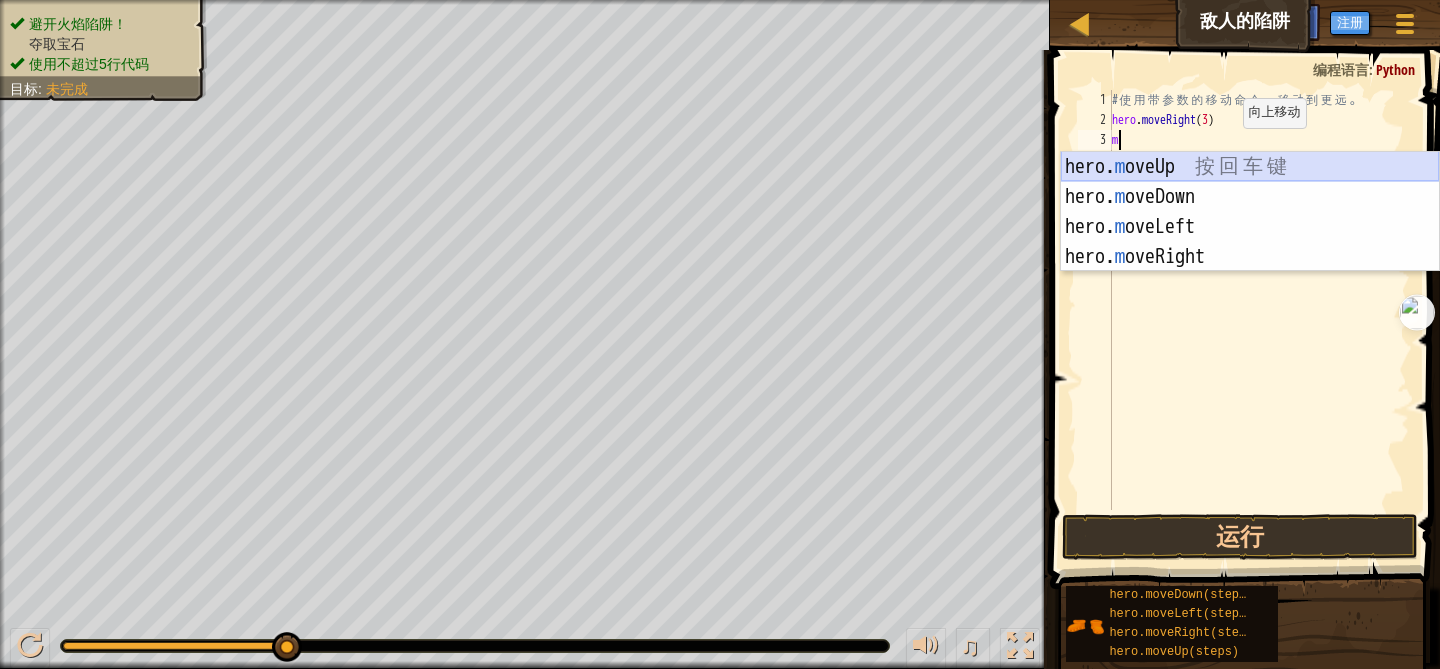 click on "hero. m oveUp 按 回 车 键 hero. m oveDown 按 回 车 键 hero. m oveLeft 按 回 车 键 hero. m oveRight 按 回 车 键" at bounding box center [1250, 242] 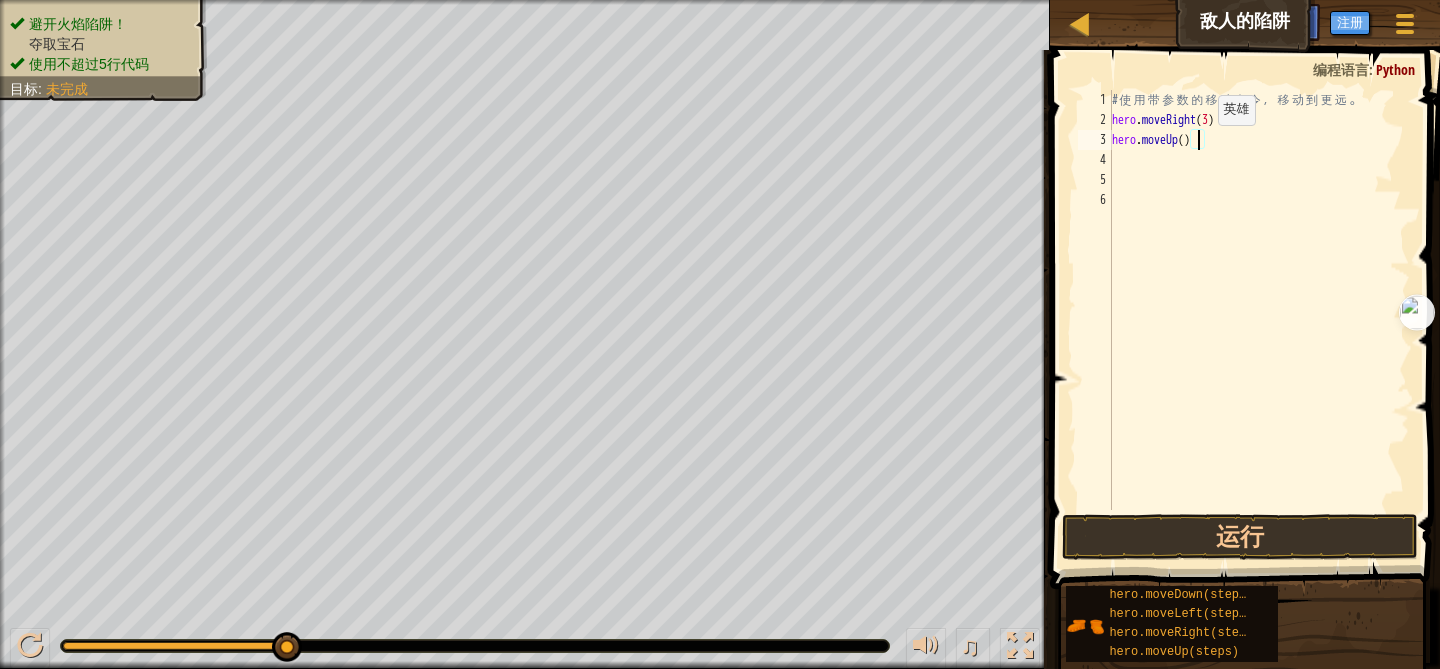 click on "#  使 用 带 参 数 的 移 动 命 令 ， 移 动 到 更 远 。 hero . moveRight ( 3 ) hero . moveUp ( )" at bounding box center (1259, 320) 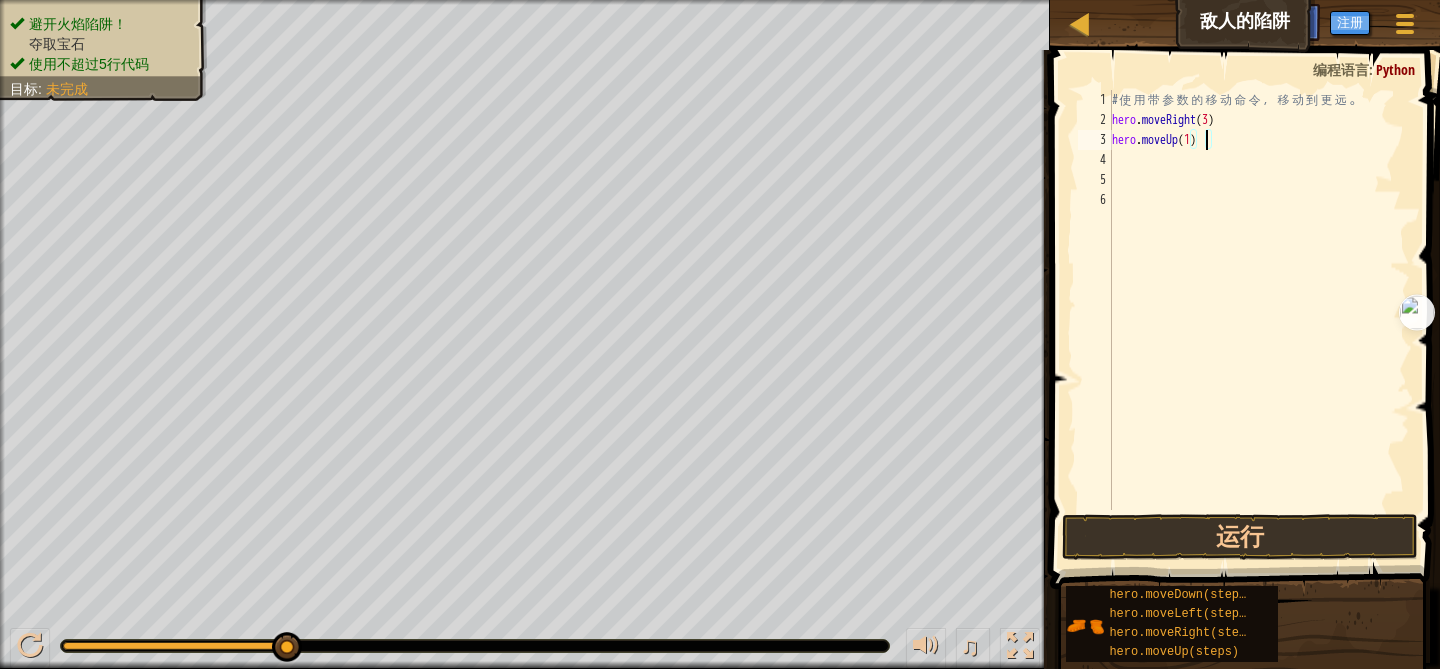 click on "#  使 用 带 参 数 的 移 动 命 令 ， 移 动 到 更 远 。 hero . moveRight ( 3 ) hero . moveUp ( 1 )" at bounding box center [1259, 320] 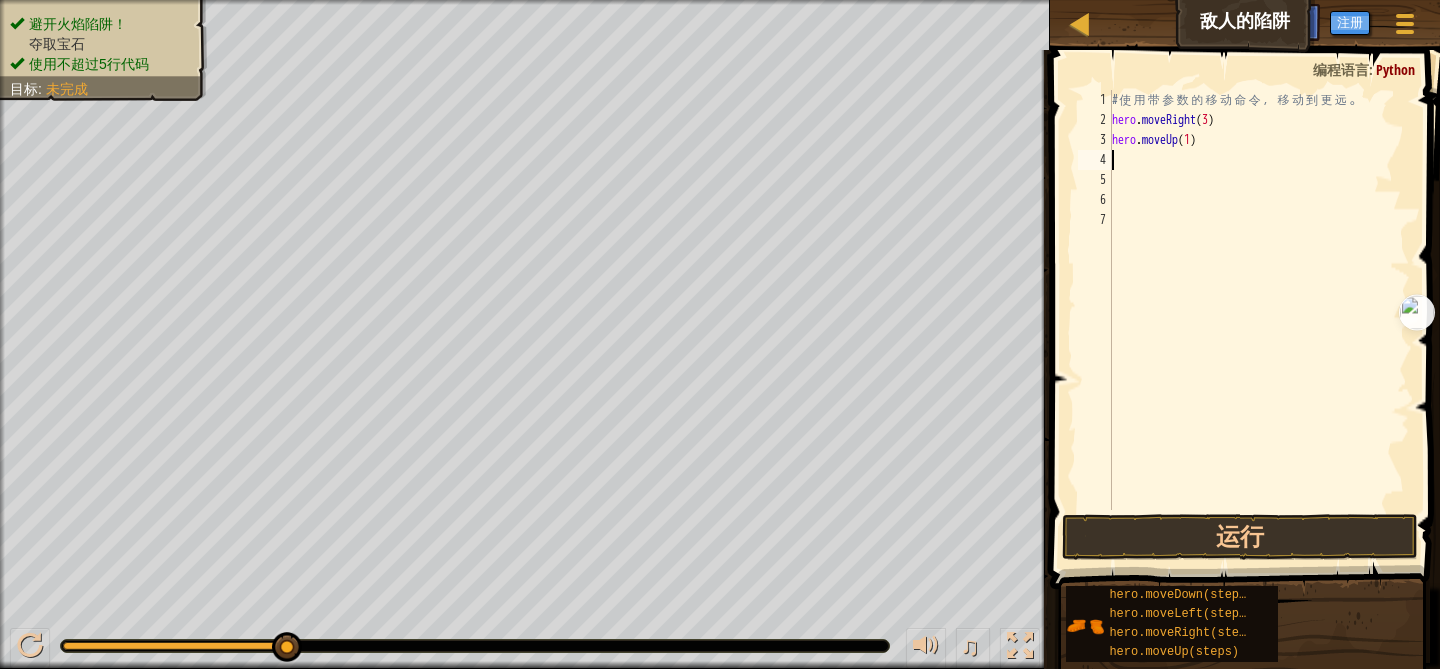 scroll, scrollTop: 9, scrollLeft: 0, axis: vertical 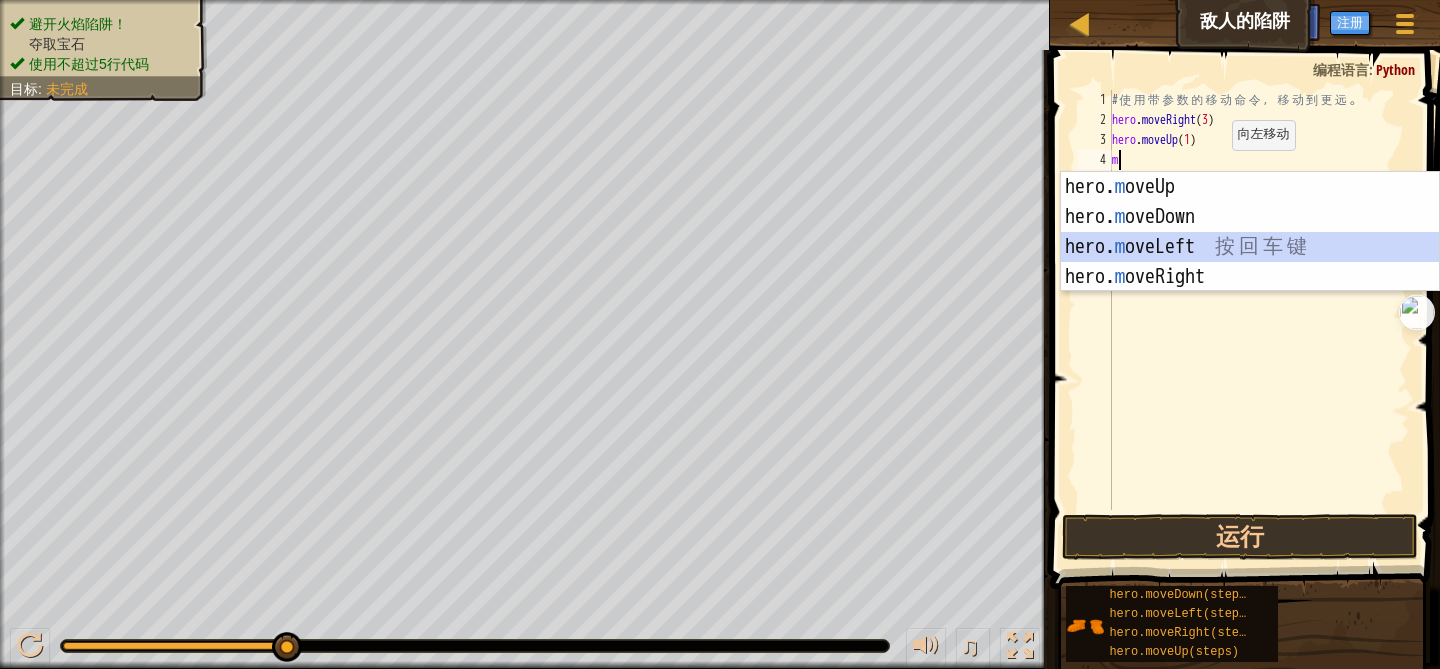 click on "hero. m oveUp 按 回 车 键 hero. m oveDown 按 回 车 键 hero. m oveLeft 按 回 车 键 hero. m oveRight 按 回 车 键" at bounding box center (1250, 262) 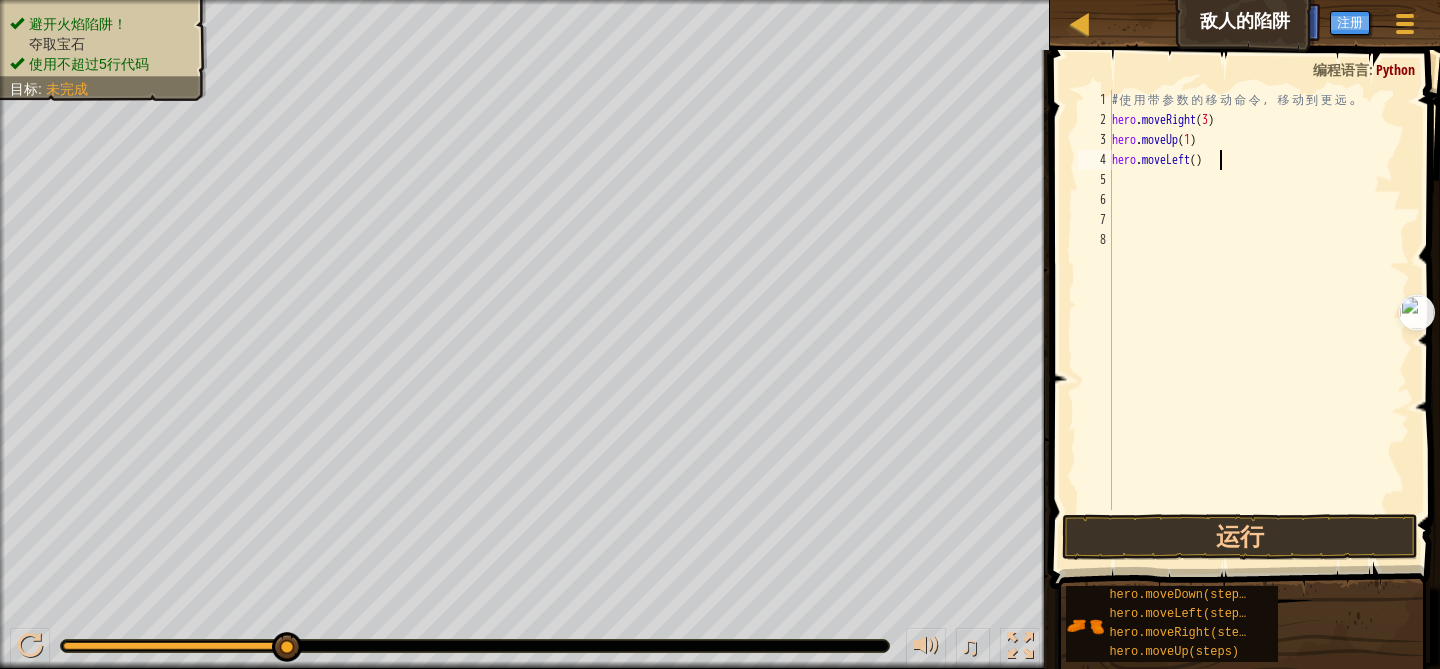 click on "#  使 用 带 参 数 的 移 动 命 令 ， 移 动 到 更 远 。 hero . moveRight ( 3 ) hero . moveUp ( 1 ) hero . moveLeft ( )" at bounding box center [1259, 320] 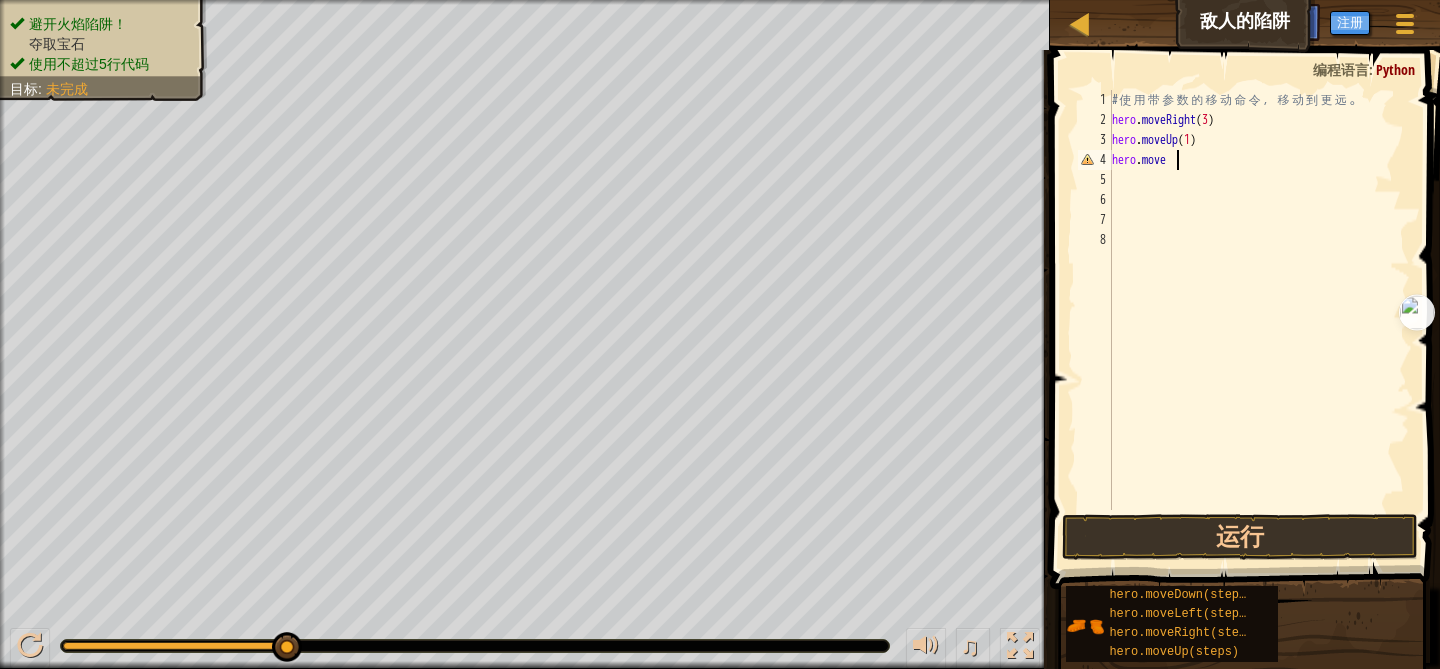 type on "hero.mover" 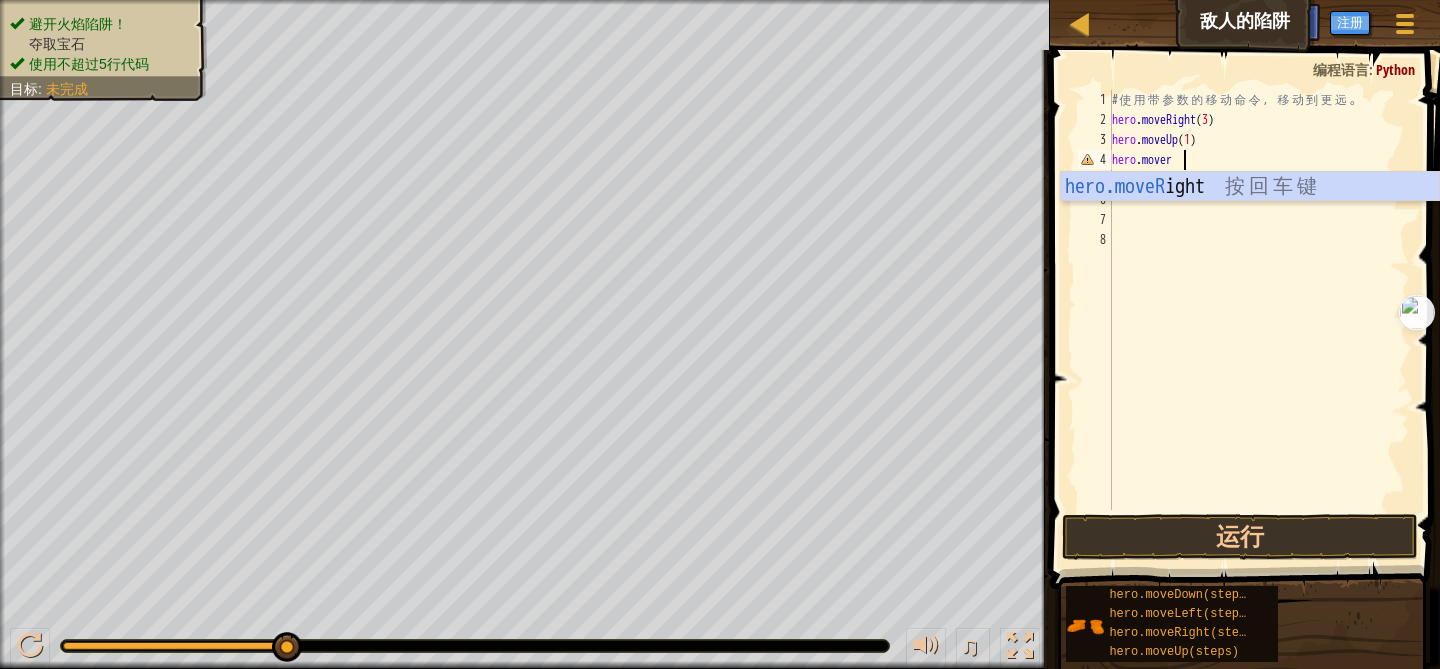 scroll, scrollTop: 9, scrollLeft: 5, axis: both 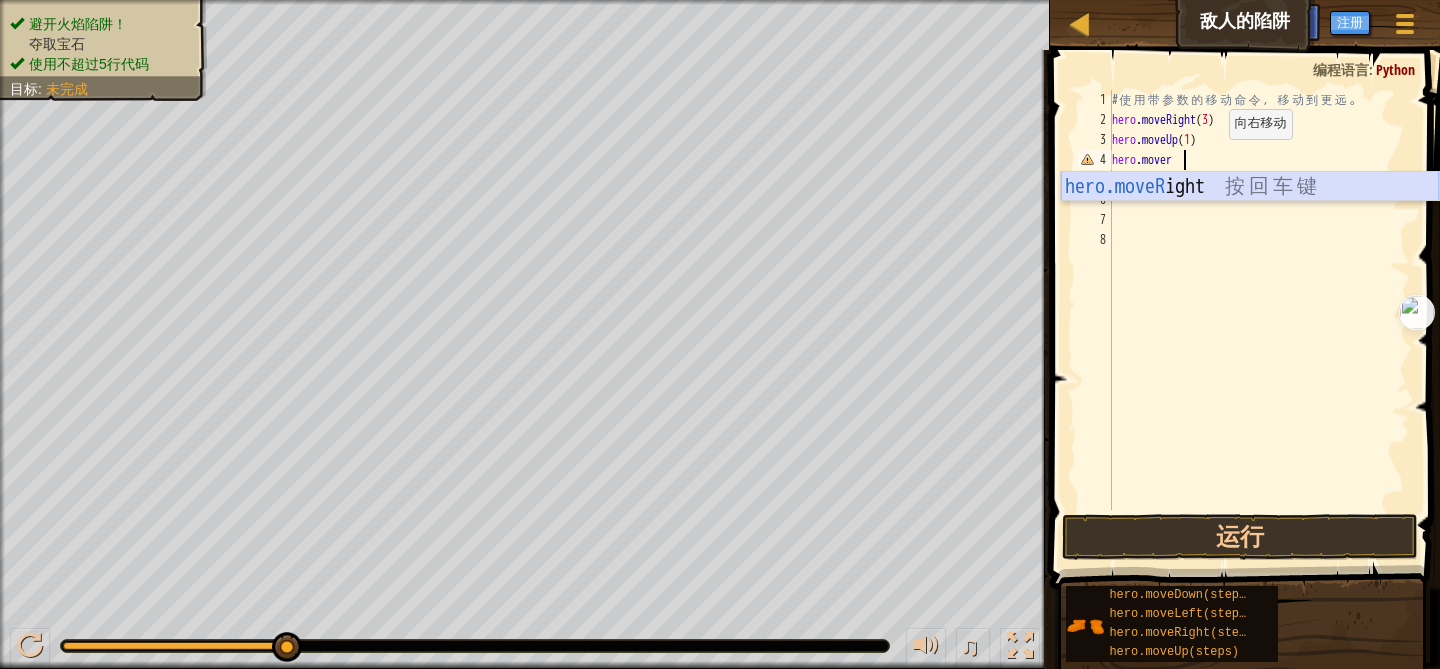 click on "hero.moveR ight 按 回 车 键" at bounding box center [1250, 217] 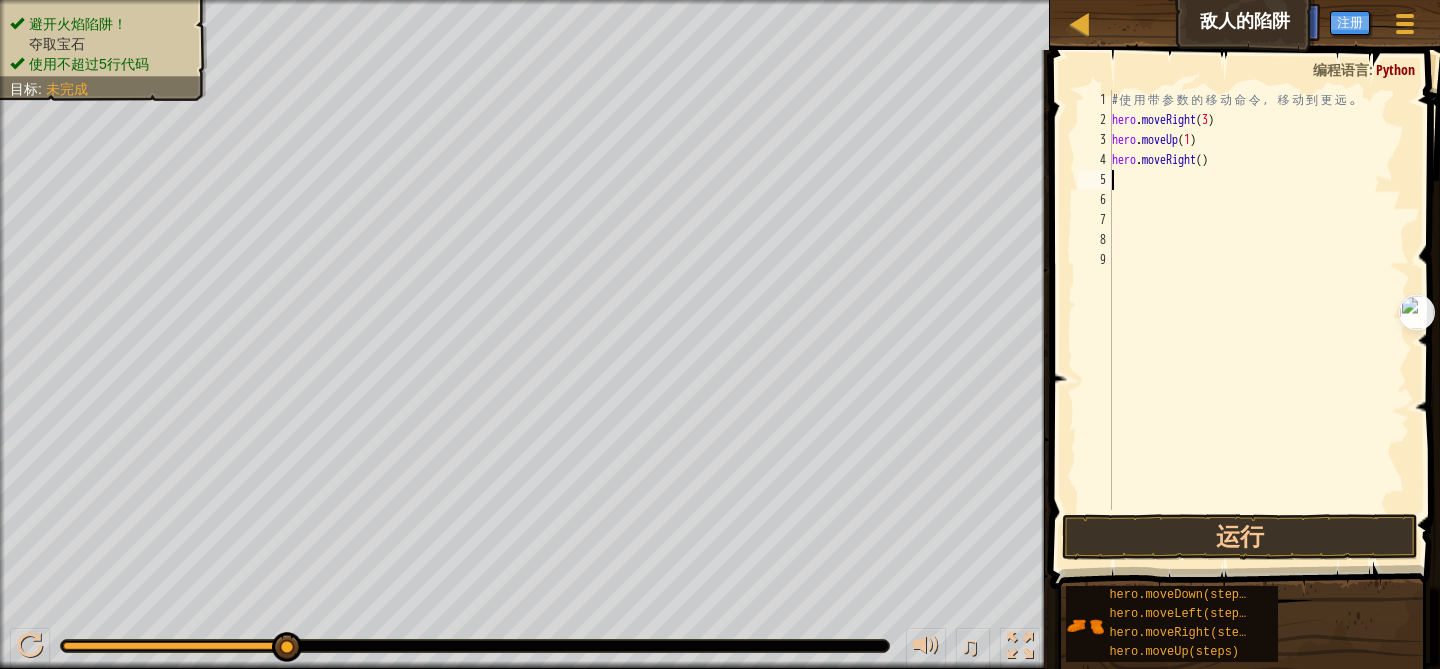 type on "m" 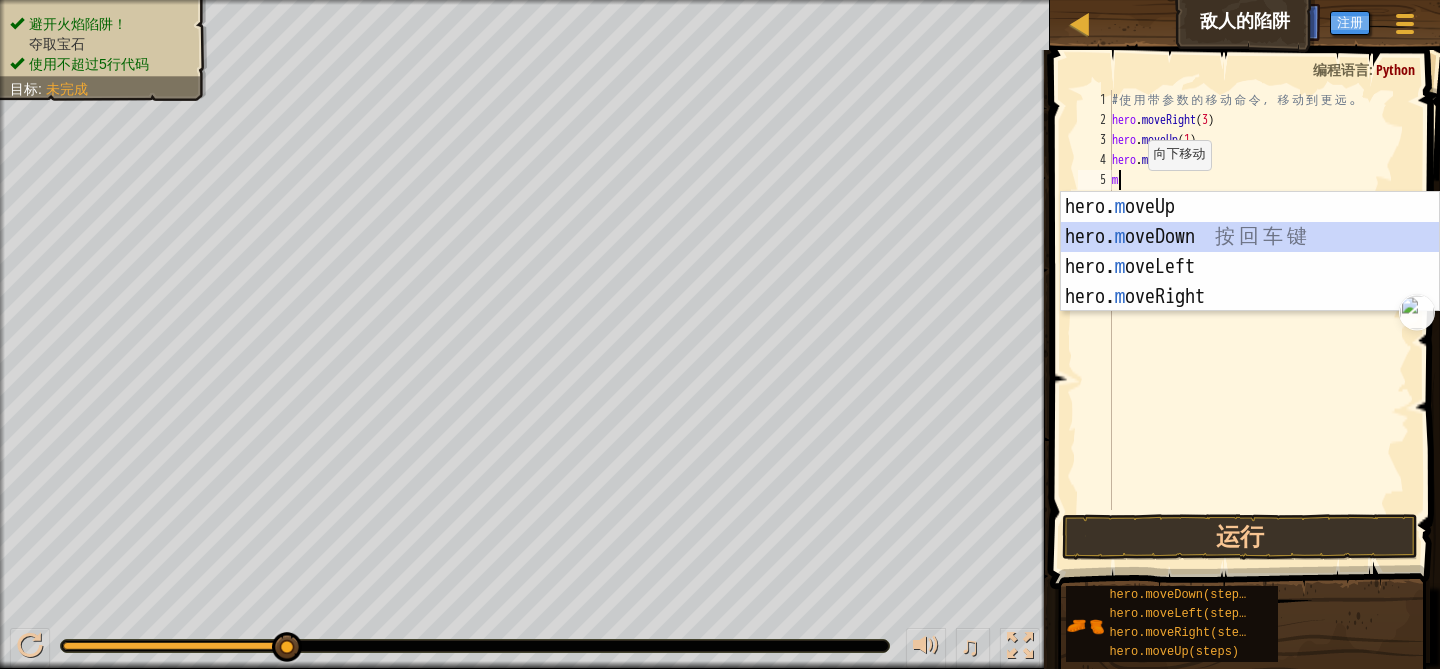 click on "hero. m oveUp 按 回 车 键 hero. m oveDown 按 回 车 键 hero. m oveLeft 按 回 车 键 hero. m oveRight 按 回 车 键" at bounding box center (1250, 282) 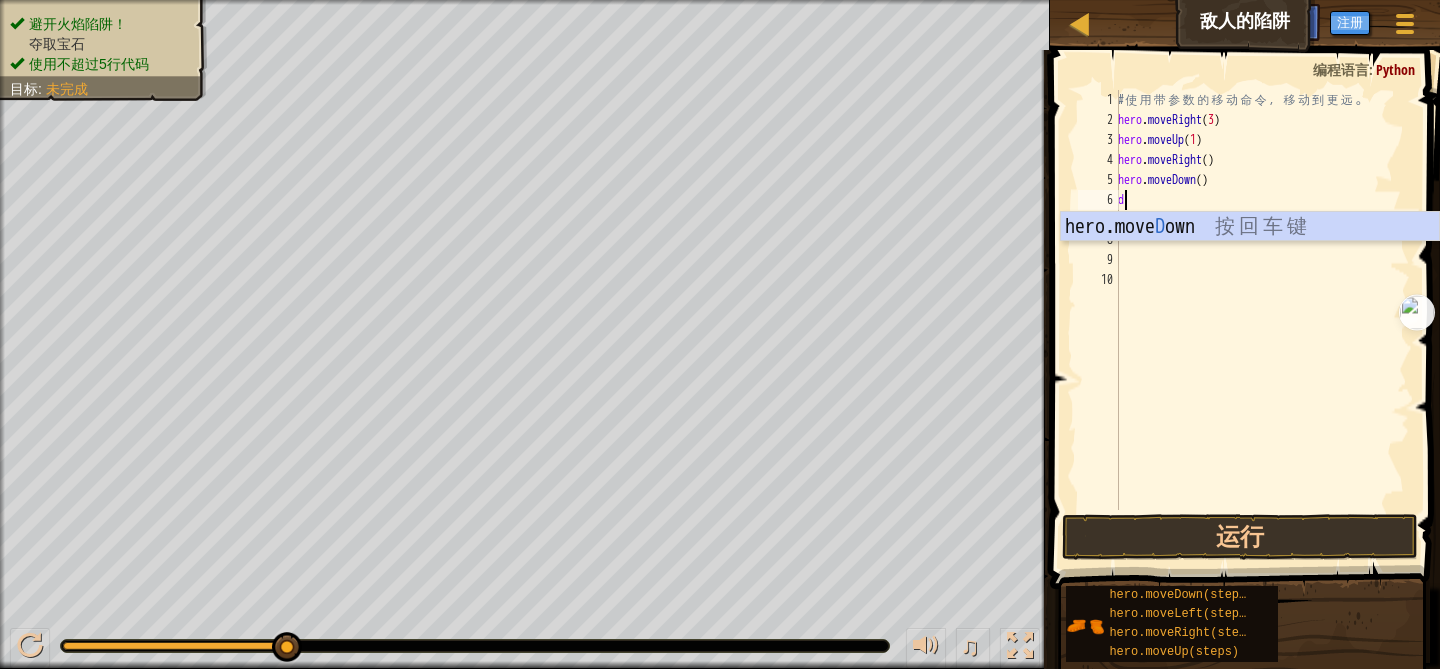 type on "do" 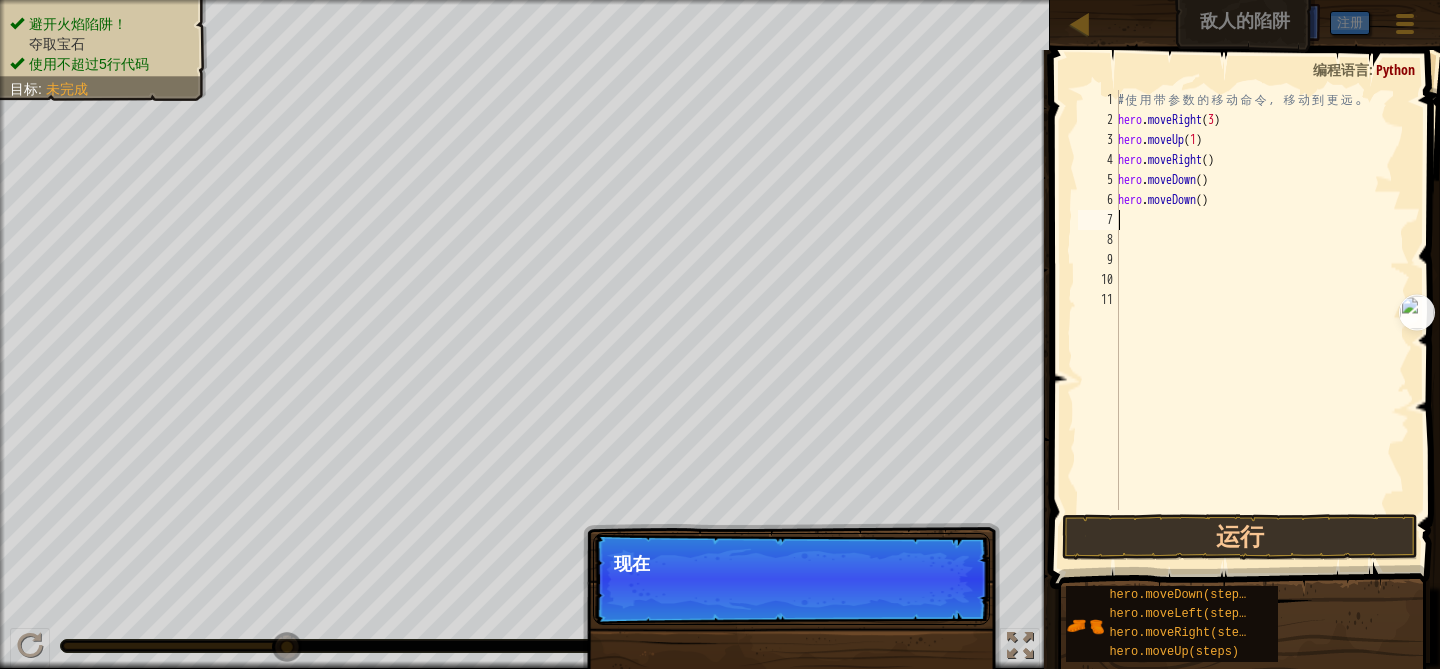 type on "d" 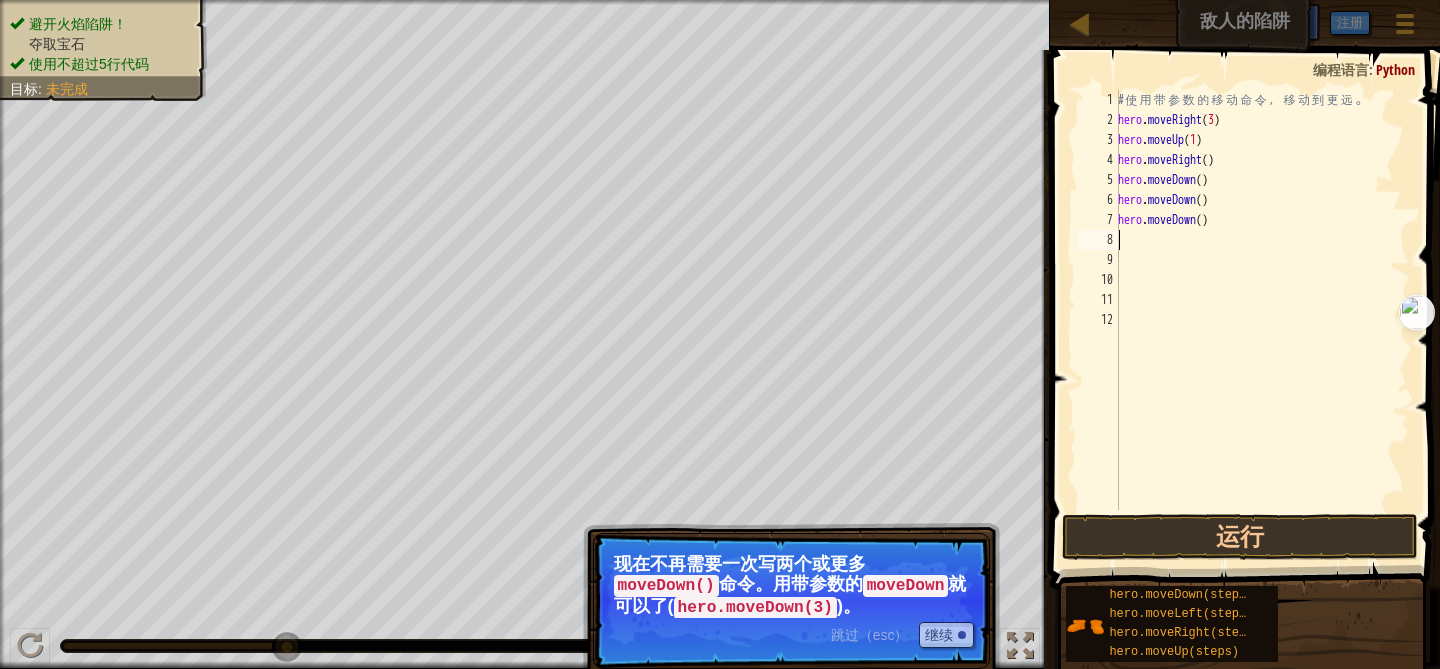 type on "hero.moveDown()" 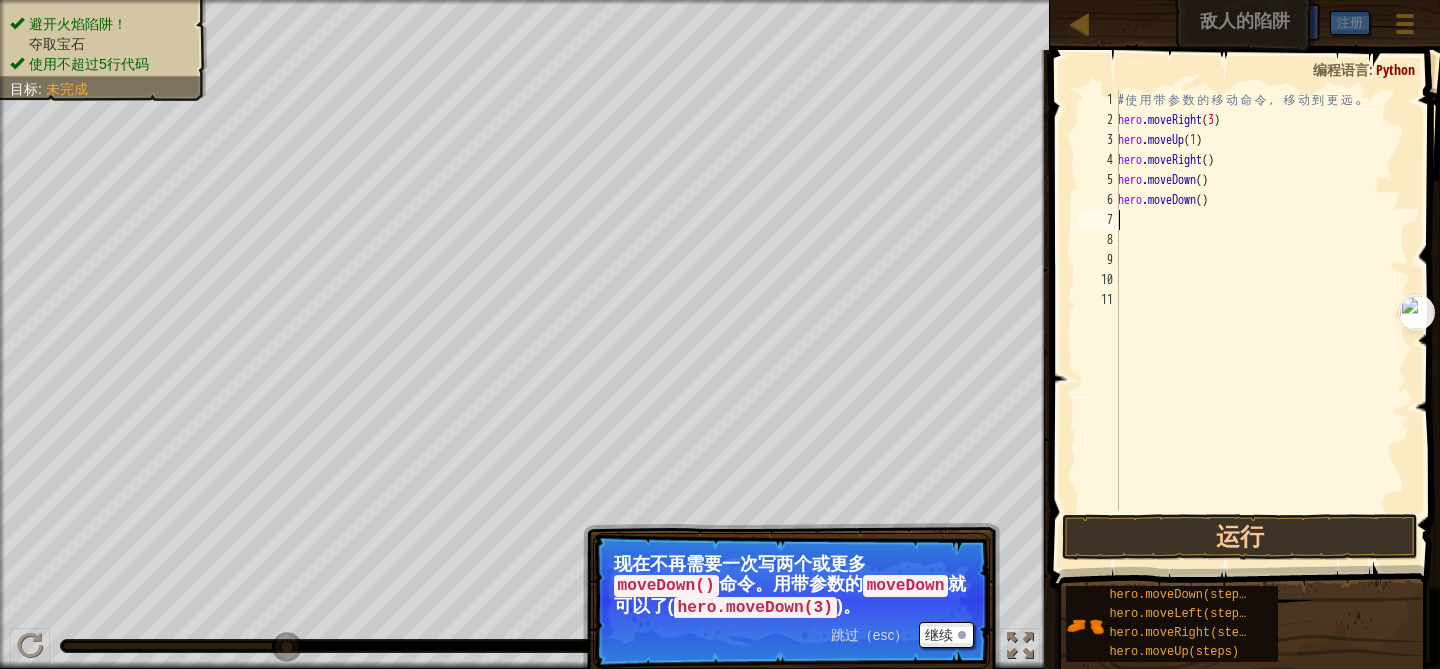 type on "hero.moveDown()" 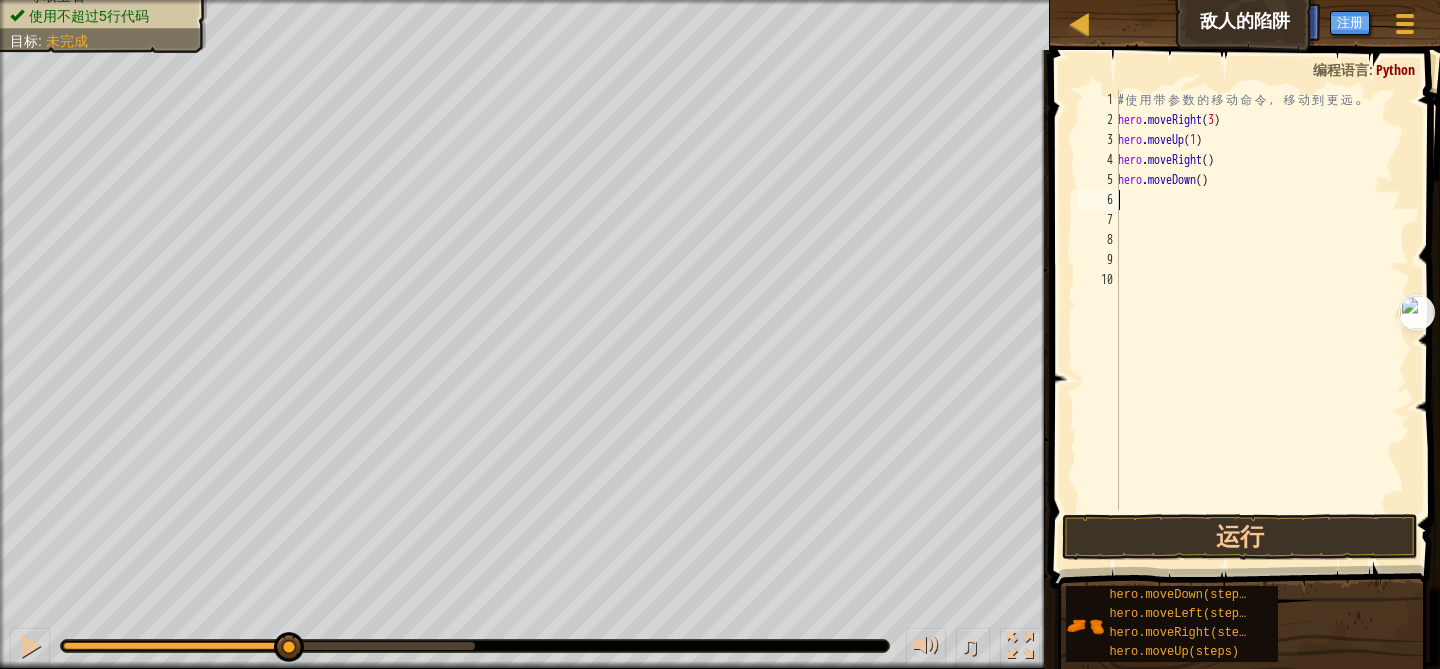 type on "u" 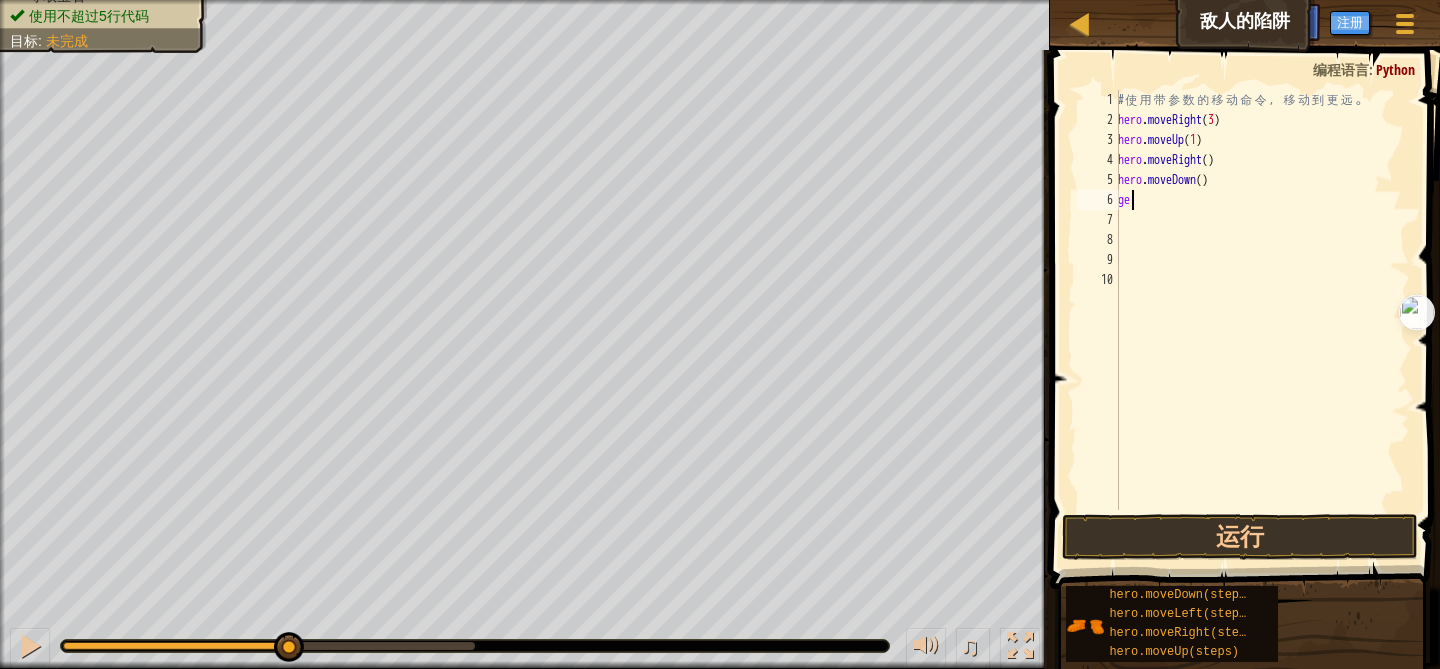 type on "g" 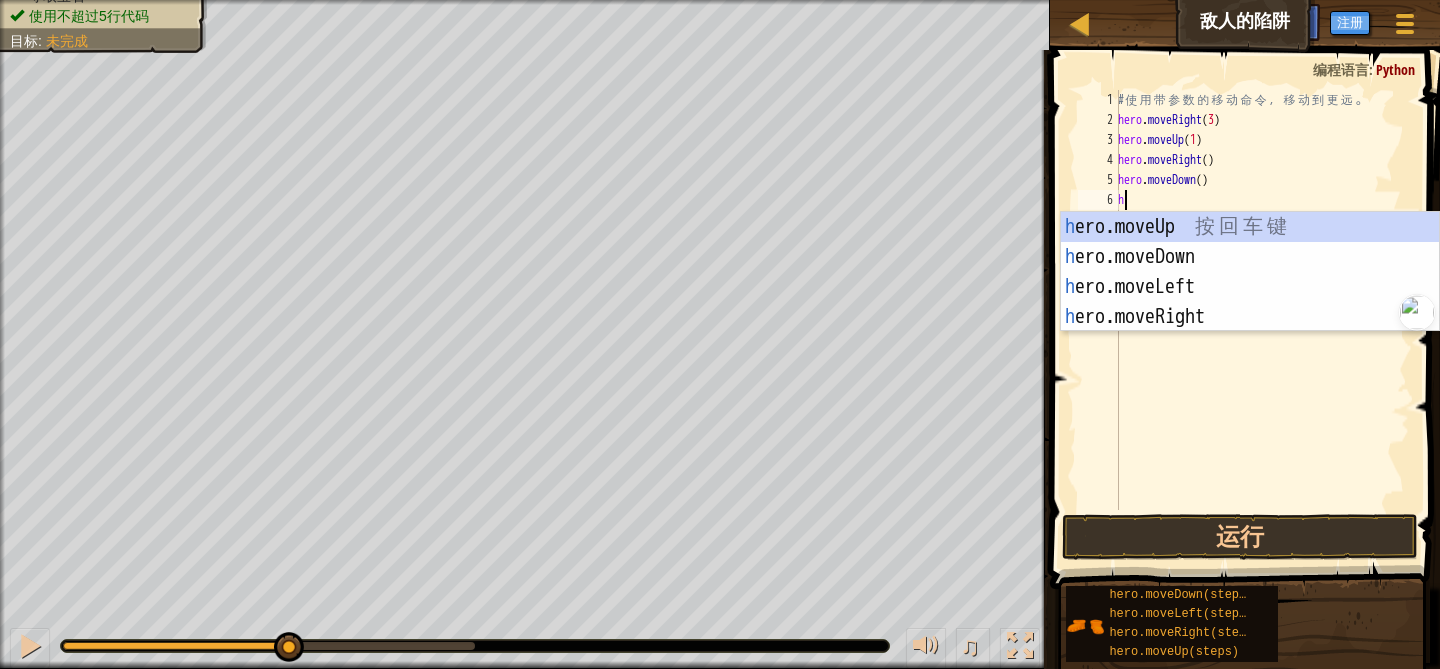 type on "he" 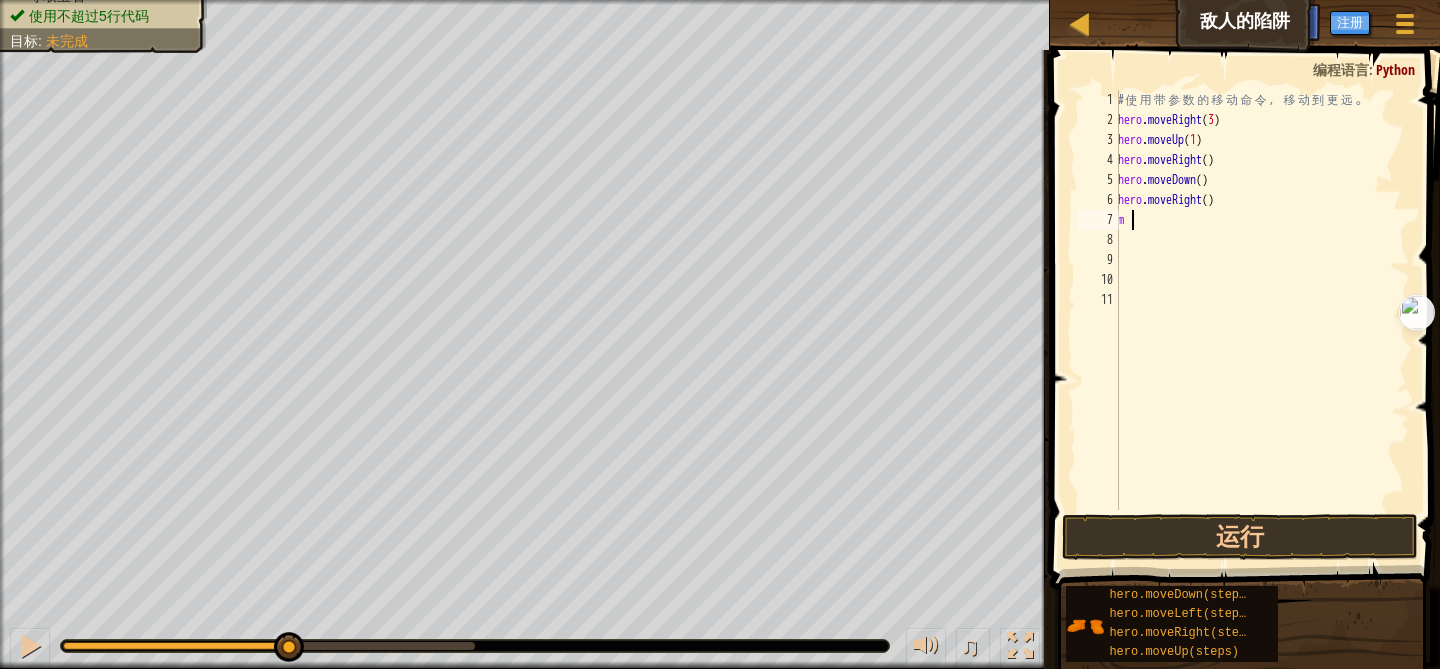 type on "m" 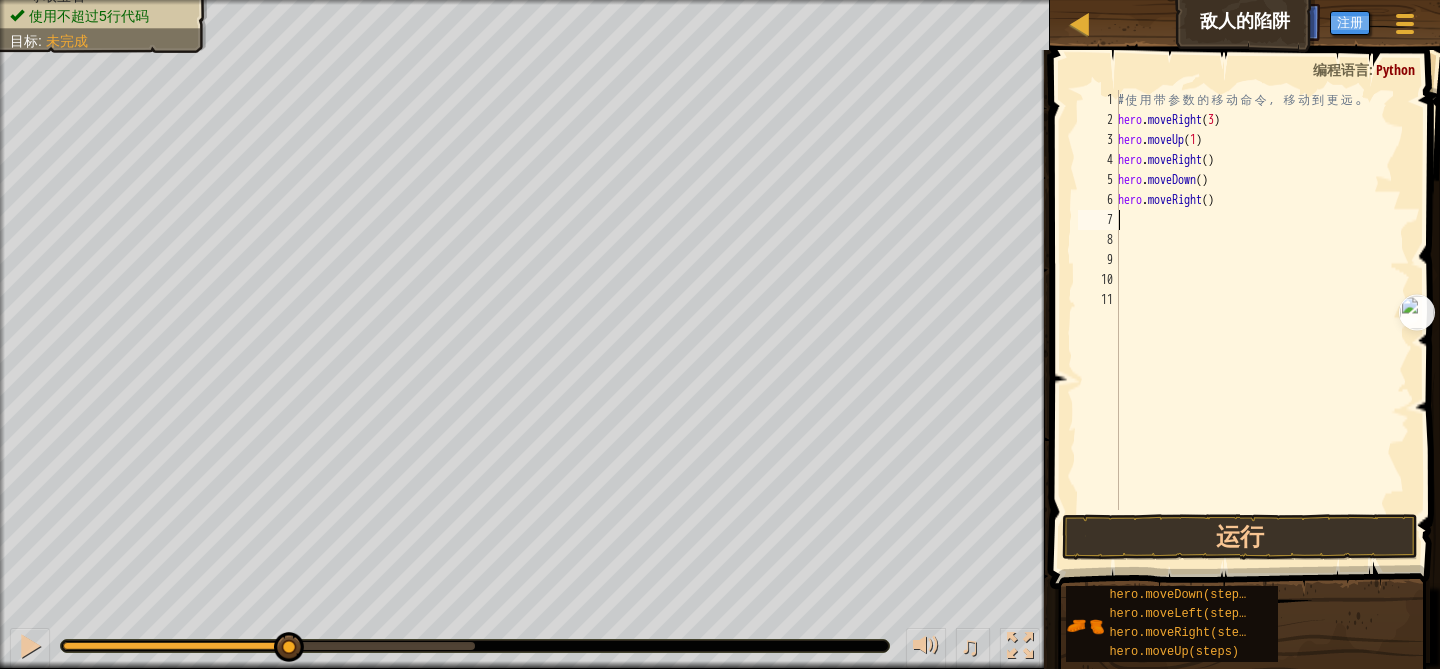type on "m" 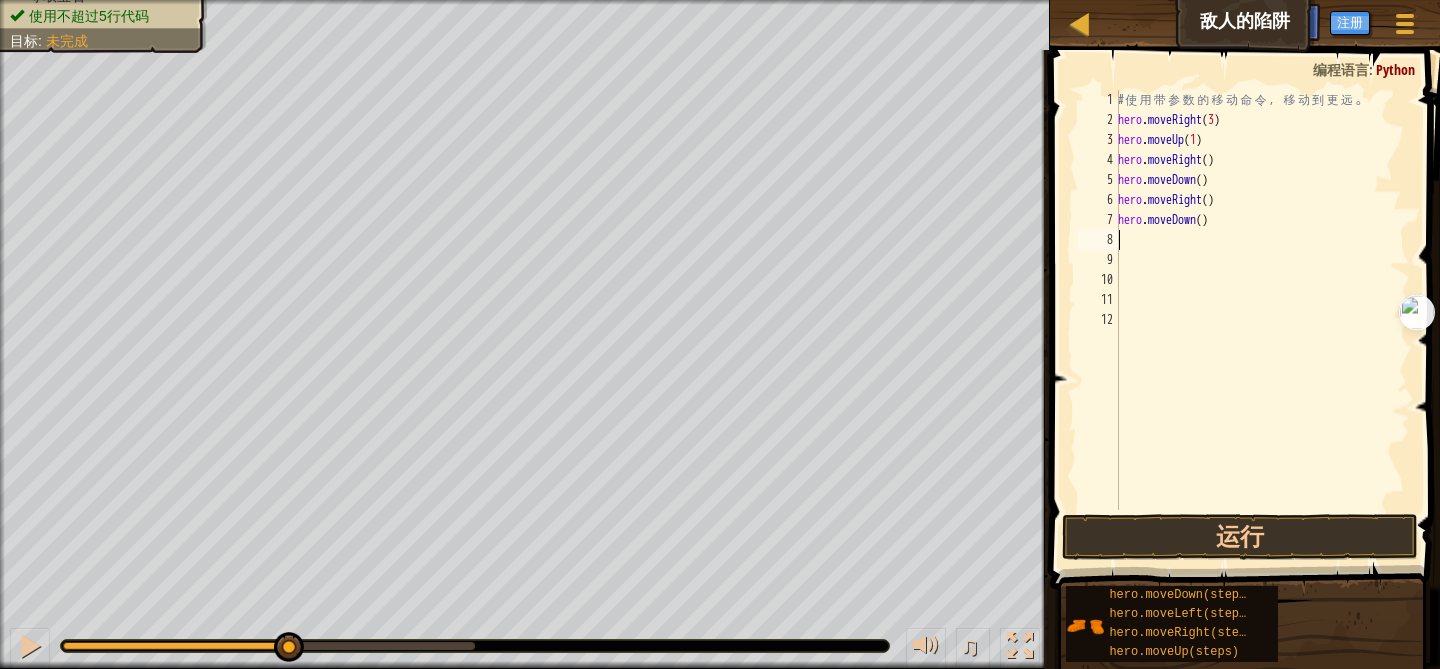 type on "m" 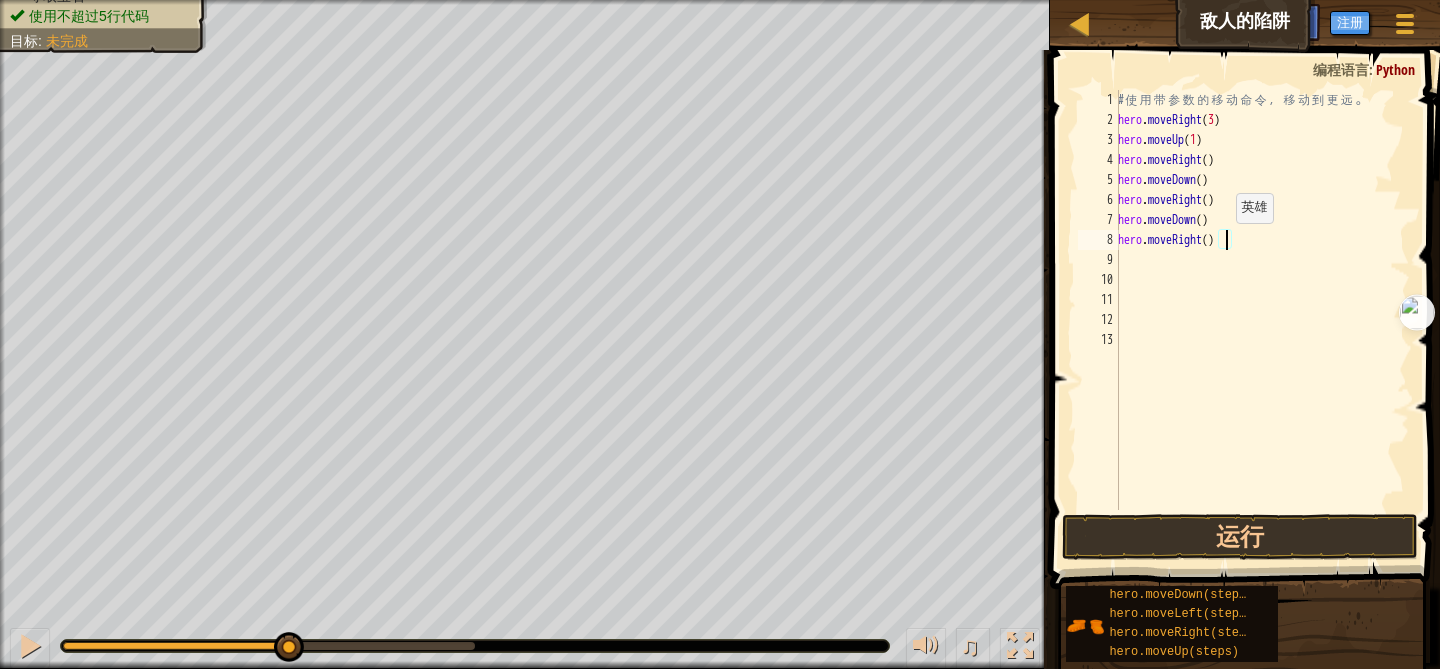 click on "#  使 用 带 参 数 的 移 动 命 令 ， 移 动 到 更 远 。 hero . moveRight ( 3 ) hero . moveUp ( 1 ) hero . moveRight ( ) hero . moveDown ( ) hero . moveRight ( ) hero . moveDown ( ) hero . moveRight ( )" at bounding box center (1262, 320) 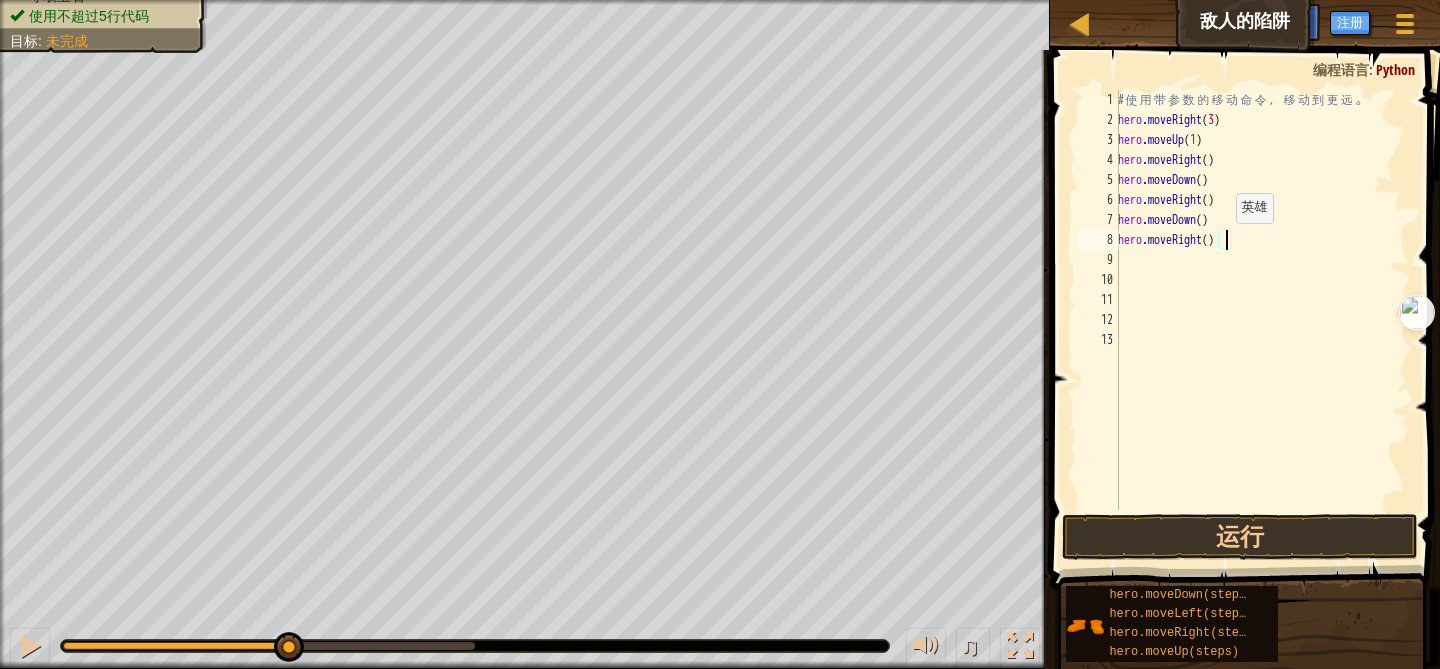 type on "hero.moveRight(3)" 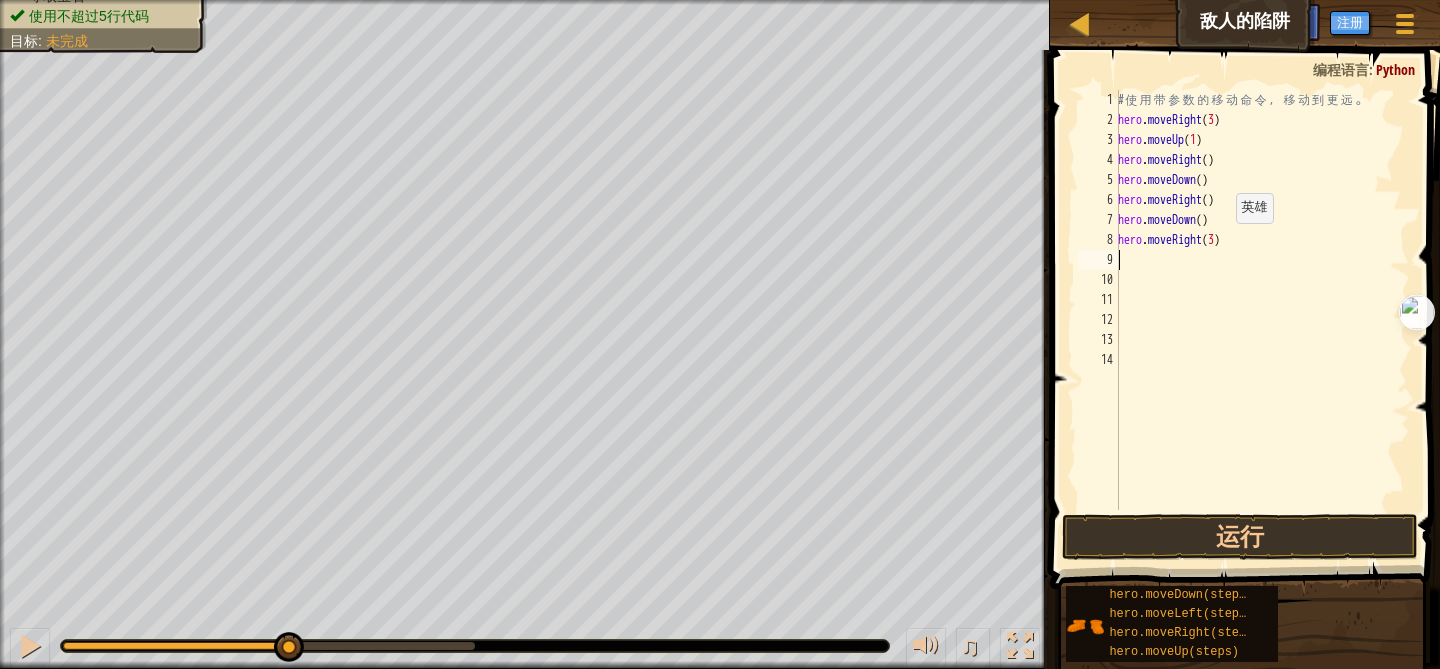 scroll, scrollTop: 9, scrollLeft: 0, axis: vertical 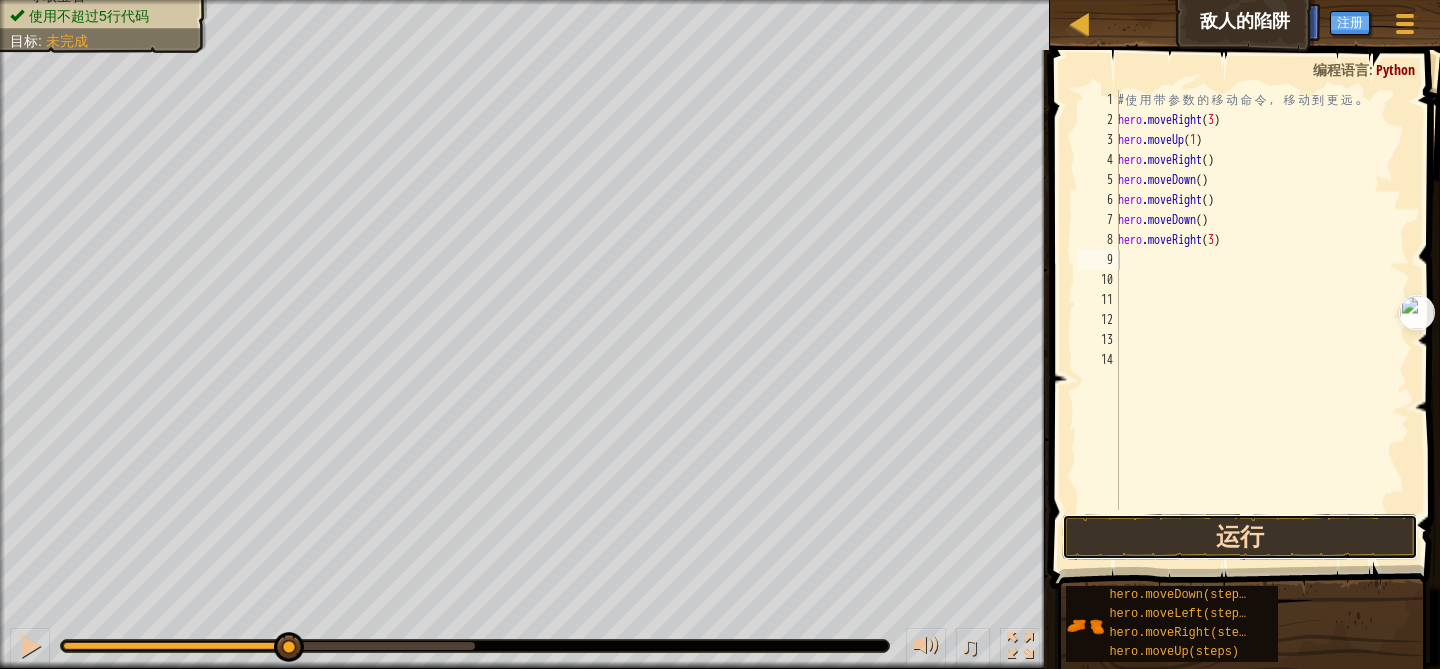 click on "运行" at bounding box center [1239, 537] 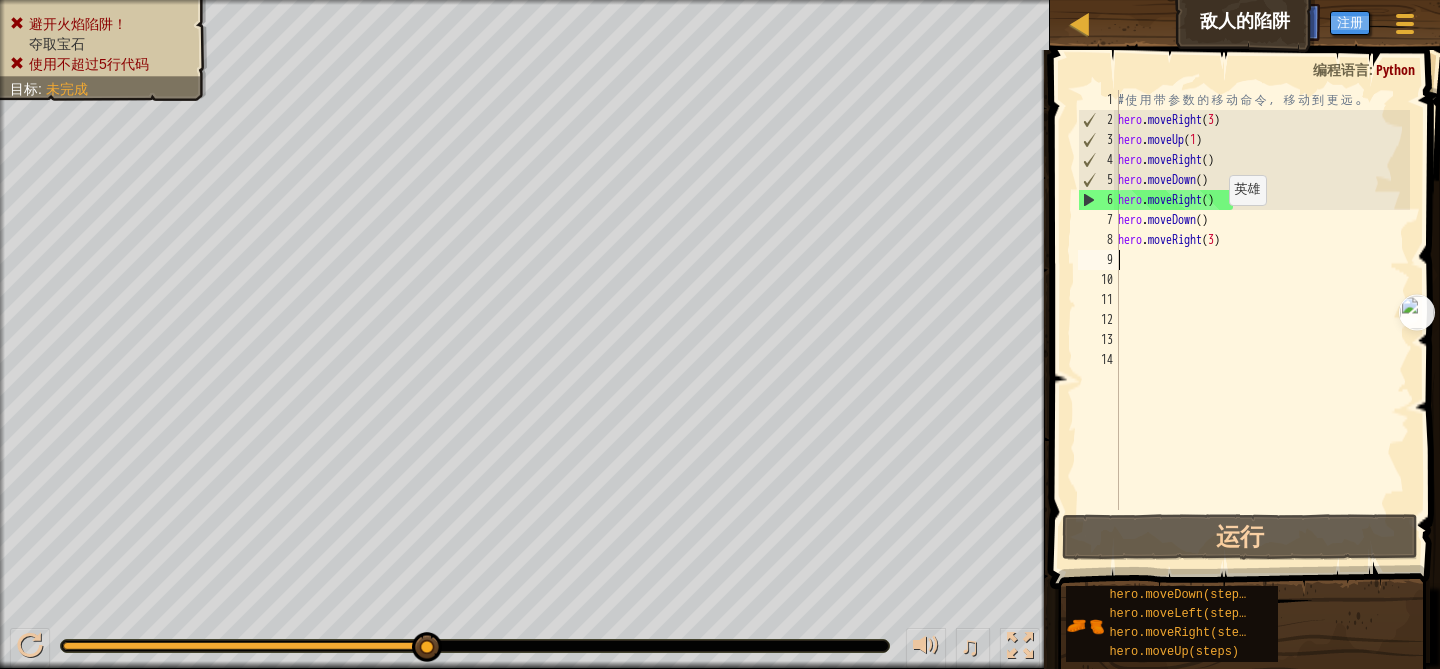 click on "#  使 用 带 参 数 的 移 动 命 令 ， 移 动 到 更 远 。 hero . moveRight ( 3 ) hero . moveUp ( 1 ) hero . moveRight ( ) hero . moveDown ( ) hero . moveRight ( ) hero . moveDown ( ) hero . moveRight ( 3 )" at bounding box center [1262, 320] 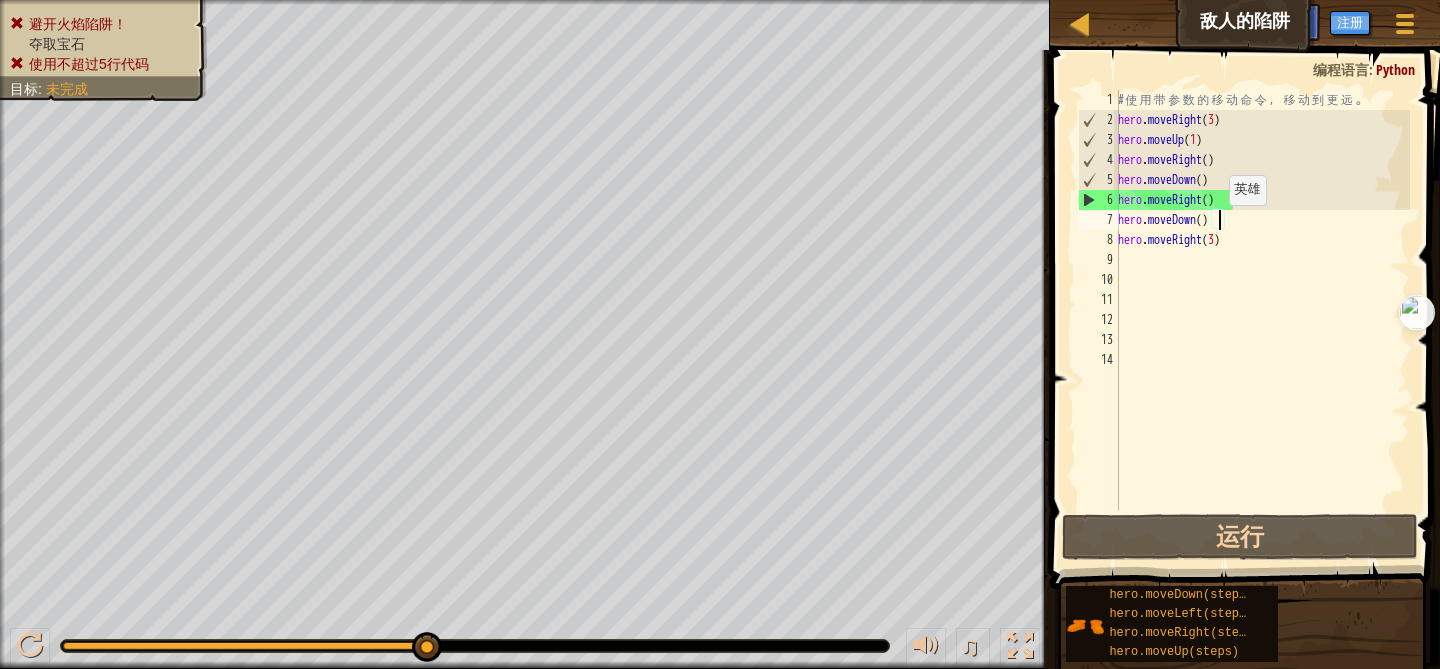 scroll, scrollTop: 9, scrollLeft: 8, axis: both 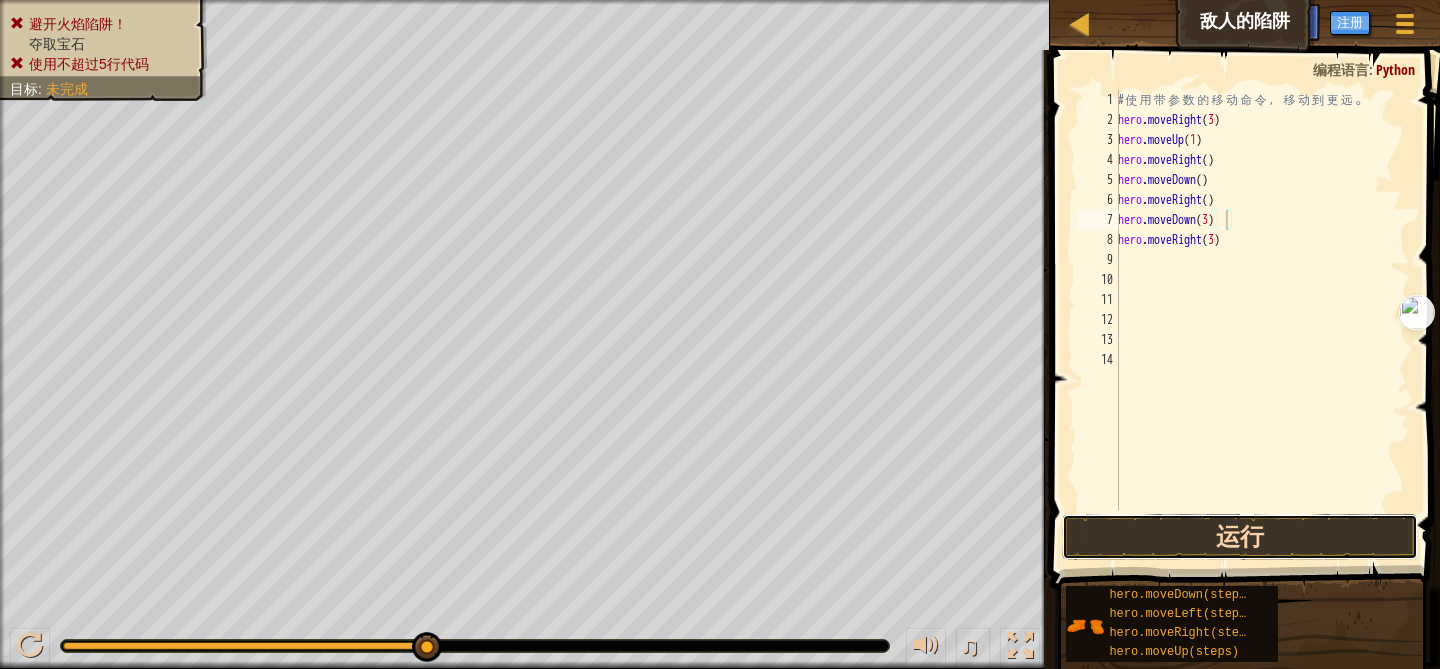 click on "运行" at bounding box center [1239, 537] 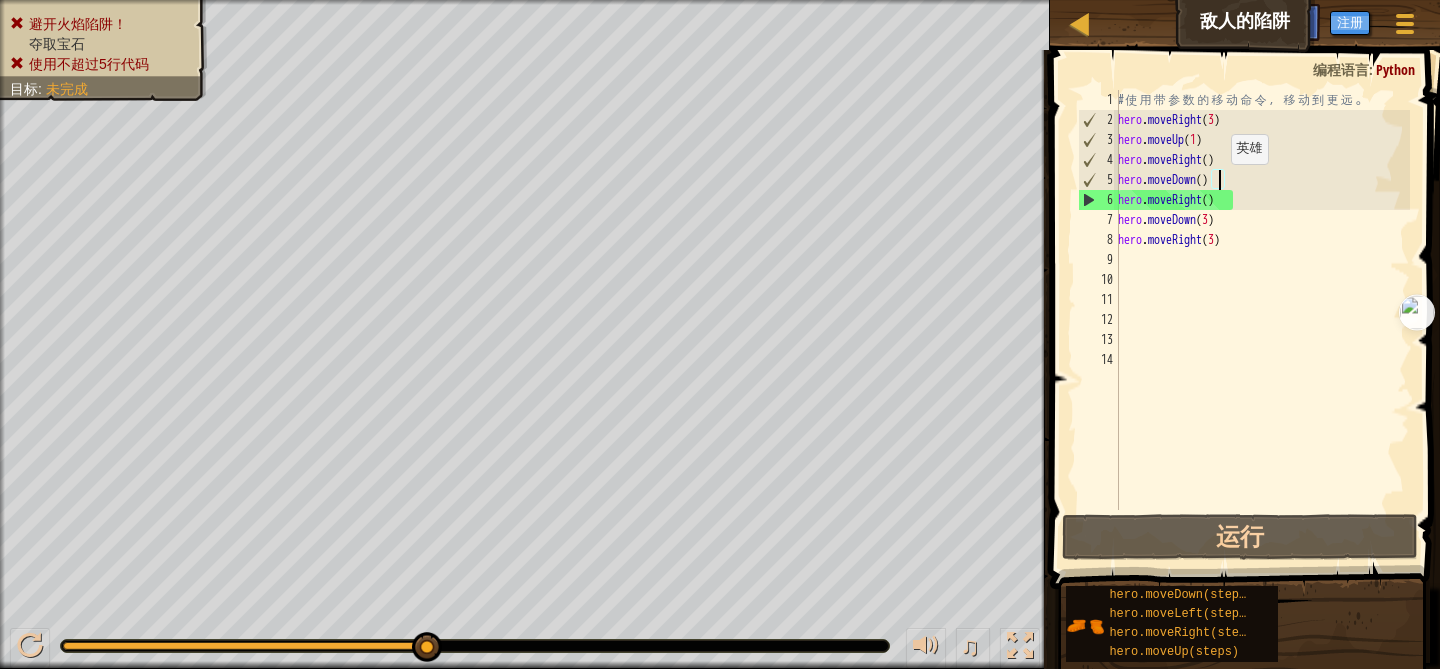 click on "#  使 用 带 参 数 的 移 动 命 令 ， 移 动 到 更 远 。 hero . moveRight ( 3 ) hero . moveUp ( 1 ) hero . moveRight ( ) hero . moveDown ( ) hero . moveRight ( ) hero . moveDown ( 3 ) hero . moveRight ( 3 )" at bounding box center [1262, 320] 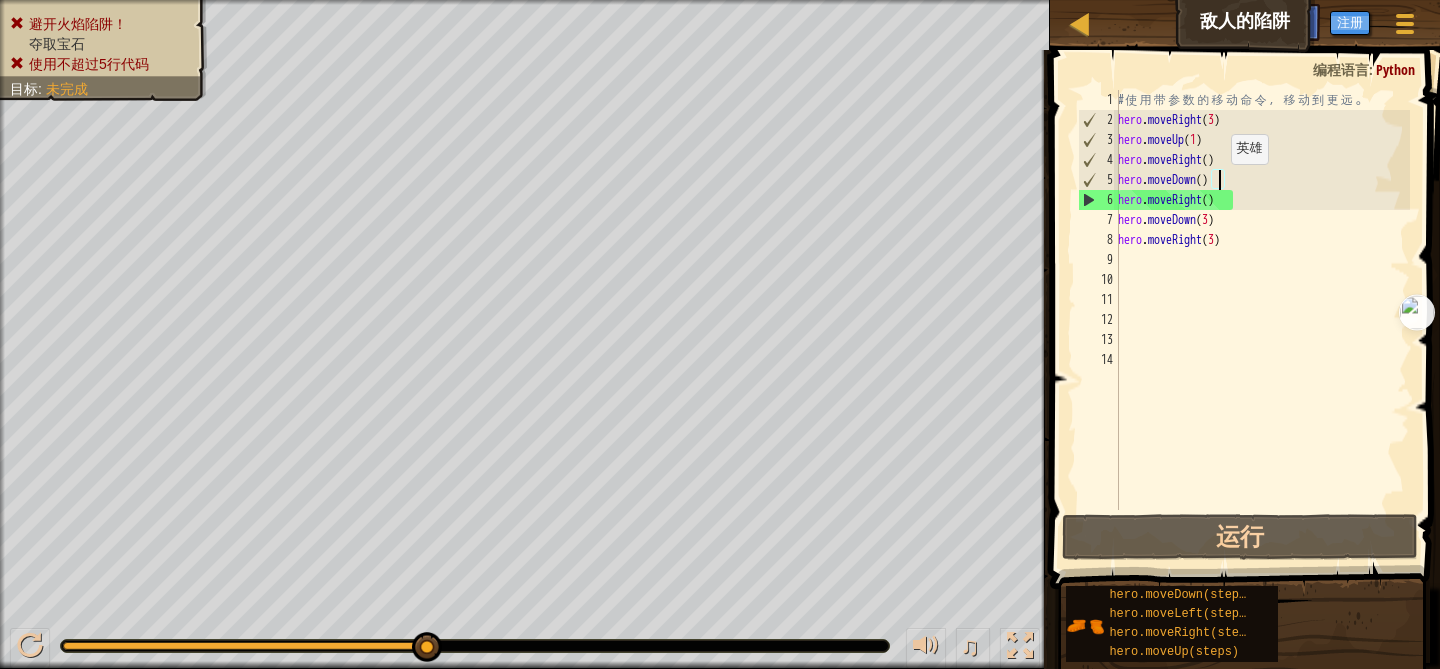 scroll, scrollTop: 9, scrollLeft: 8, axis: both 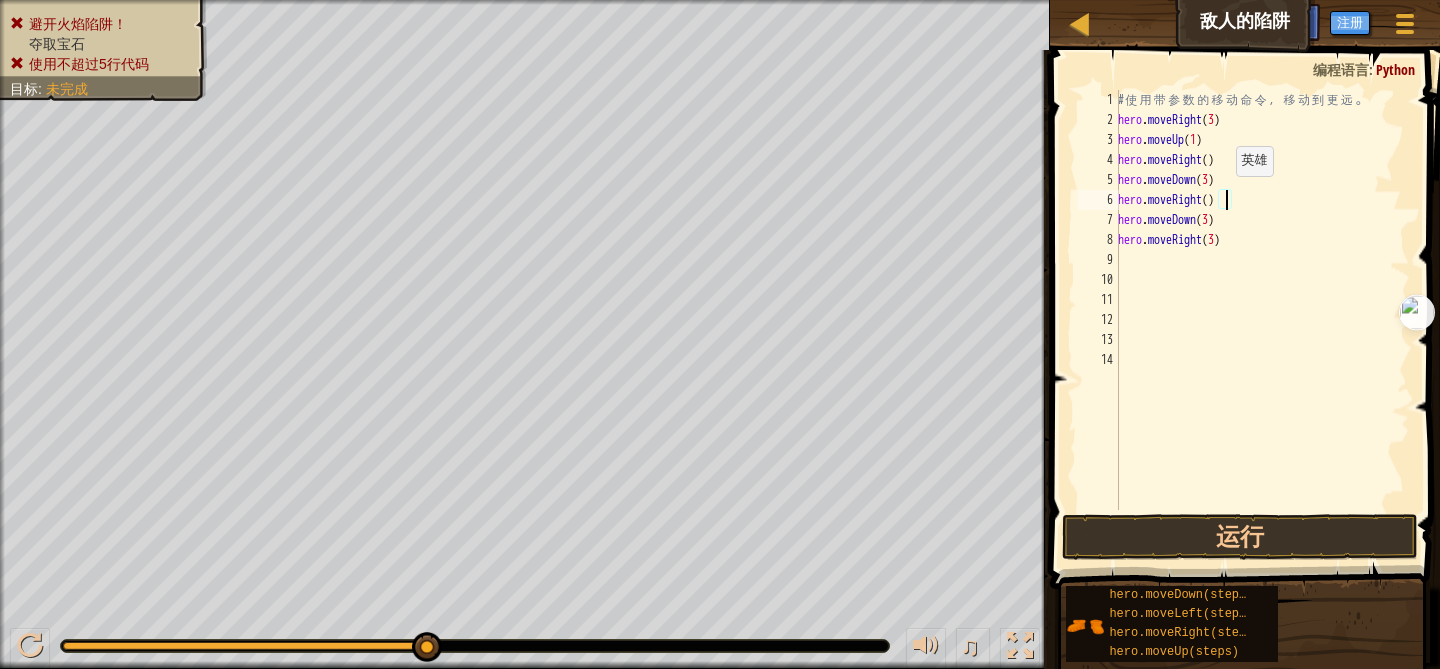 click on "#  使 用 带 参 数 的 移 动 命 令 ， 移 动 到 更 远 。 hero . moveRight ( 3 ) hero . moveUp ( 1 ) hero . moveRight ( ) hero . moveDown ( 3 ) hero . moveRight ( ) hero . moveDown ( 3 ) hero . moveRight ( 3 )" at bounding box center [1262, 320] 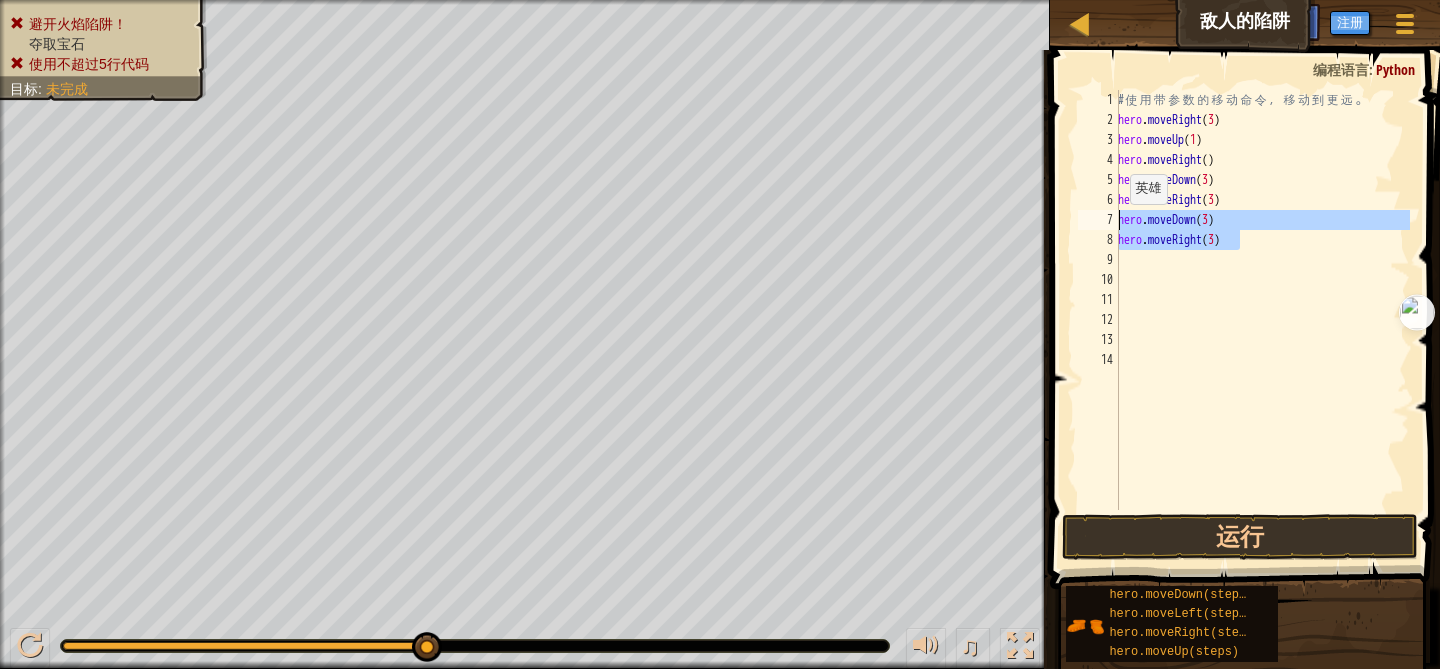 drag, startPoint x: 1255, startPoint y: 241, endPoint x: 1116, endPoint y: 225, distance: 139.91783 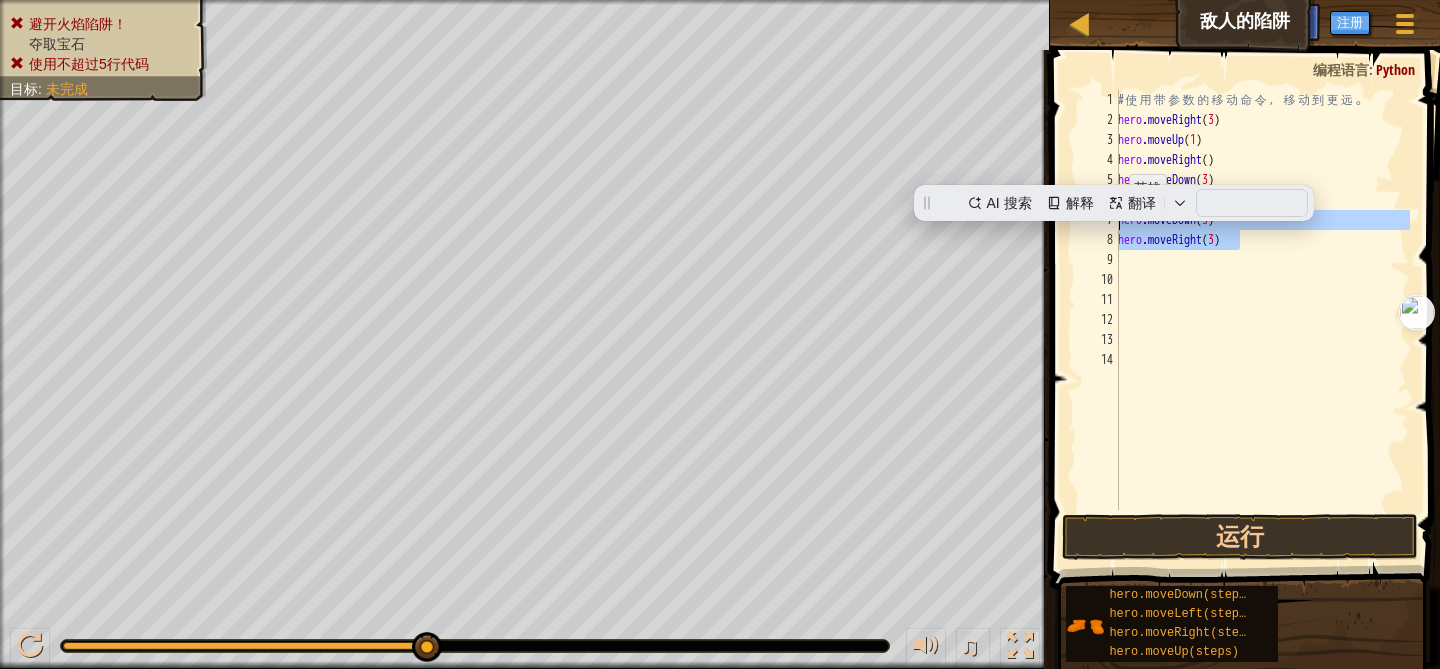 scroll, scrollTop: 9, scrollLeft: 0, axis: vertical 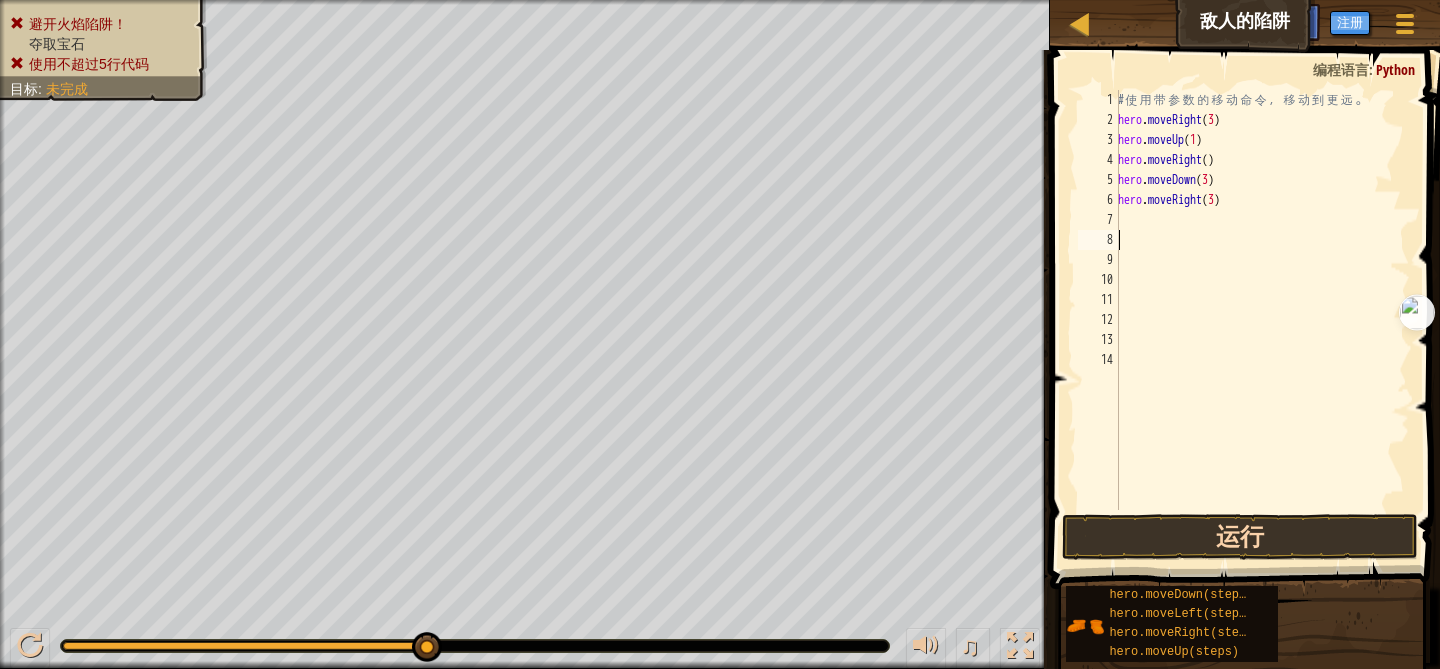 type 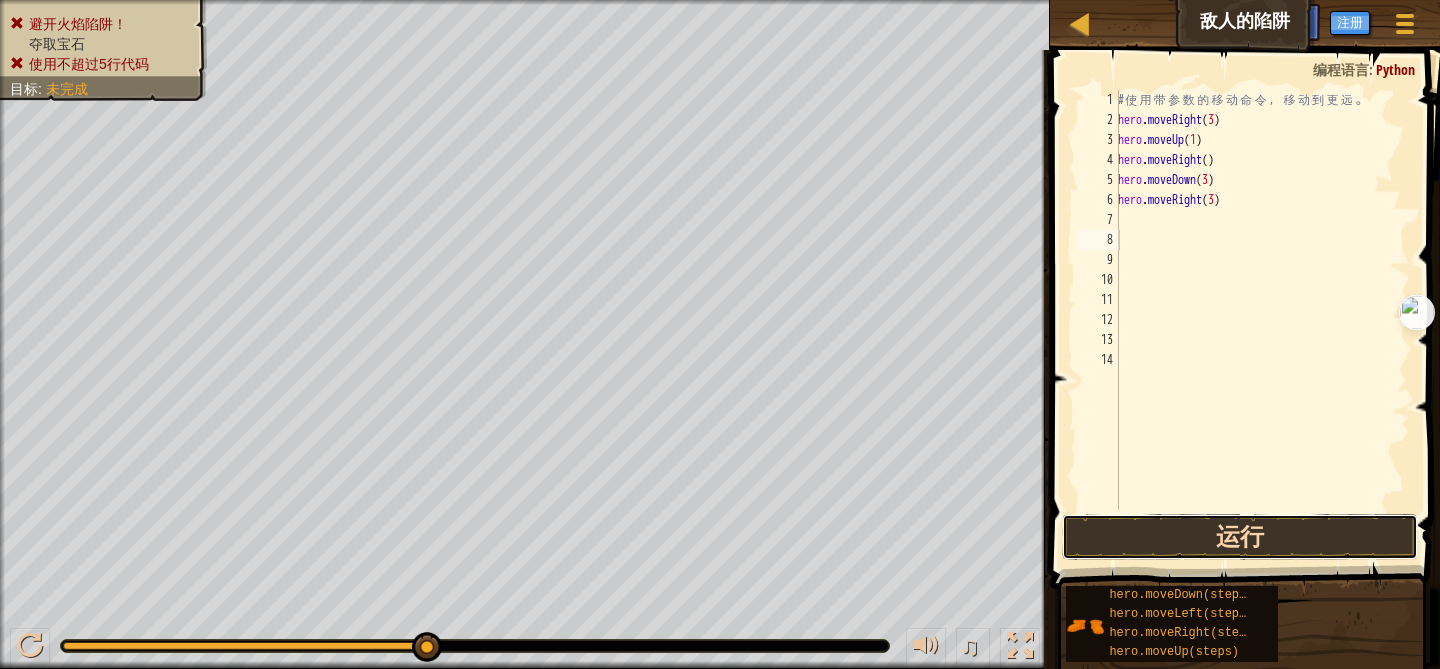 click on "运行" at bounding box center (1239, 537) 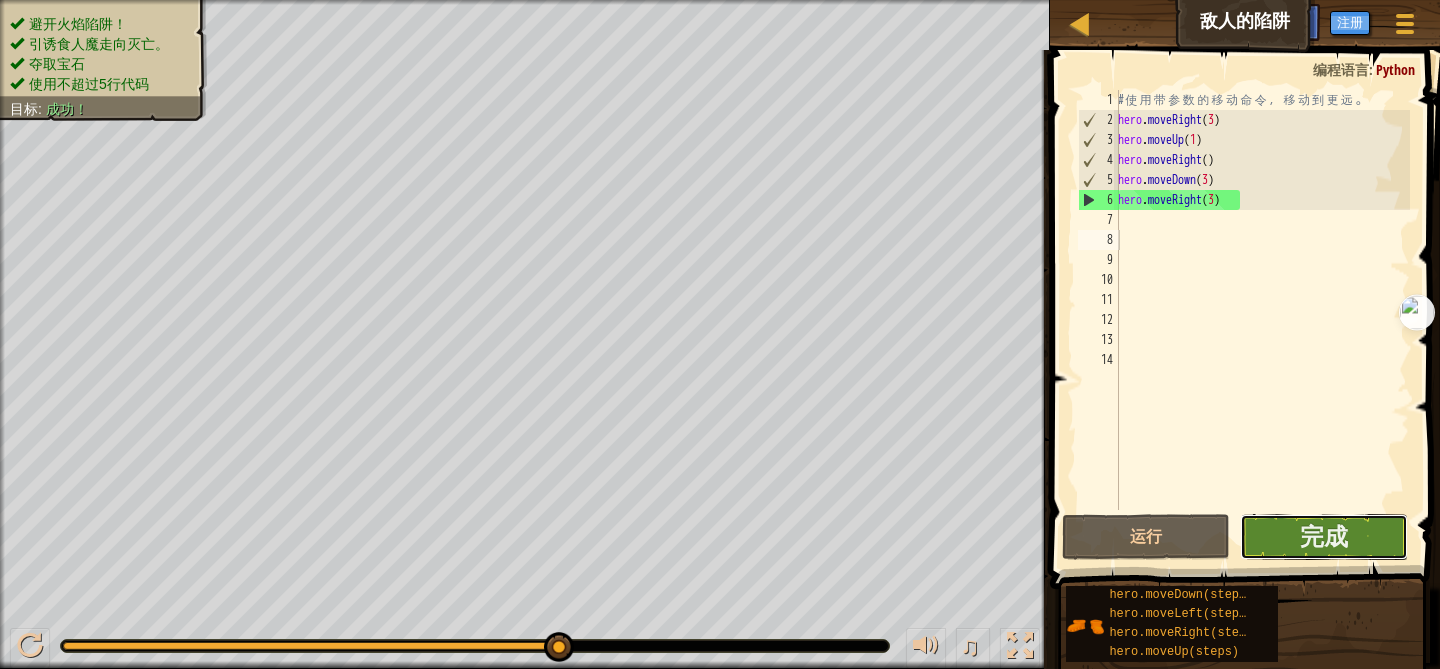 click on "完成" at bounding box center (1324, 537) 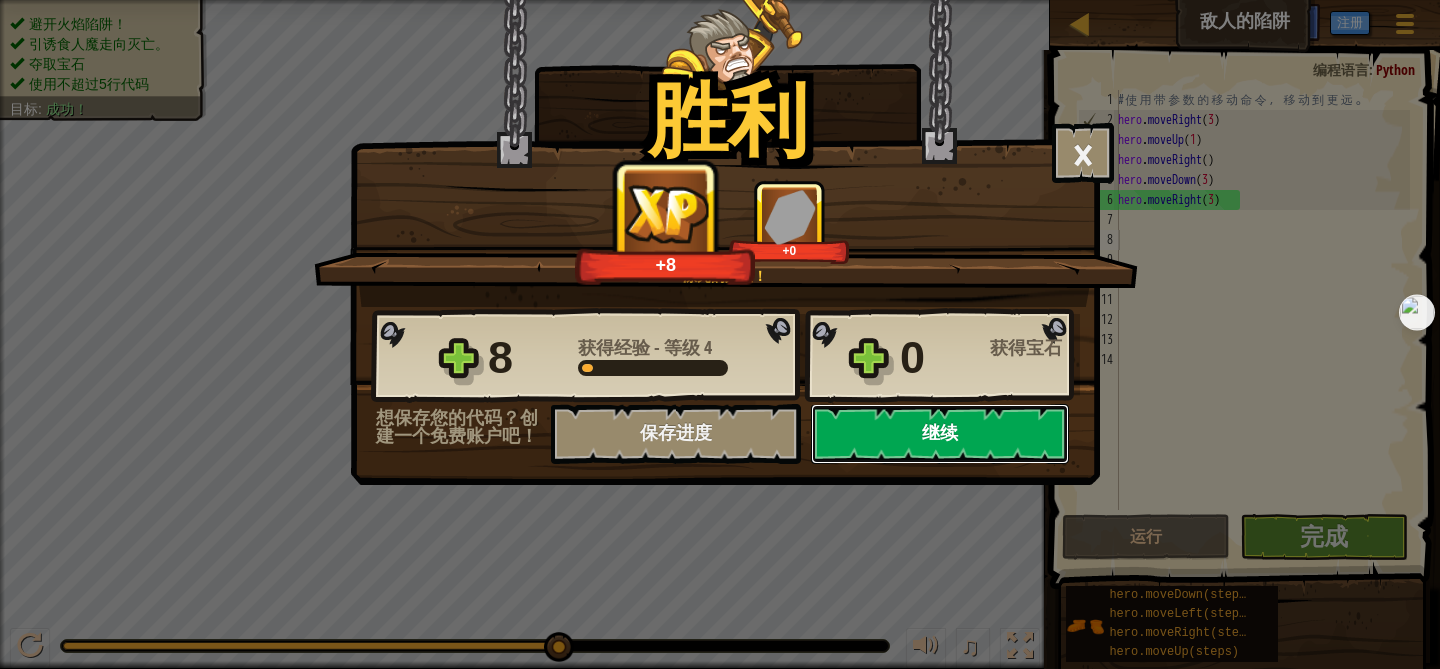 click on "继续" at bounding box center [940, 434] 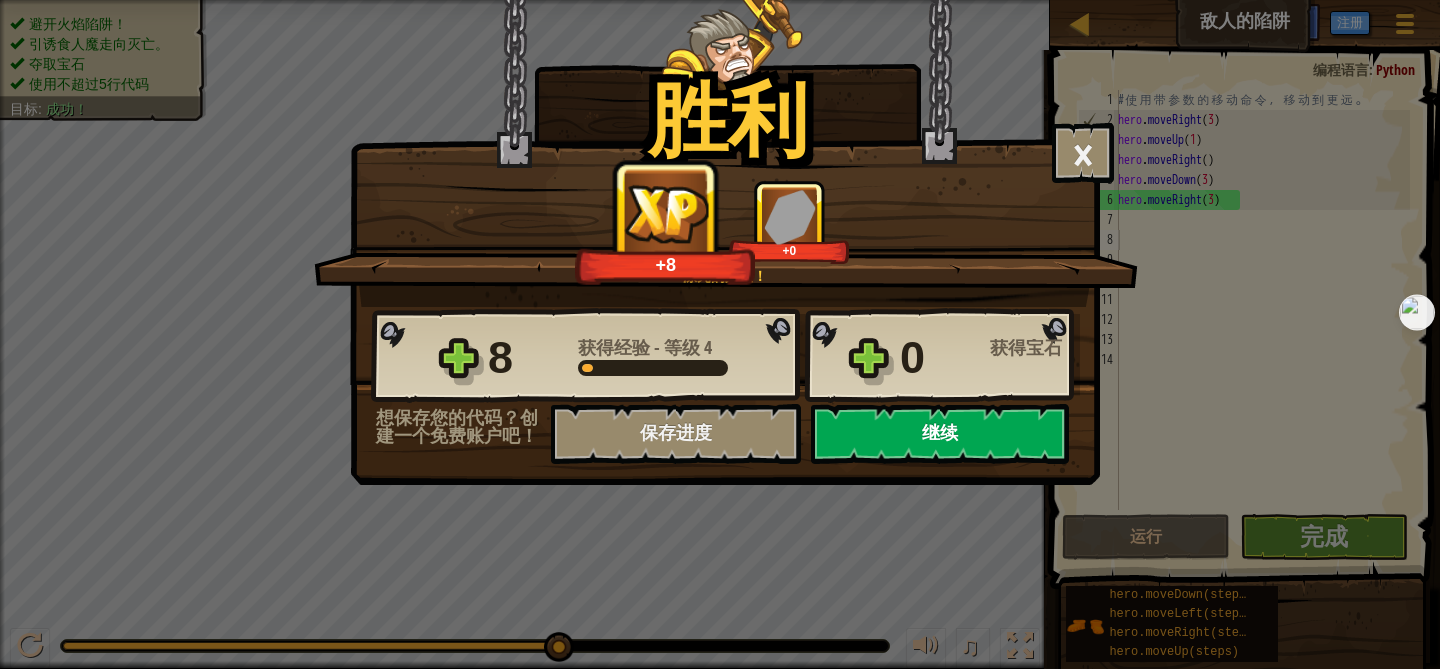 select on "zh-[PERSON_NAME]" 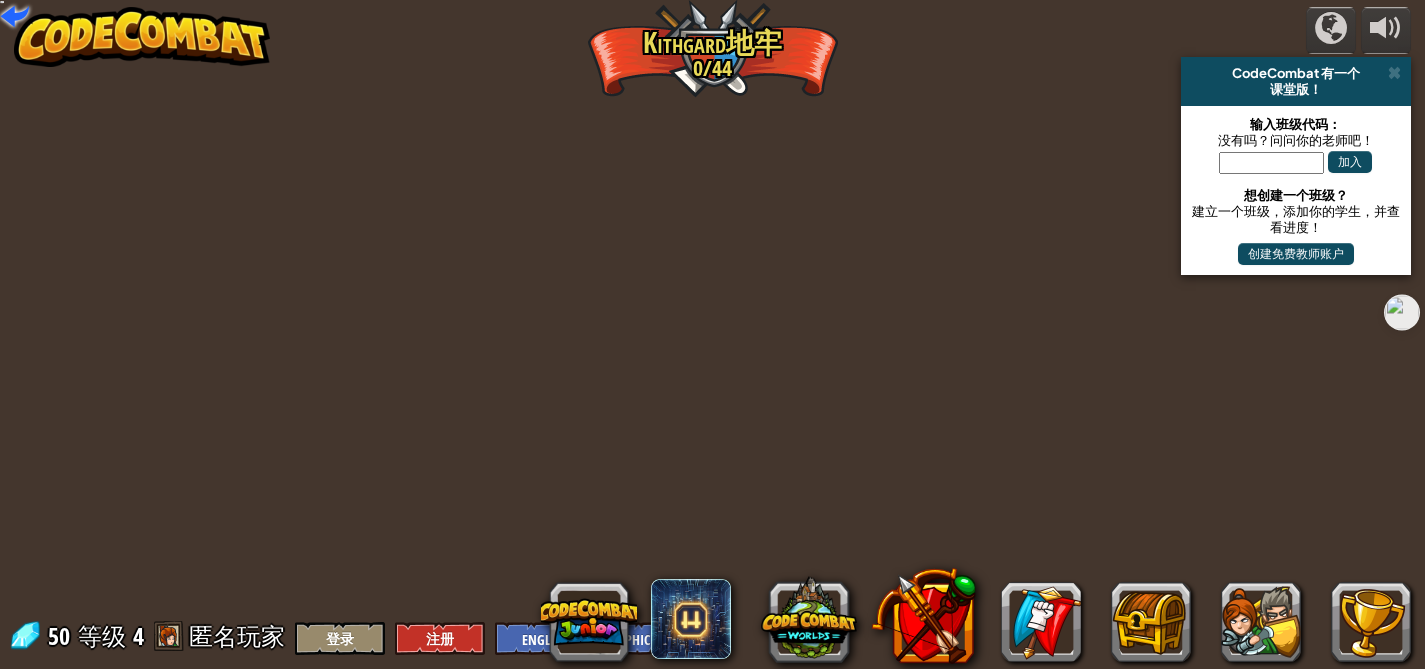 select on "zh-[PERSON_NAME]" 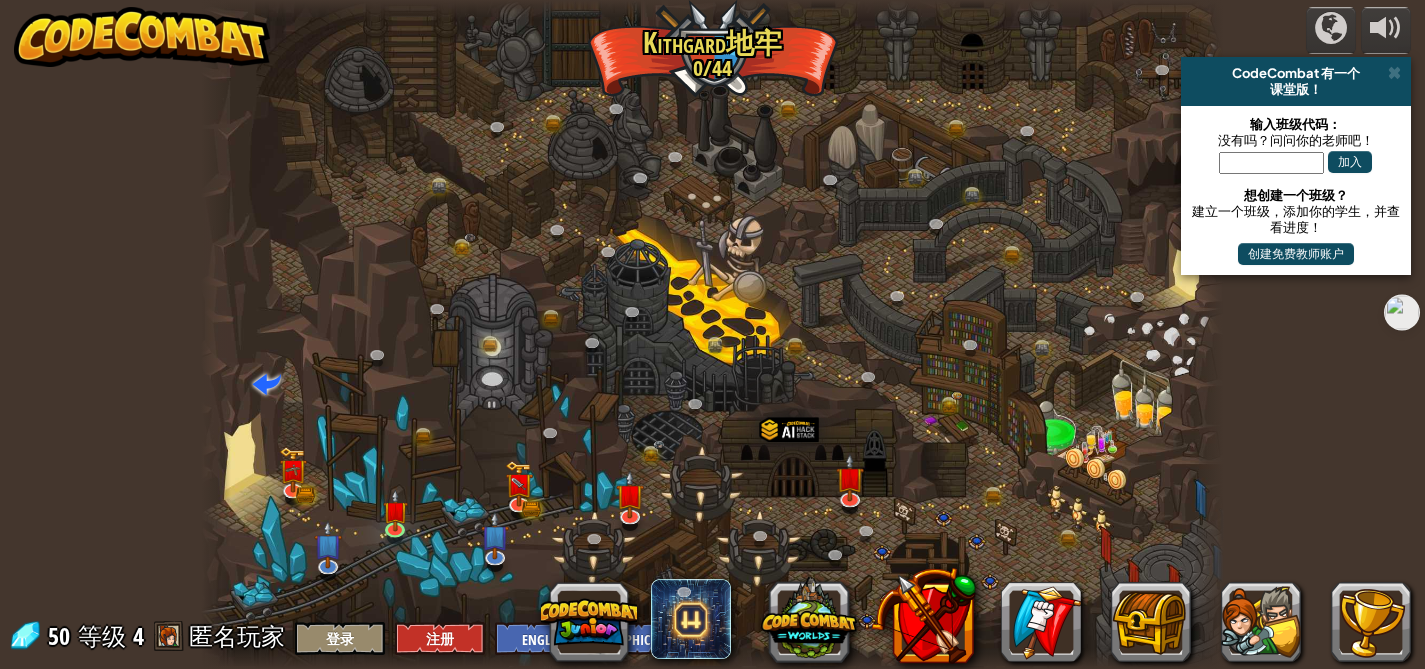 select on "zh-[PERSON_NAME]" 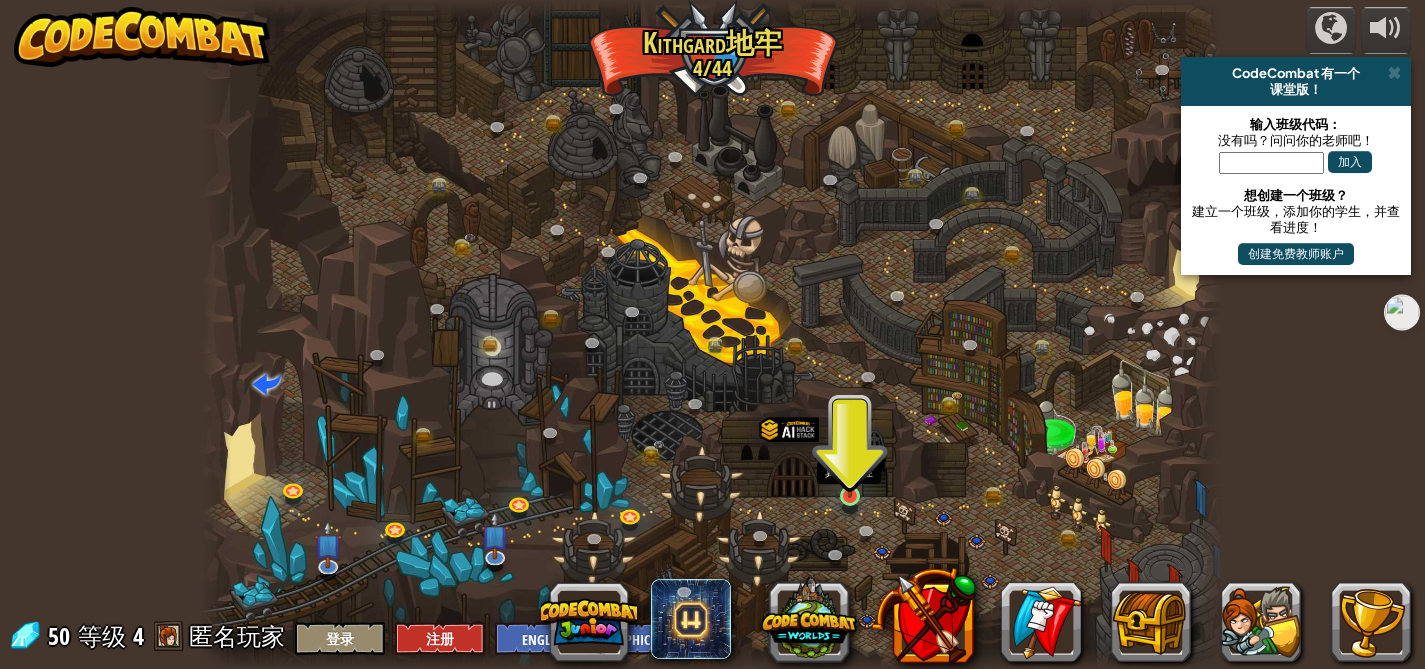 click at bounding box center [850, 470] 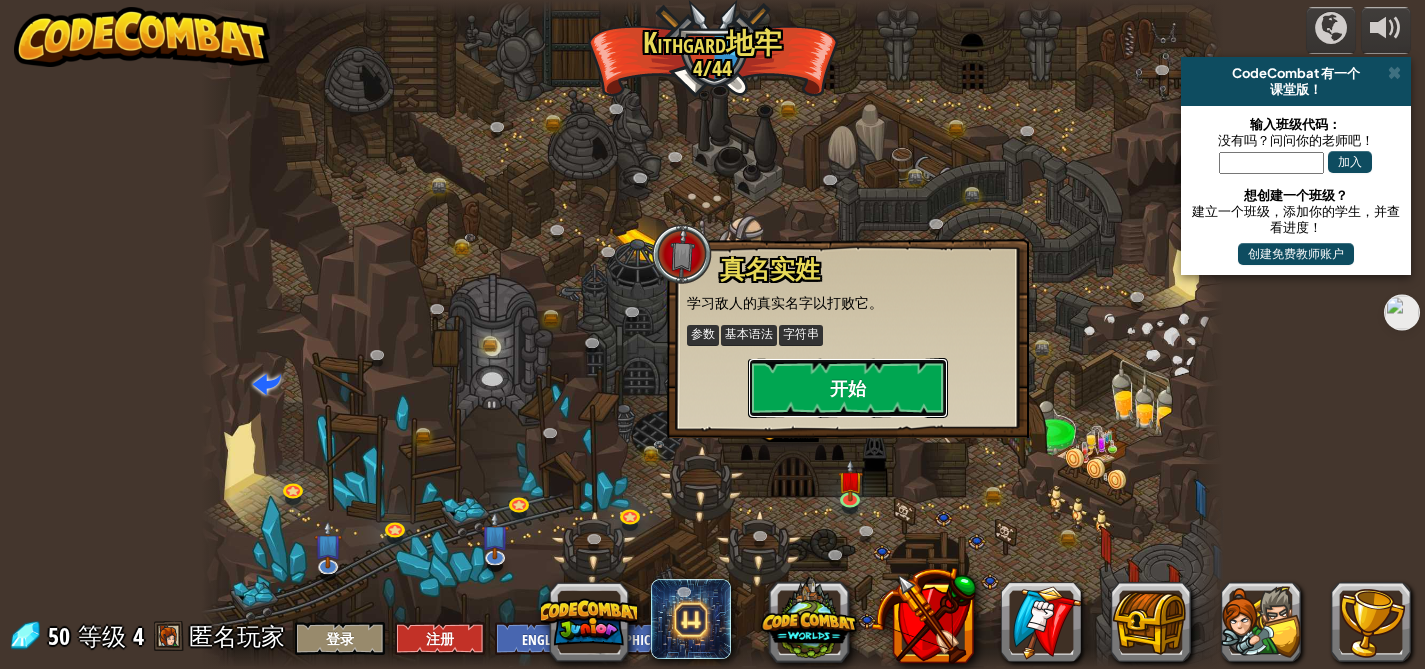 click on "开始" at bounding box center (848, 388) 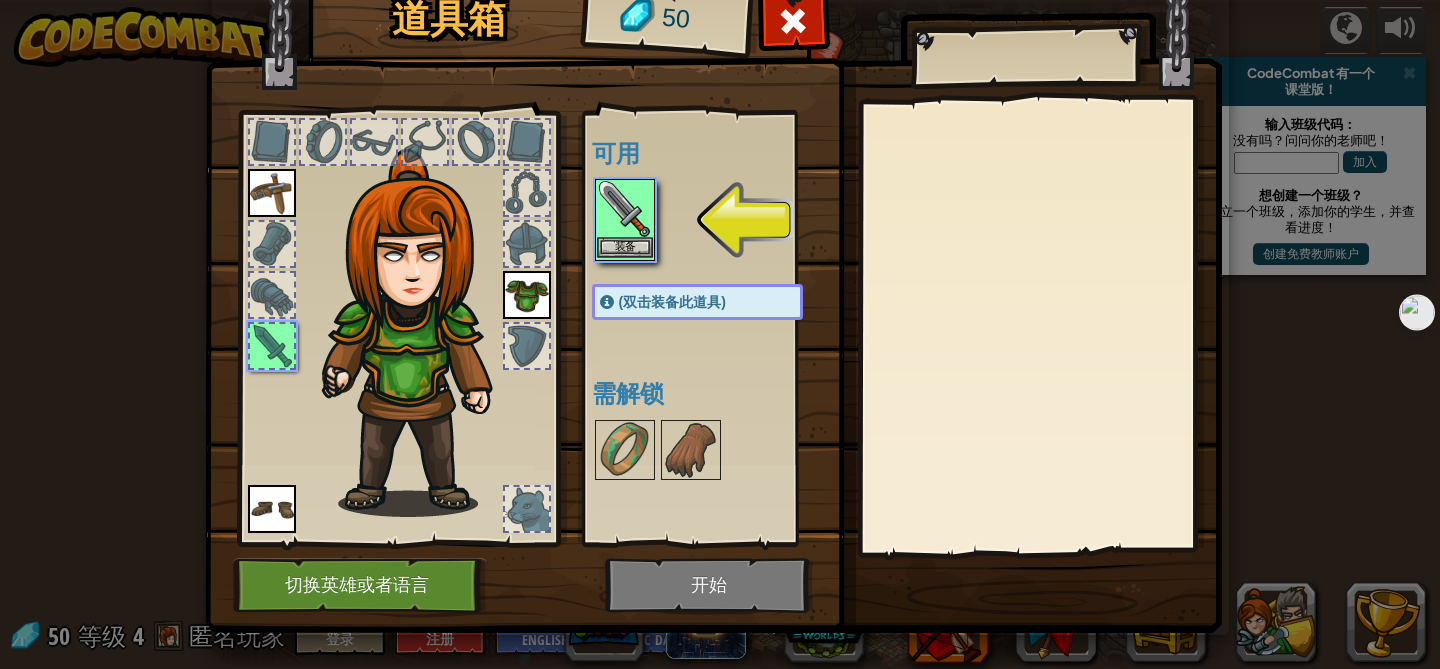 click at bounding box center [625, 209] 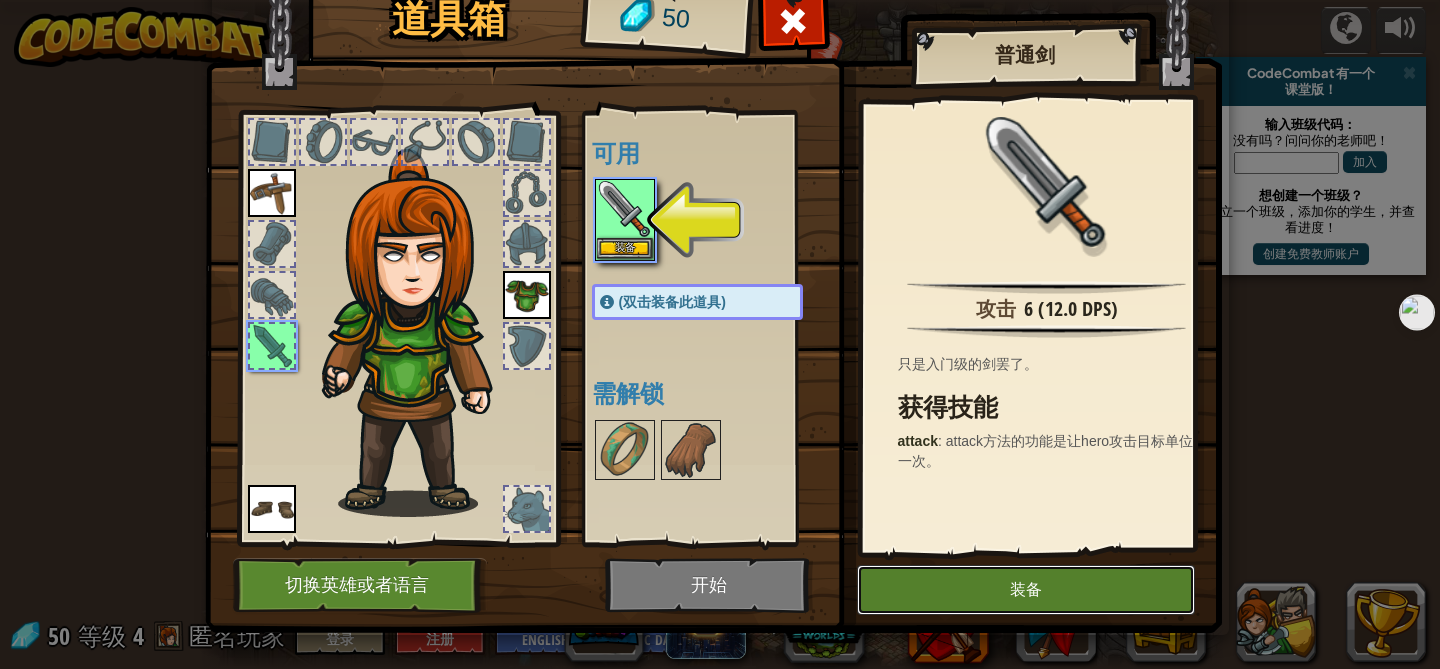 click on "装备" at bounding box center [1026, 590] 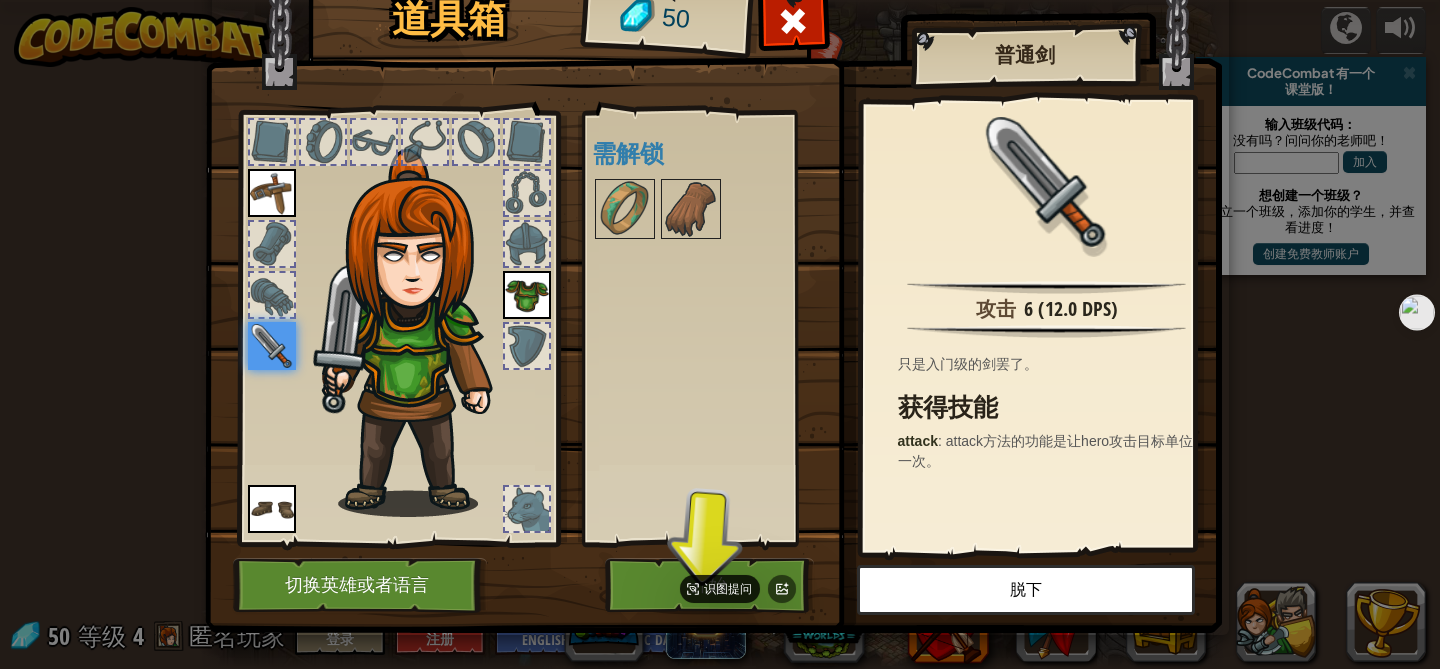 click on "识图提问" at bounding box center (720, 589) 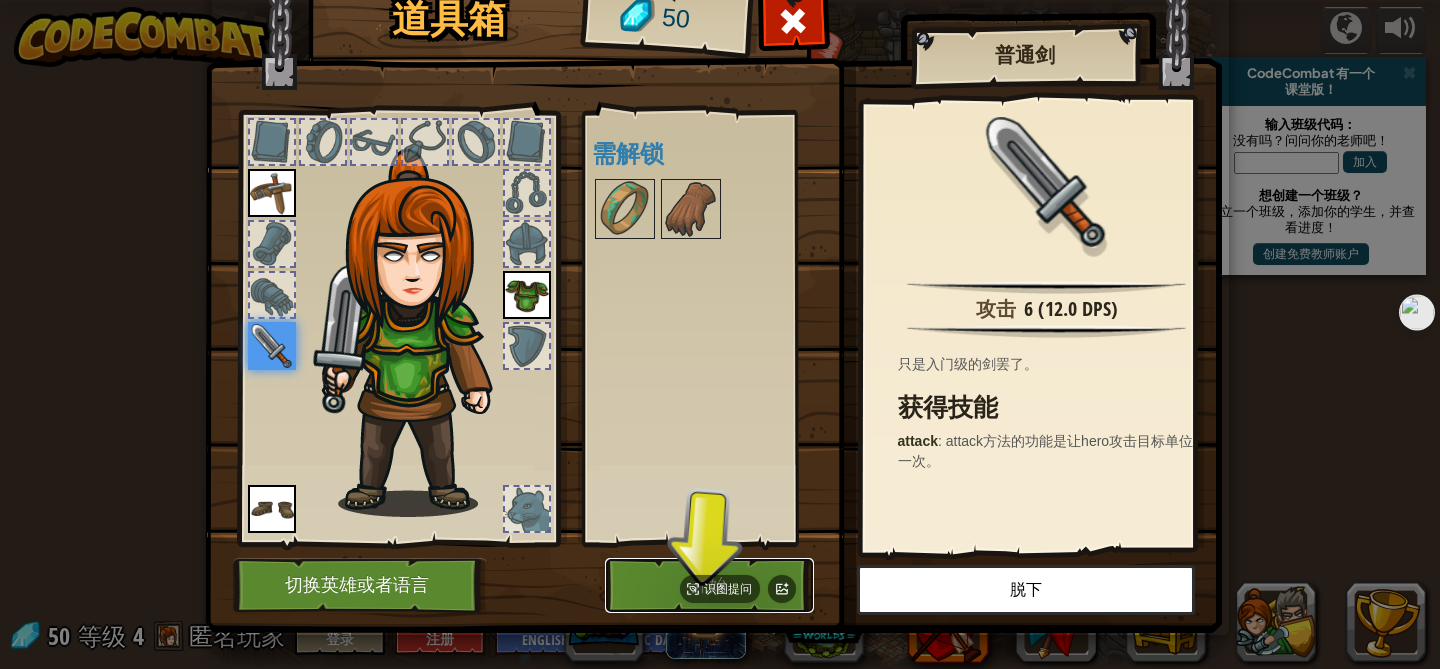 click on "开始" at bounding box center (709, 585) 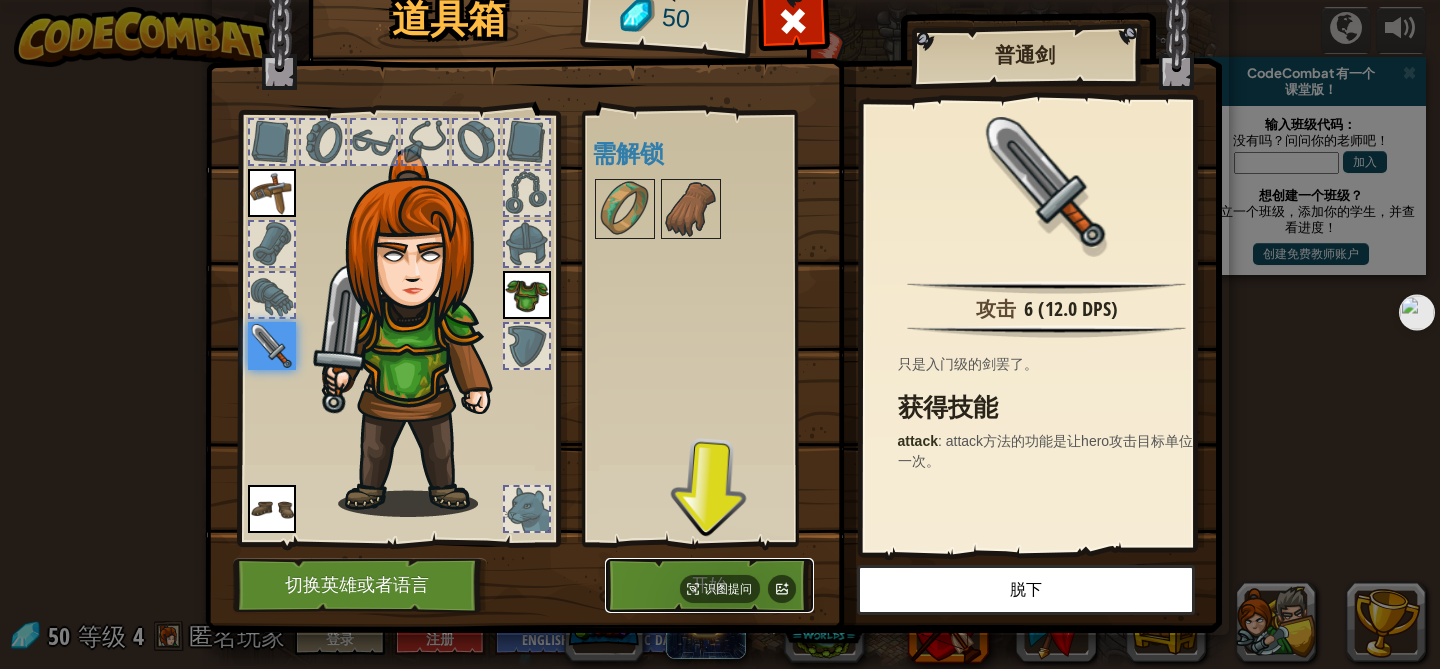 click on "开始" at bounding box center [709, 585] 